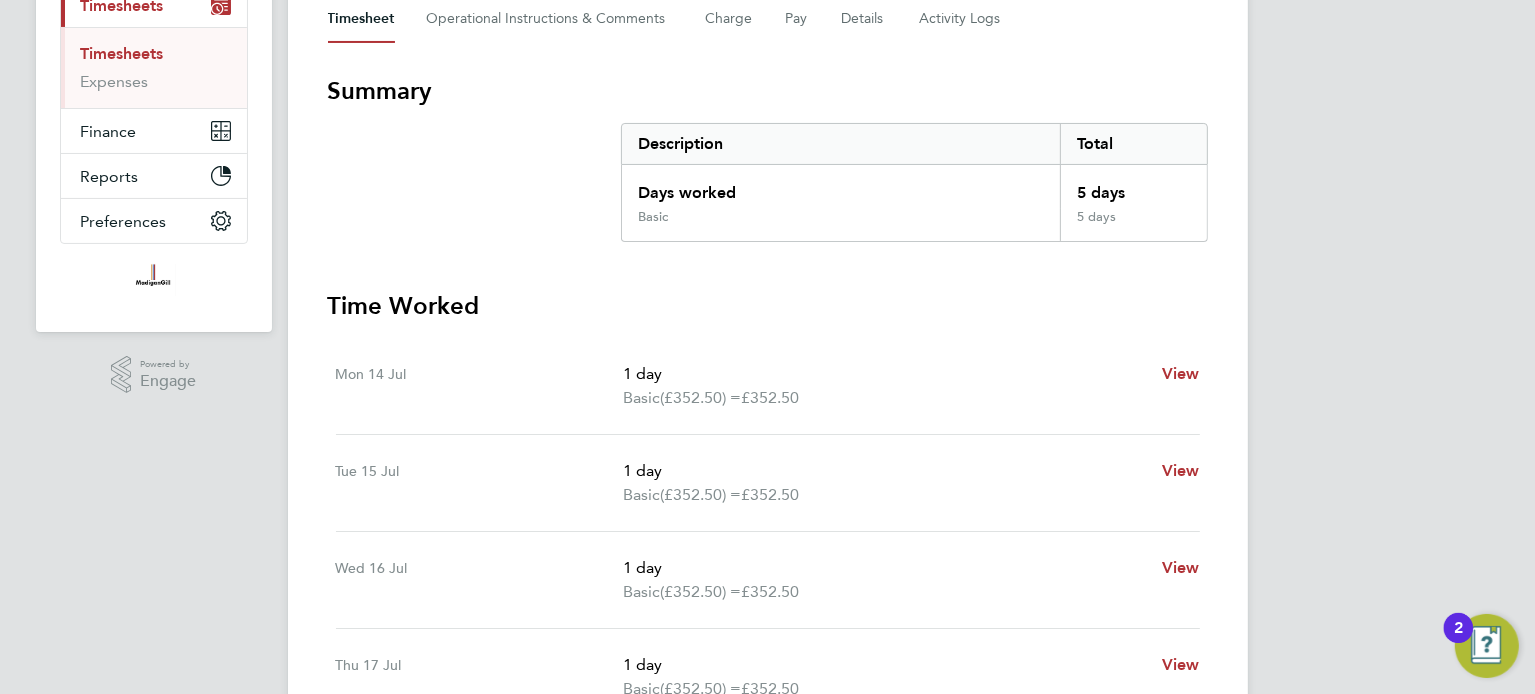 scroll, scrollTop: 0, scrollLeft: 0, axis: both 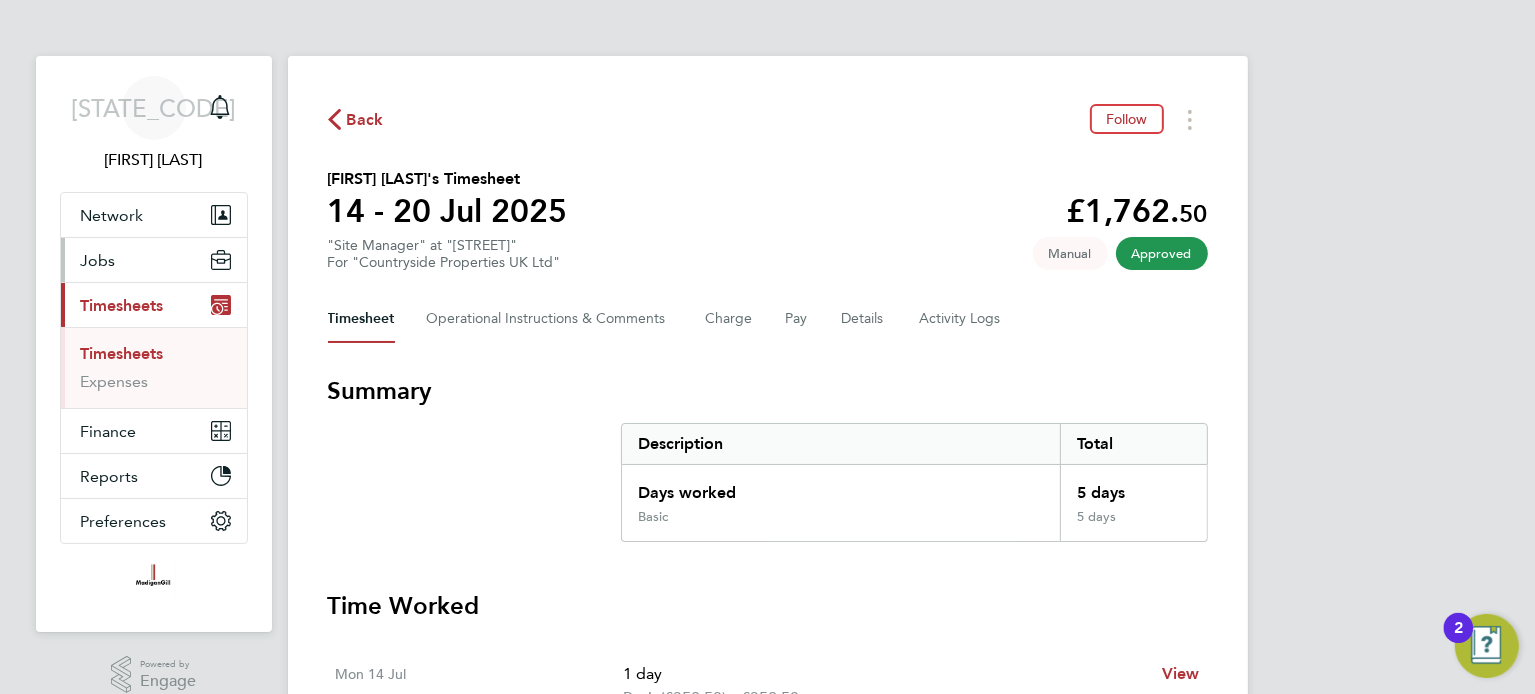click on "Jobs" at bounding box center (98, 260) 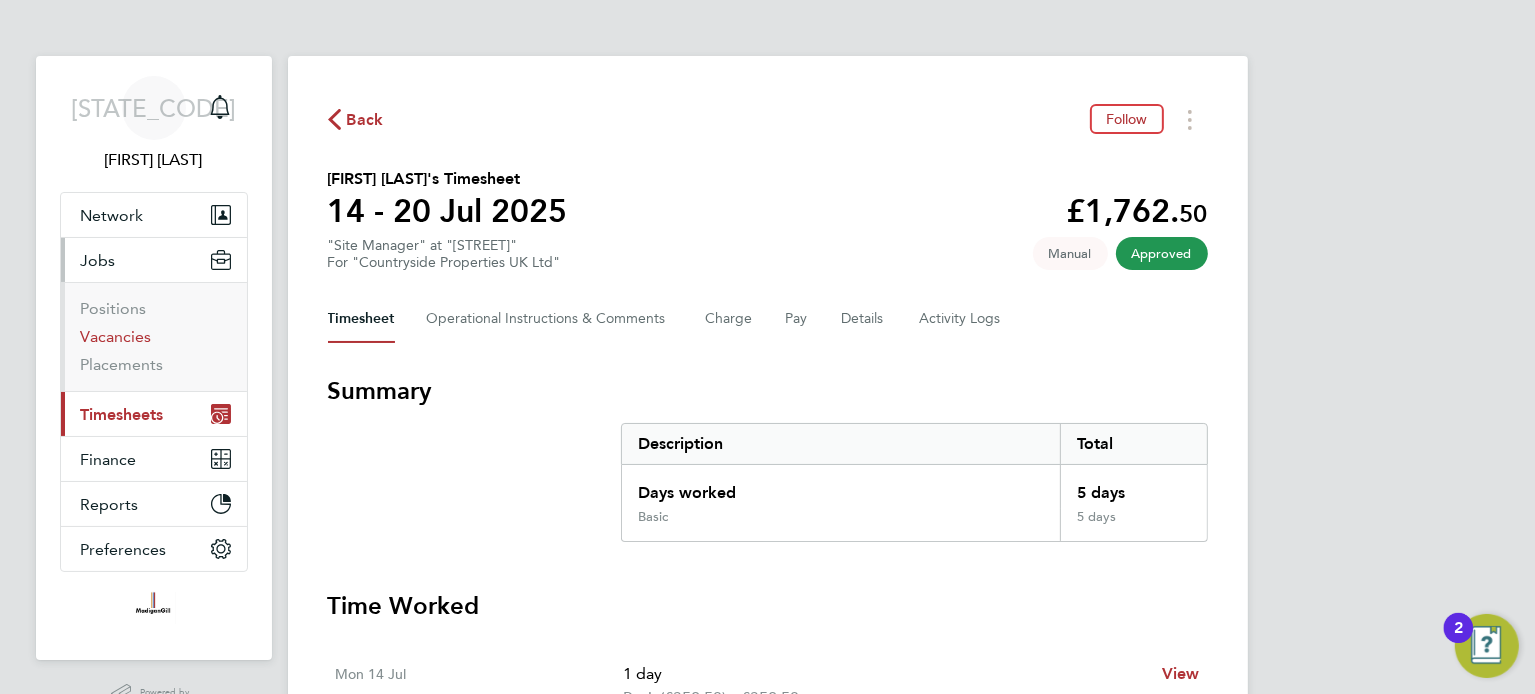 click on "Vacancies" at bounding box center (116, 336) 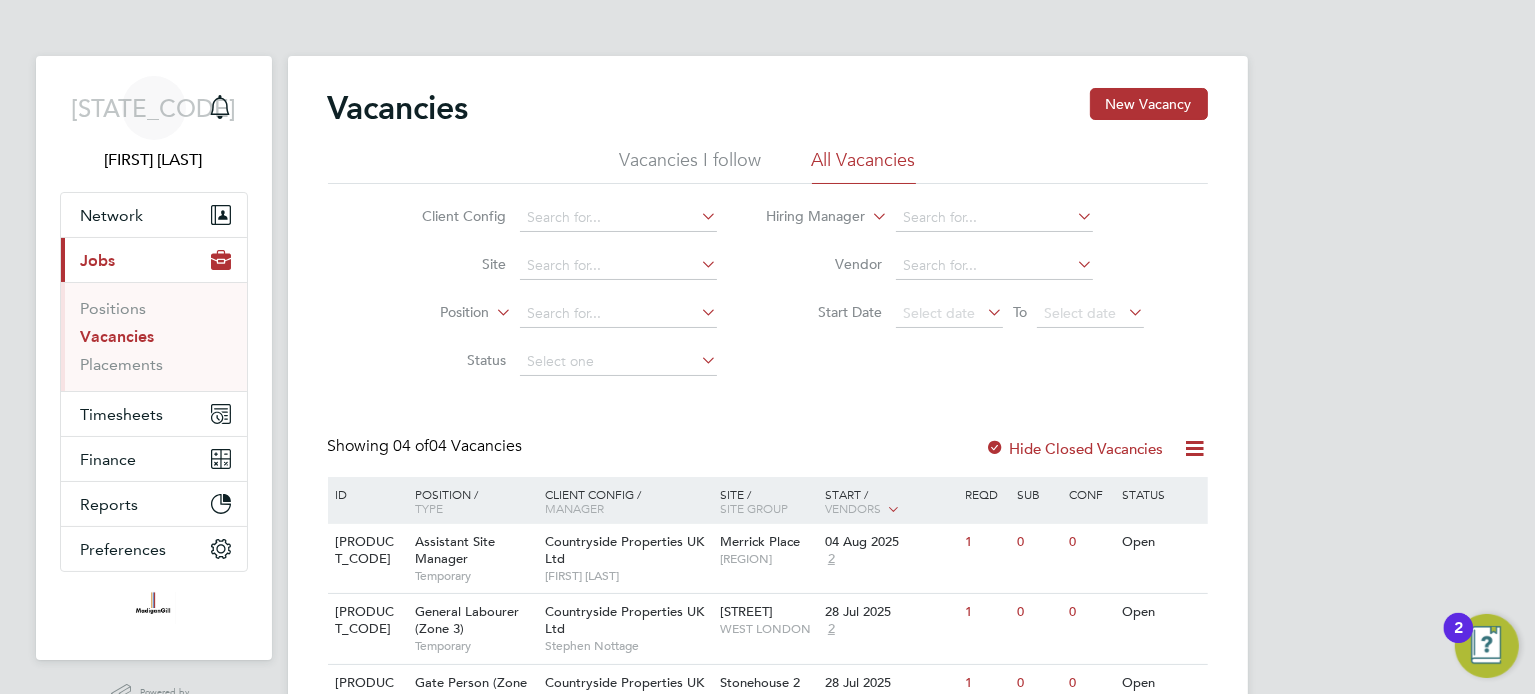 scroll, scrollTop: 182, scrollLeft: 0, axis: vertical 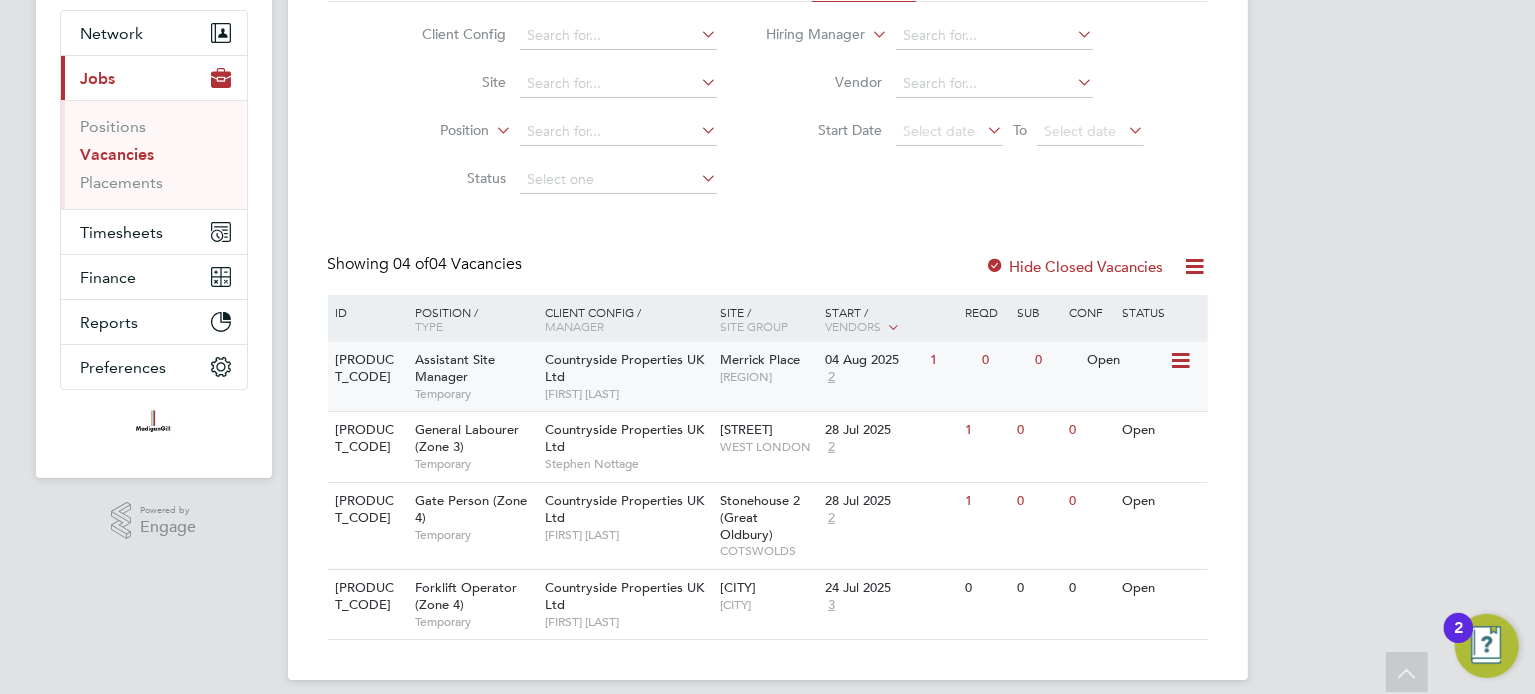 click on "Assistant Site Manager" 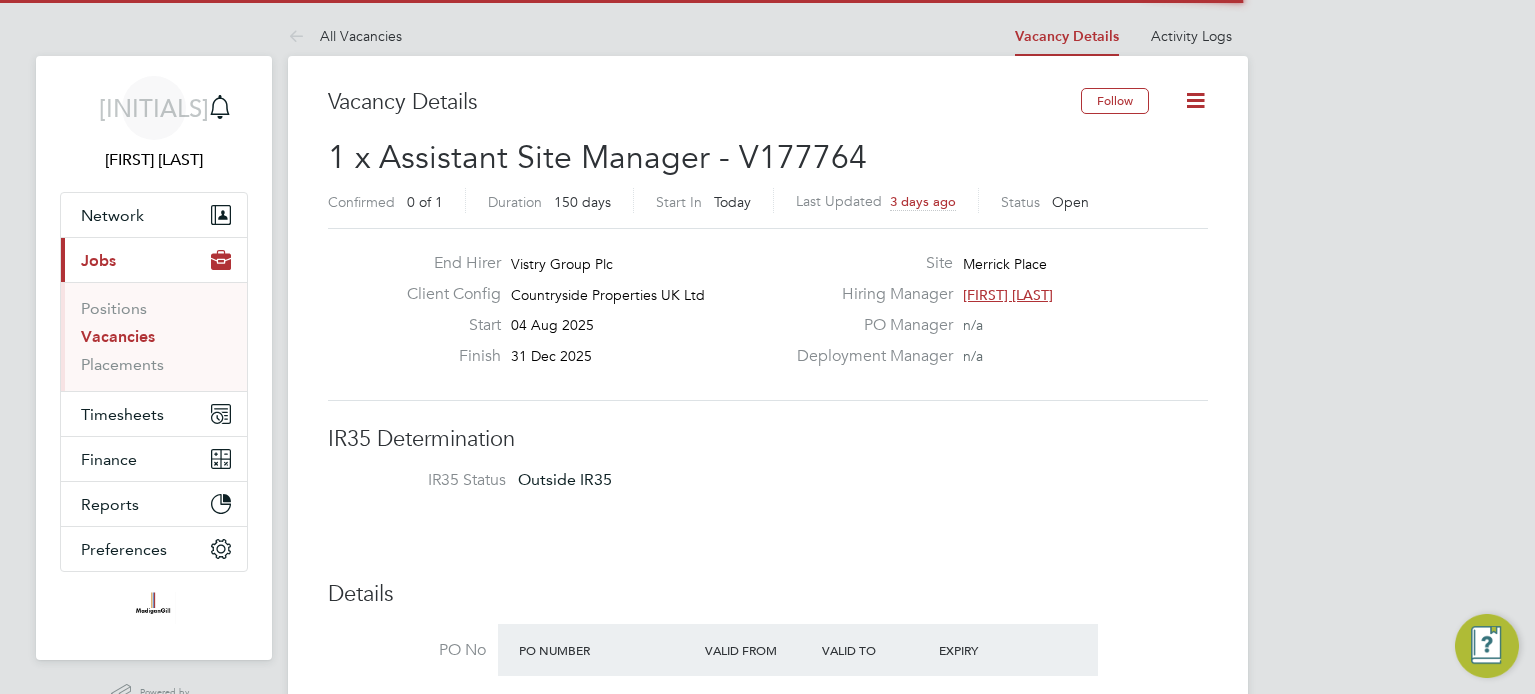 scroll, scrollTop: 0, scrollLeft: 0, axis: both 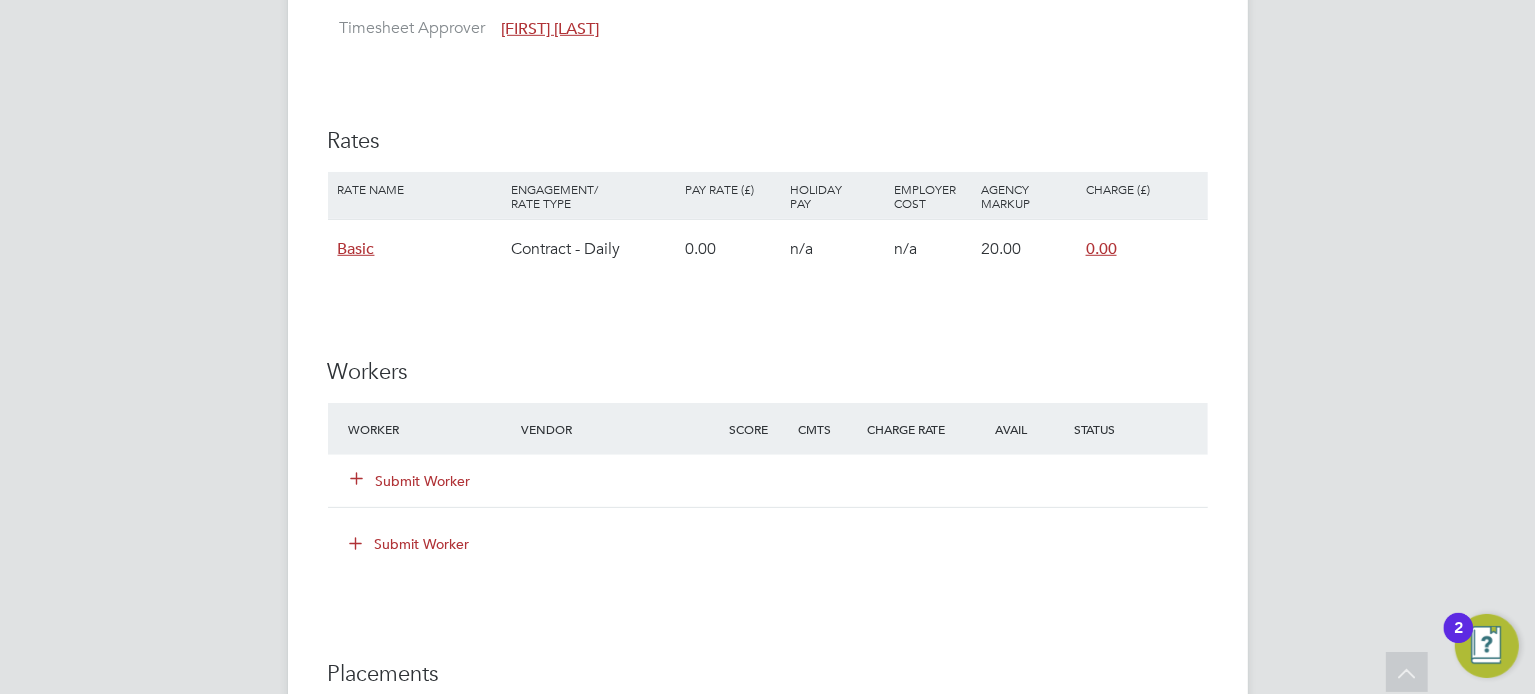 type 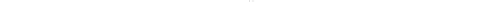 scroll, scrollTop: 0, scrollLeft: 0, axis: both 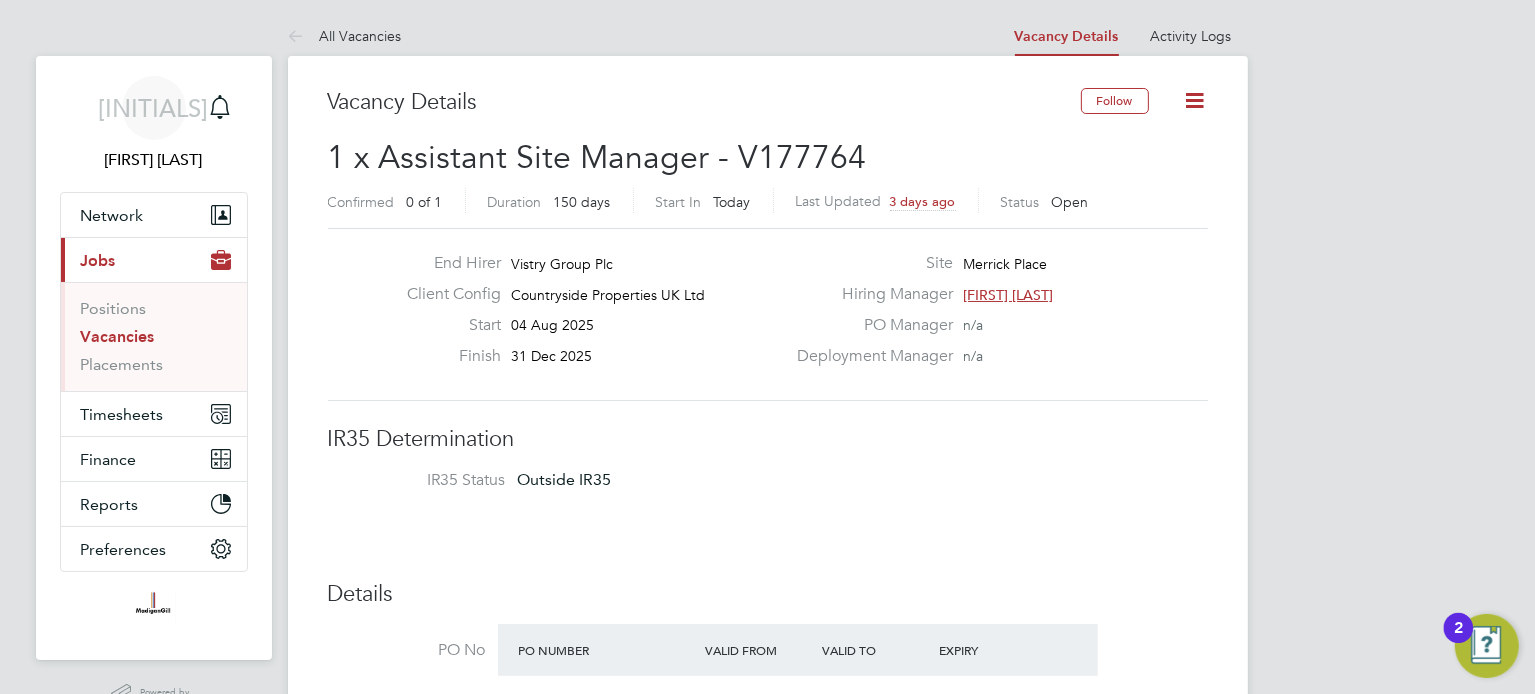 click on "1 x Assistant Site Manager - V177764 Confirmed   0 of 1 Duration   150 days Start In     Today Last Updated 3 days ago Status   Open   End Hirer Vistry Group Plc Start" at bounding box center [767, 1398] 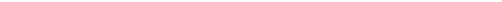 scroll, scrollTop: 10, scrollLeft: 10, axis: both 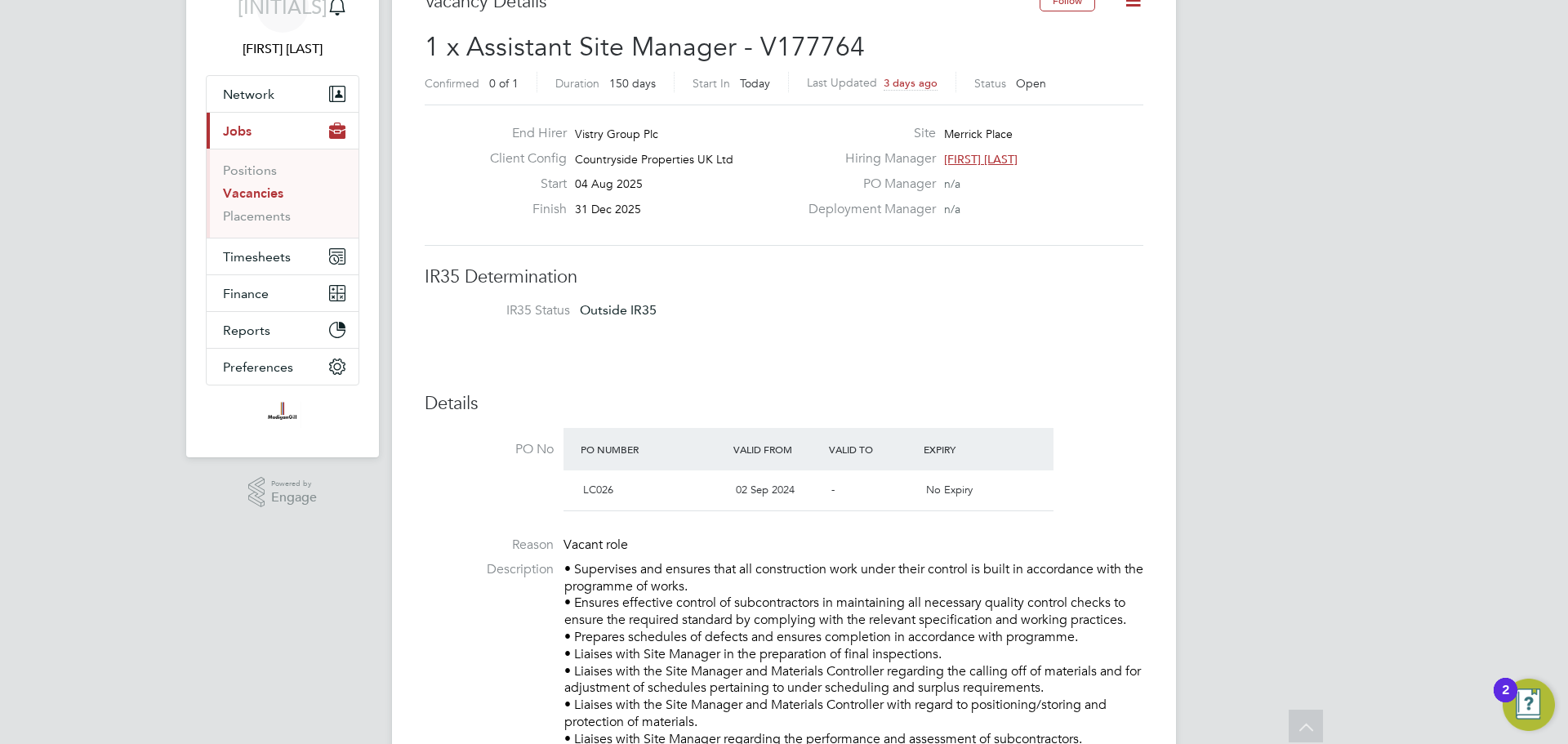 click on "1 x Assistant Site Manager - V177764 Confirmed   0 of 1 Duration   150 days Start In     Today Last Updated 3 days ago Status   Open   End Hirer Vistry Group Plc Start" at bounding box center (784, 1060) 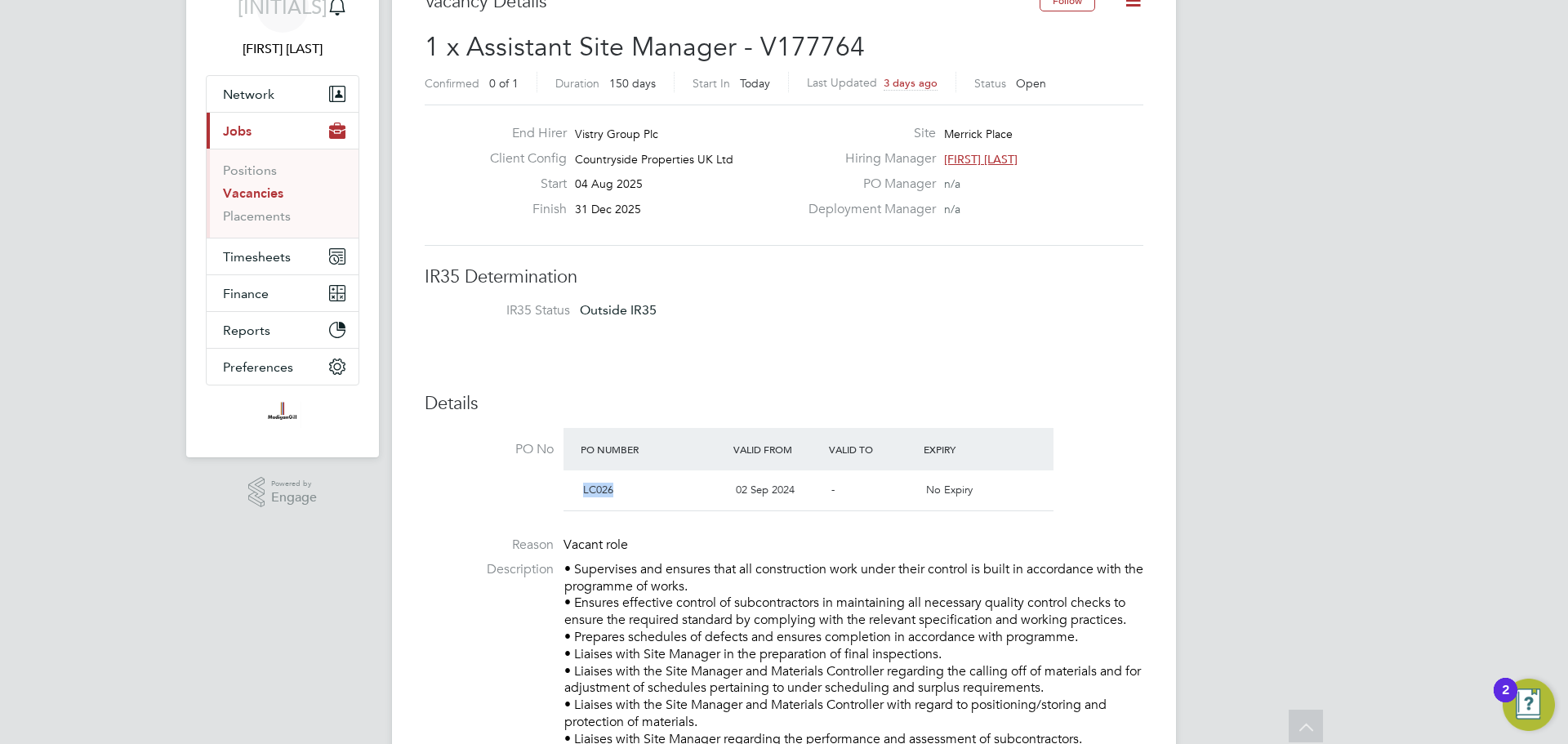 drag, startPoint x: 627, startPoint y: 500, endPoint x: 579, endPoint y: 492, distance: 48.6621 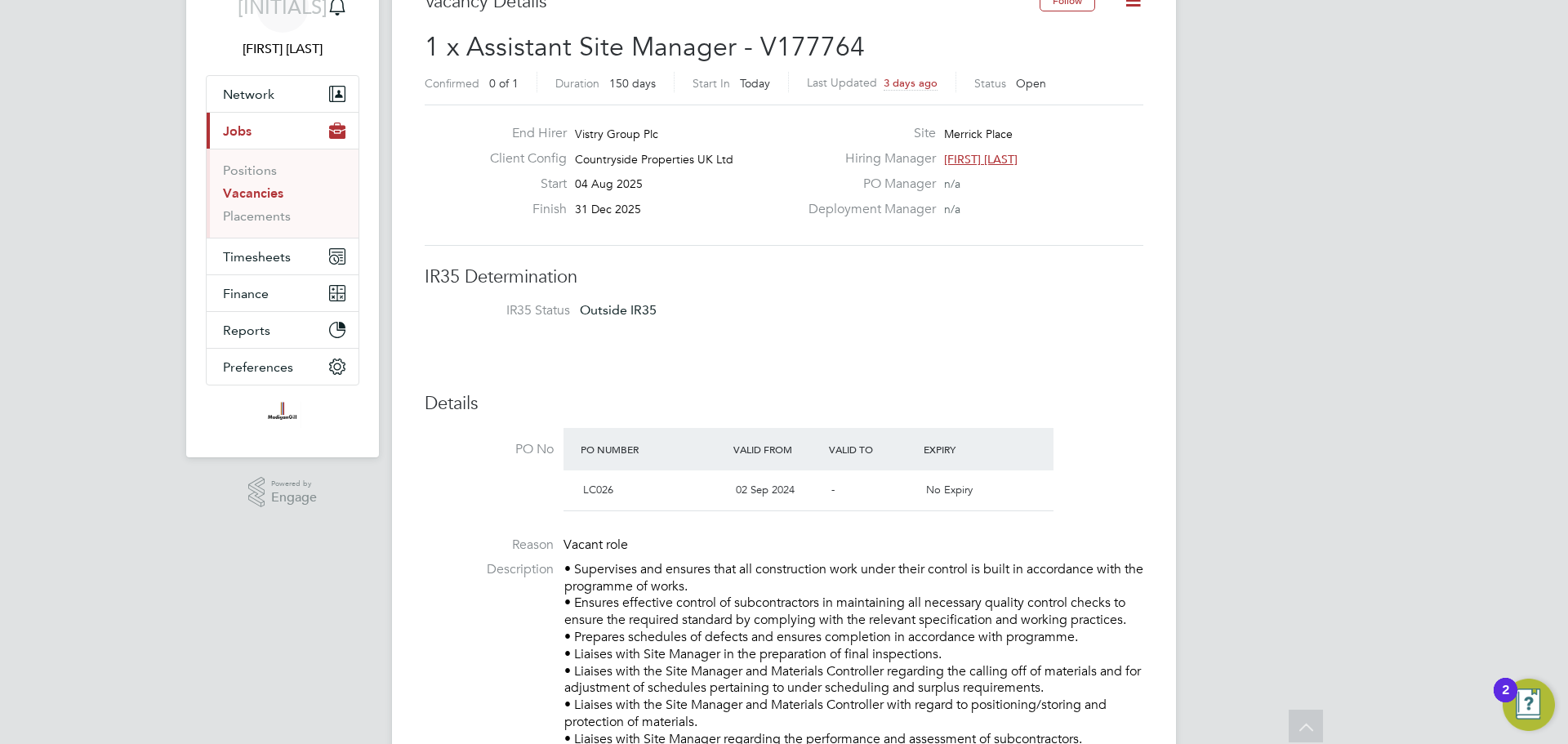 click on "IR35 Status Outside IR35" at bounding box center [784, 314] 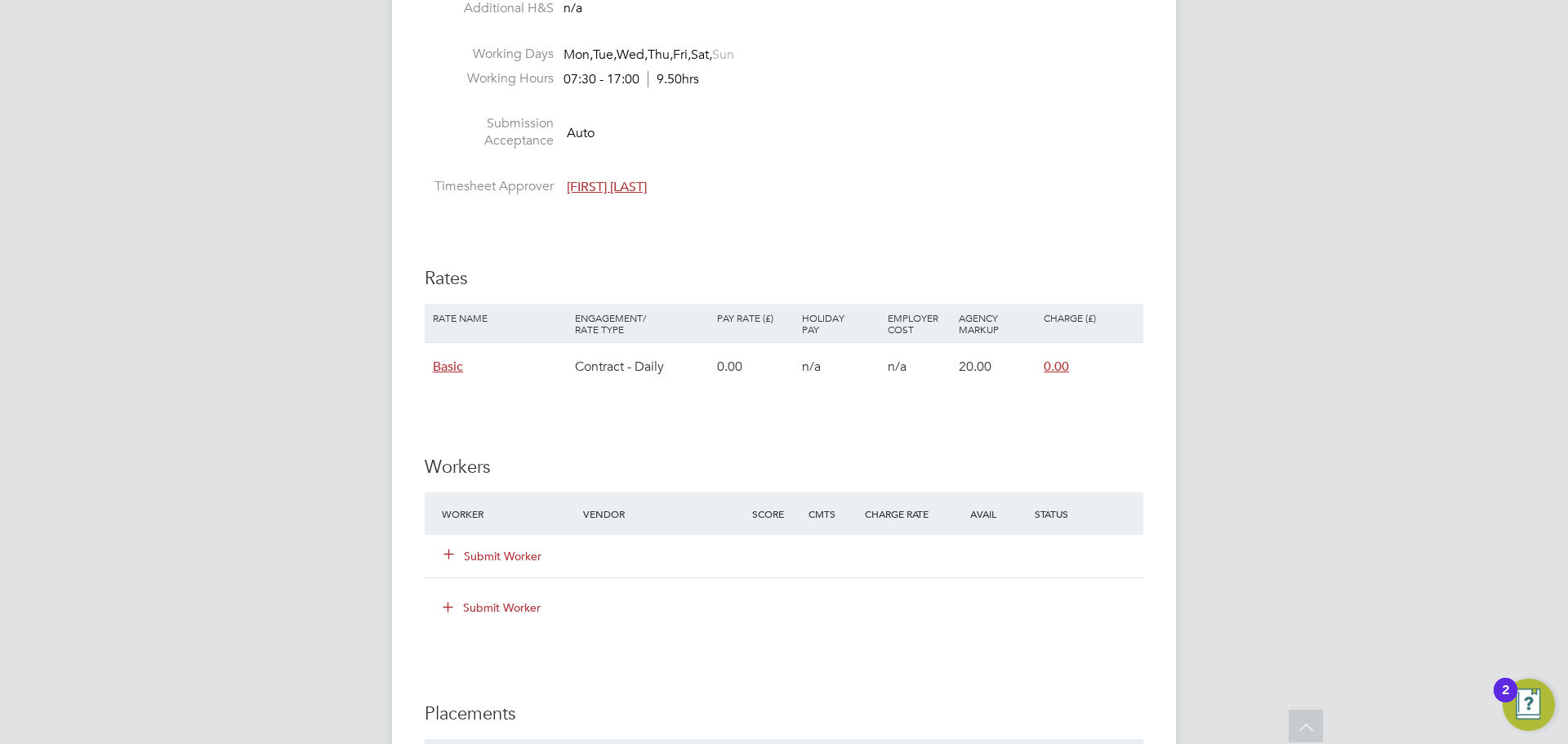 click on "Basic" 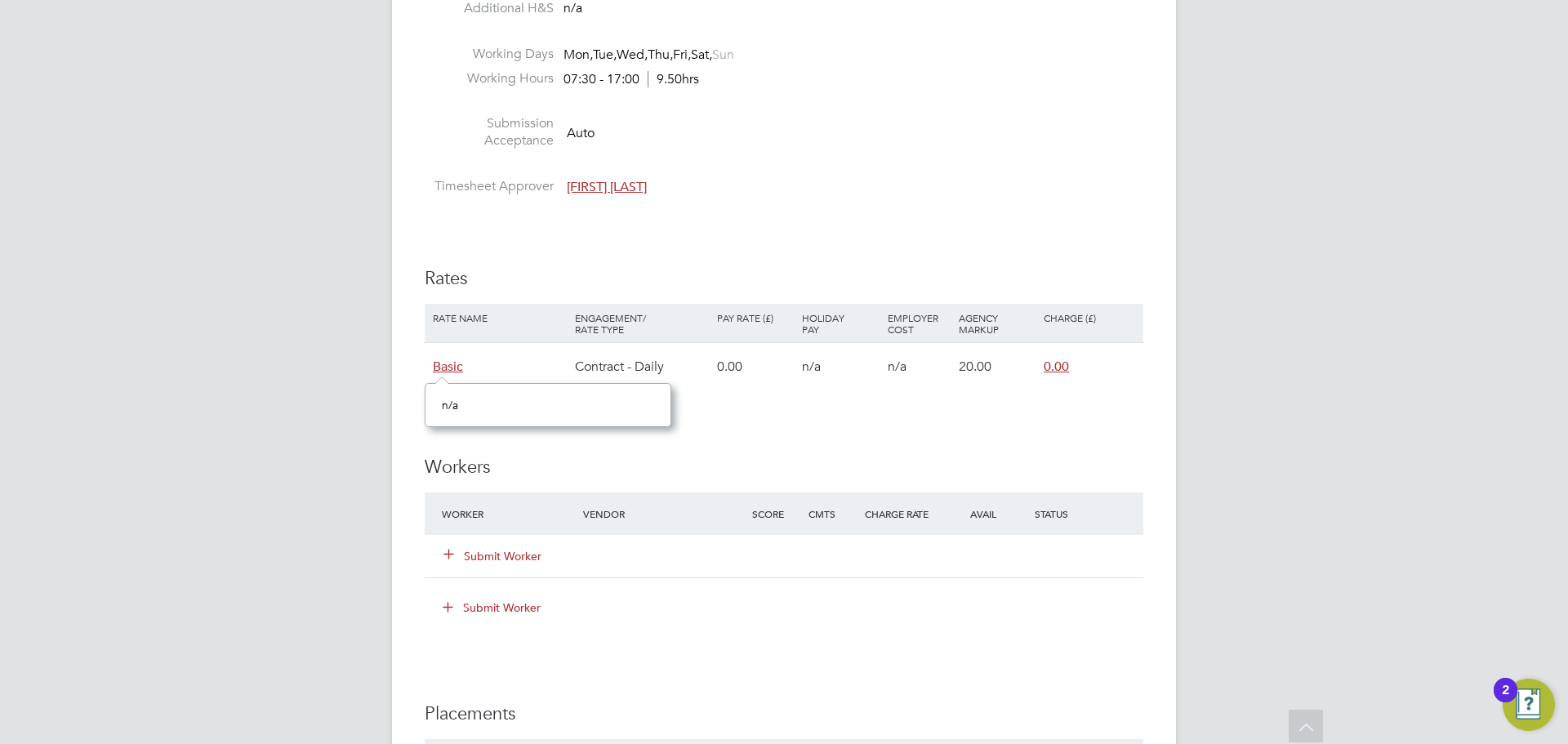 click on "Holiday Pay" 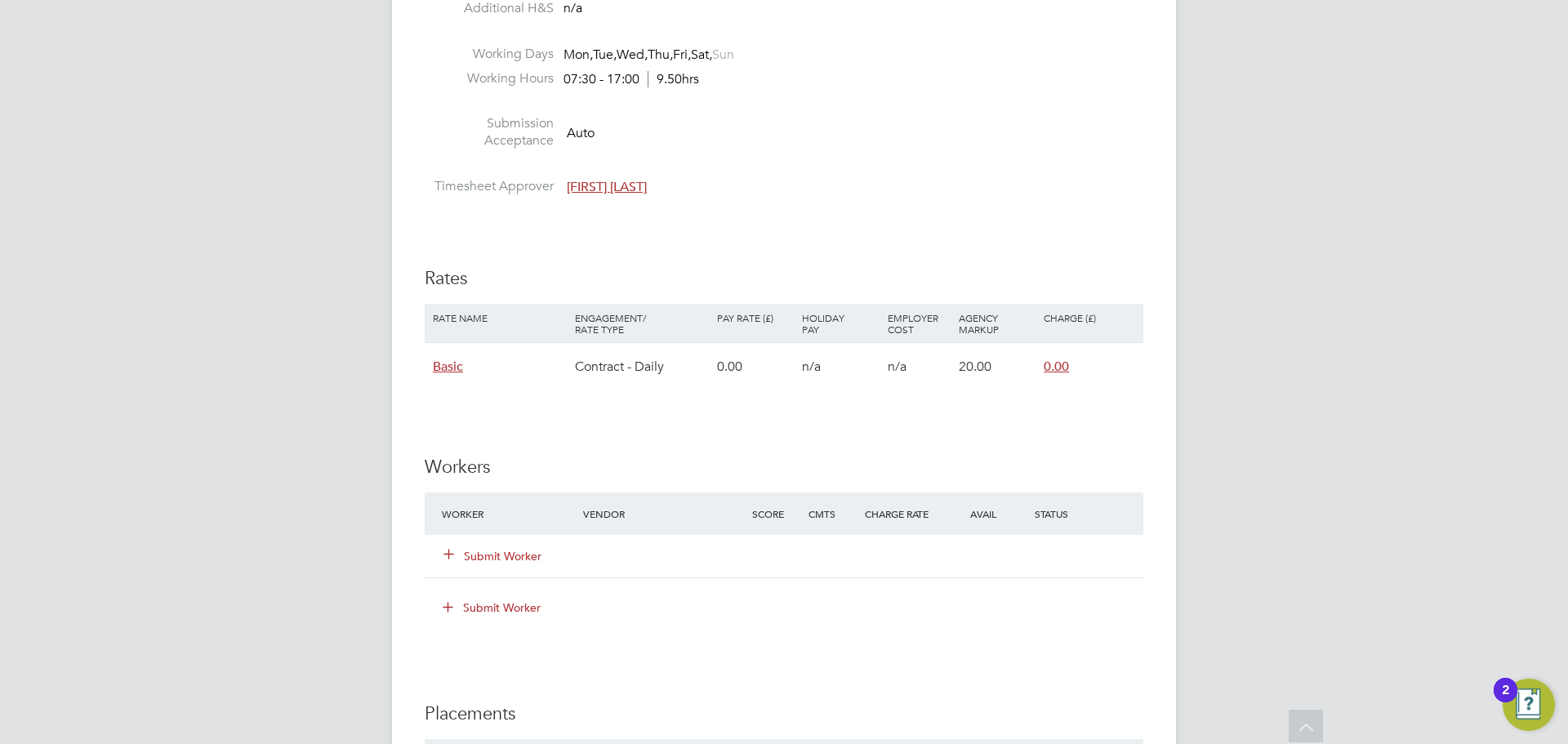 click on "0.00" 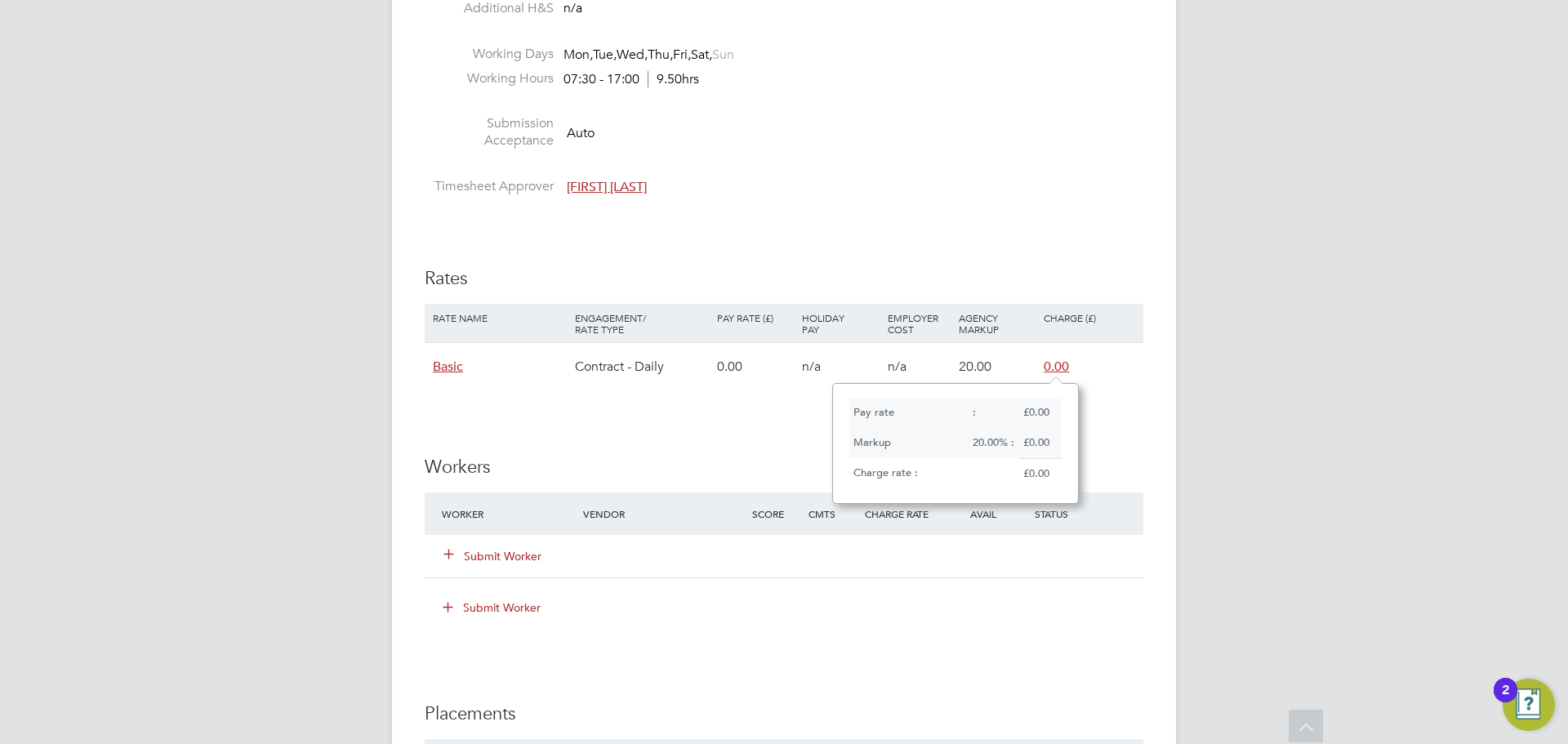 click on "20.00% :" 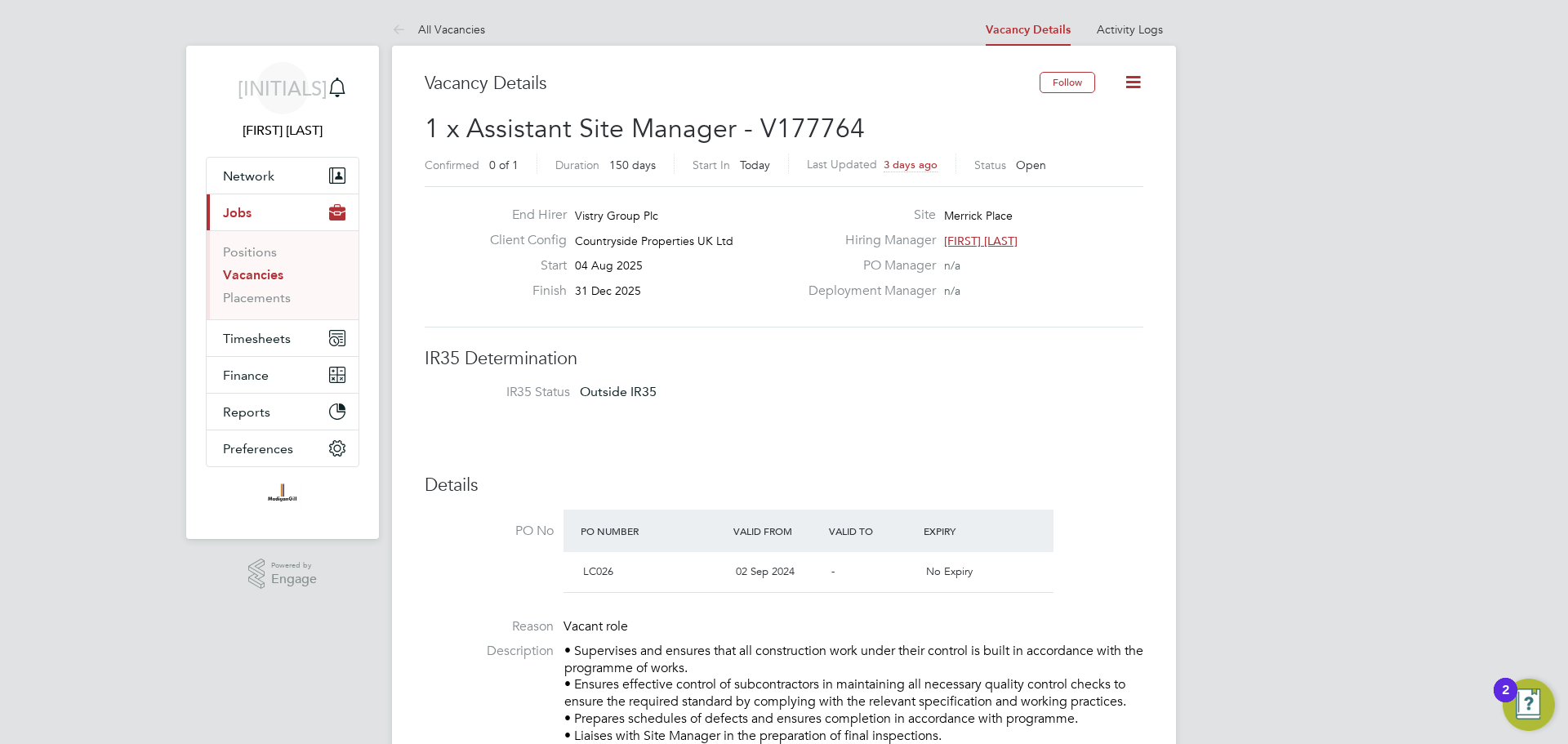 click 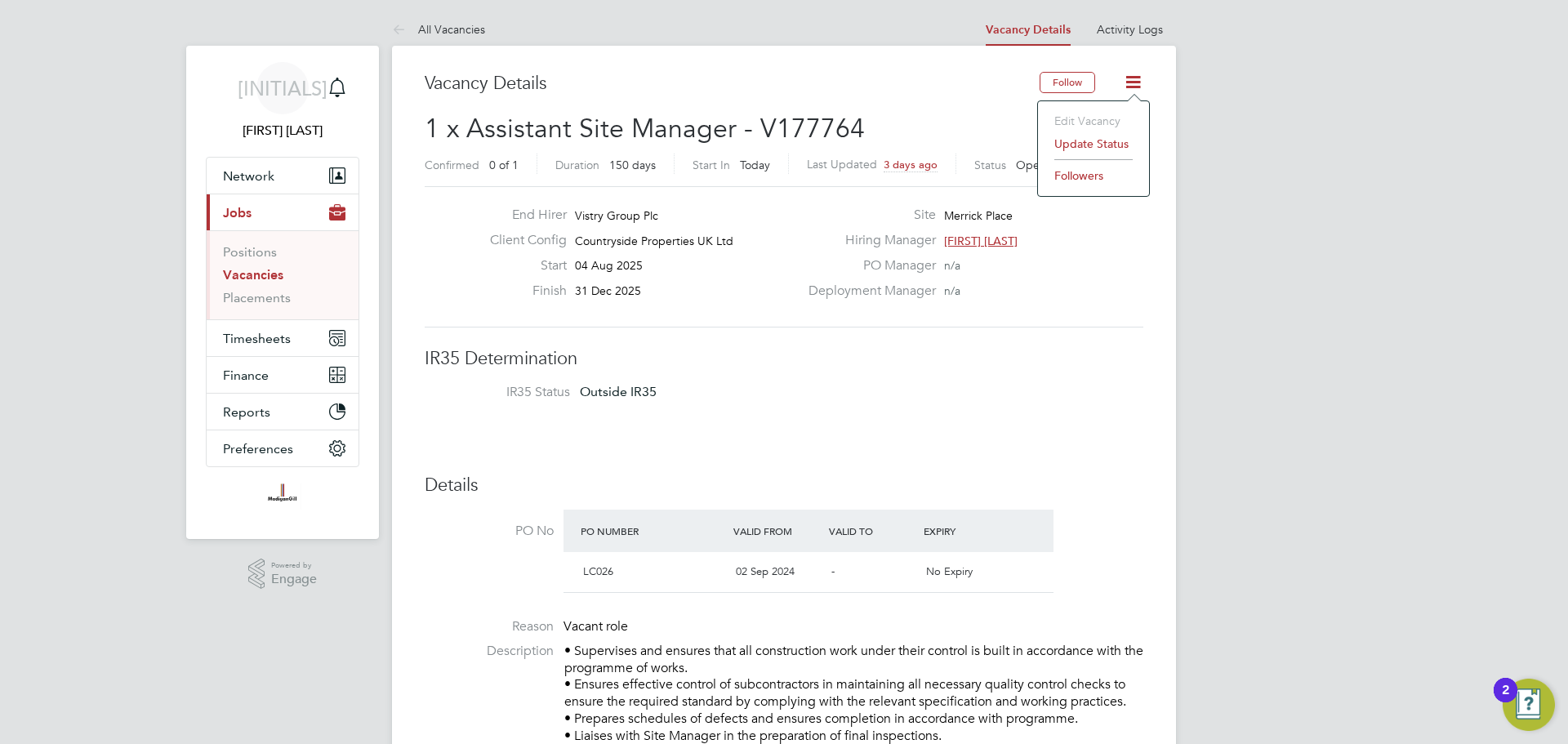 click on "1 x Assistant Site Manager - V177764 Confirmed   0 of 1 Duration   150 days Start In     Today Last Updated 3 days ago Status   Open   End Hirer Vistry Group Plc Start" at bounding box center (784, 1142) 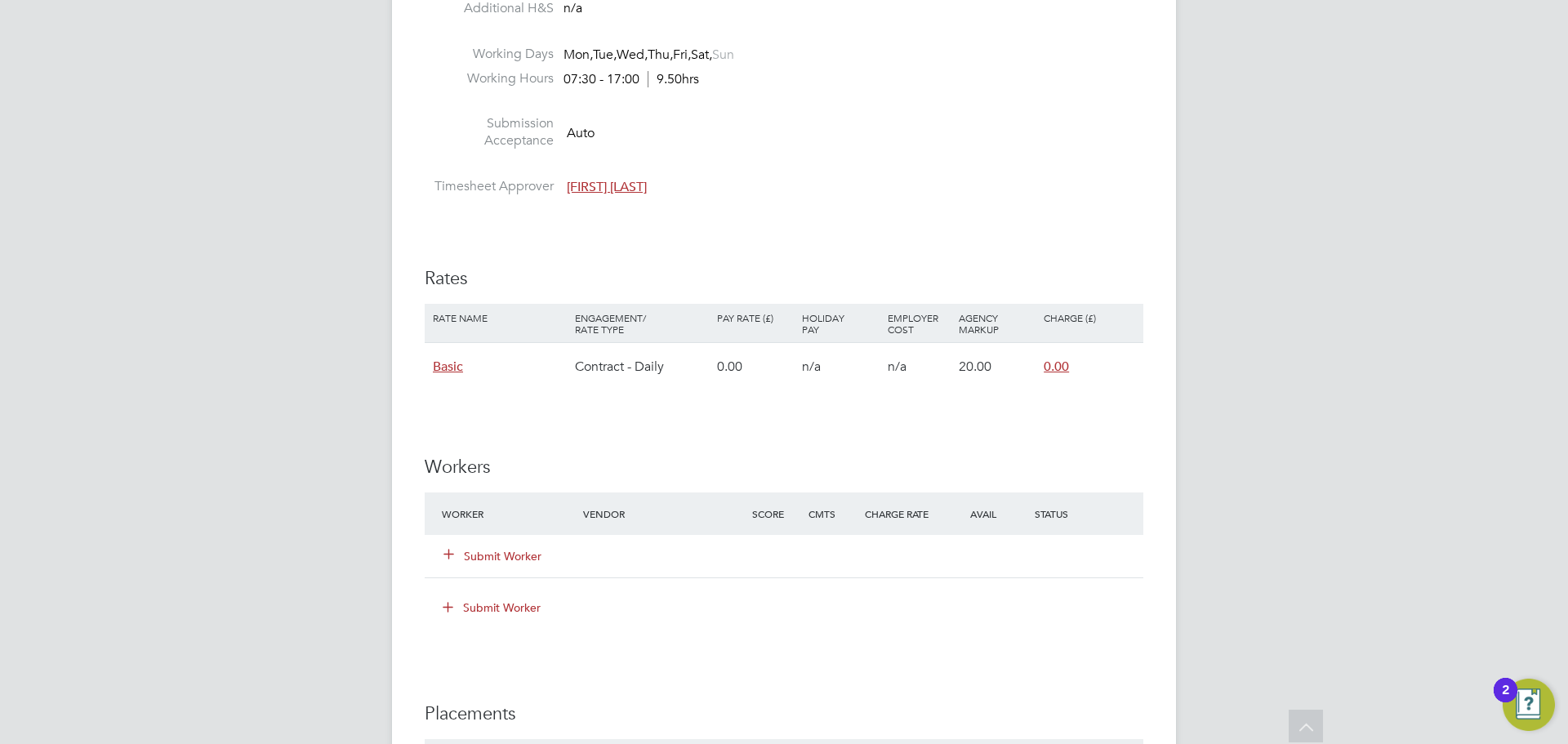 click on "0.00" 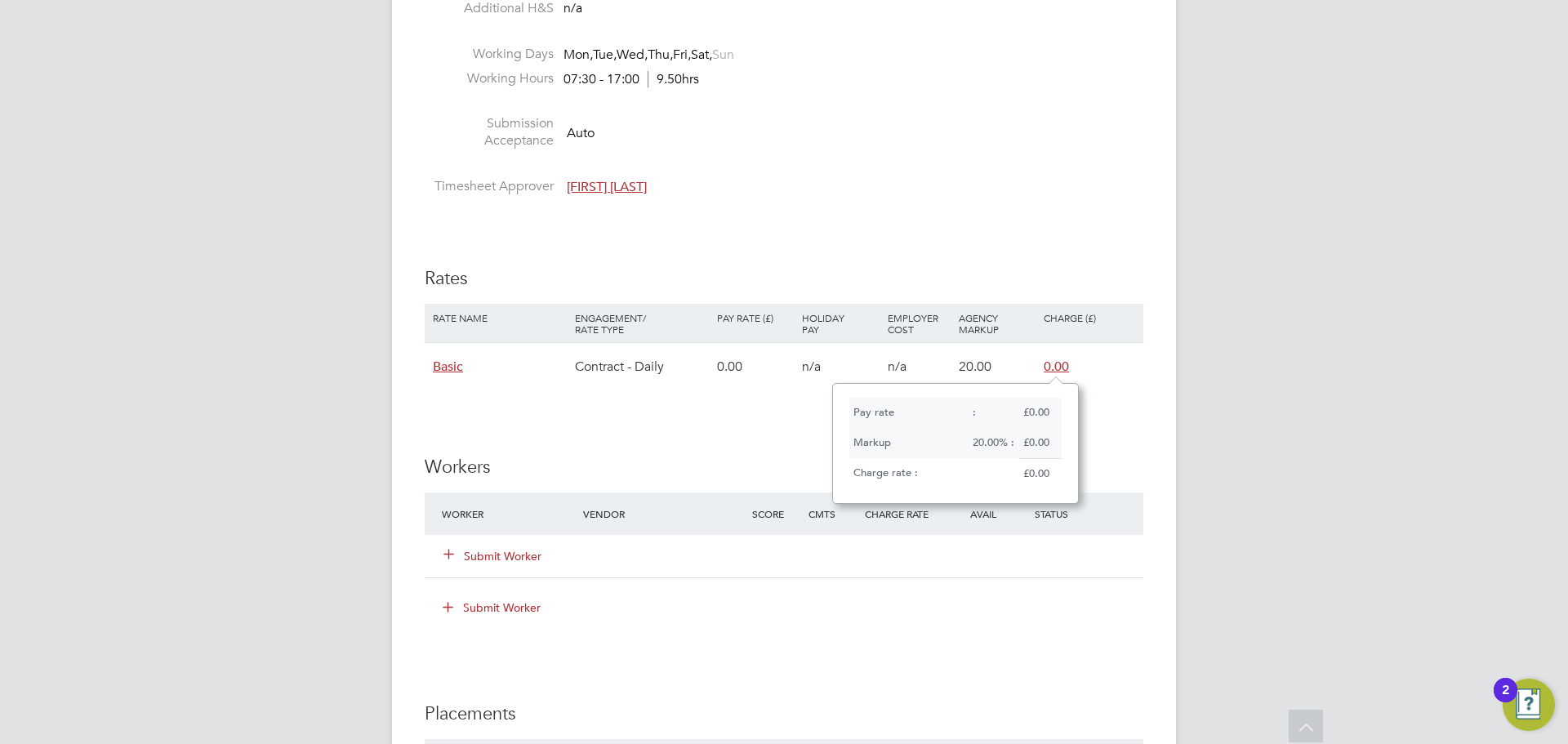 click on "1 x Assistant Site Manager - V177764 Confirmed   0 of 1 Duration   150 days Start In     Today Last Updated 3 days ago Status   Open   End Hirer Vistry Group Plc Start" at bounding box center (784, 162) 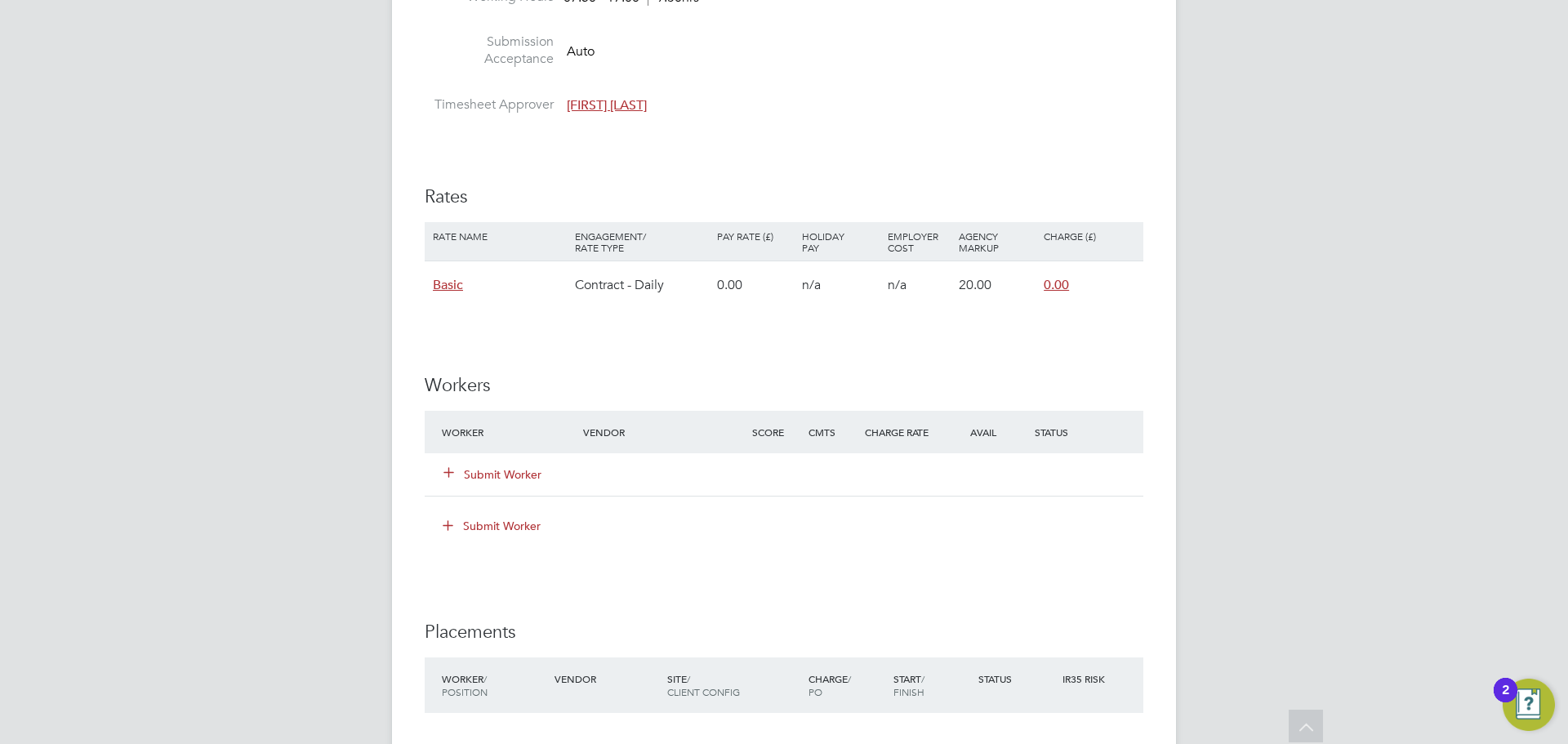 click on "Submit Worker" 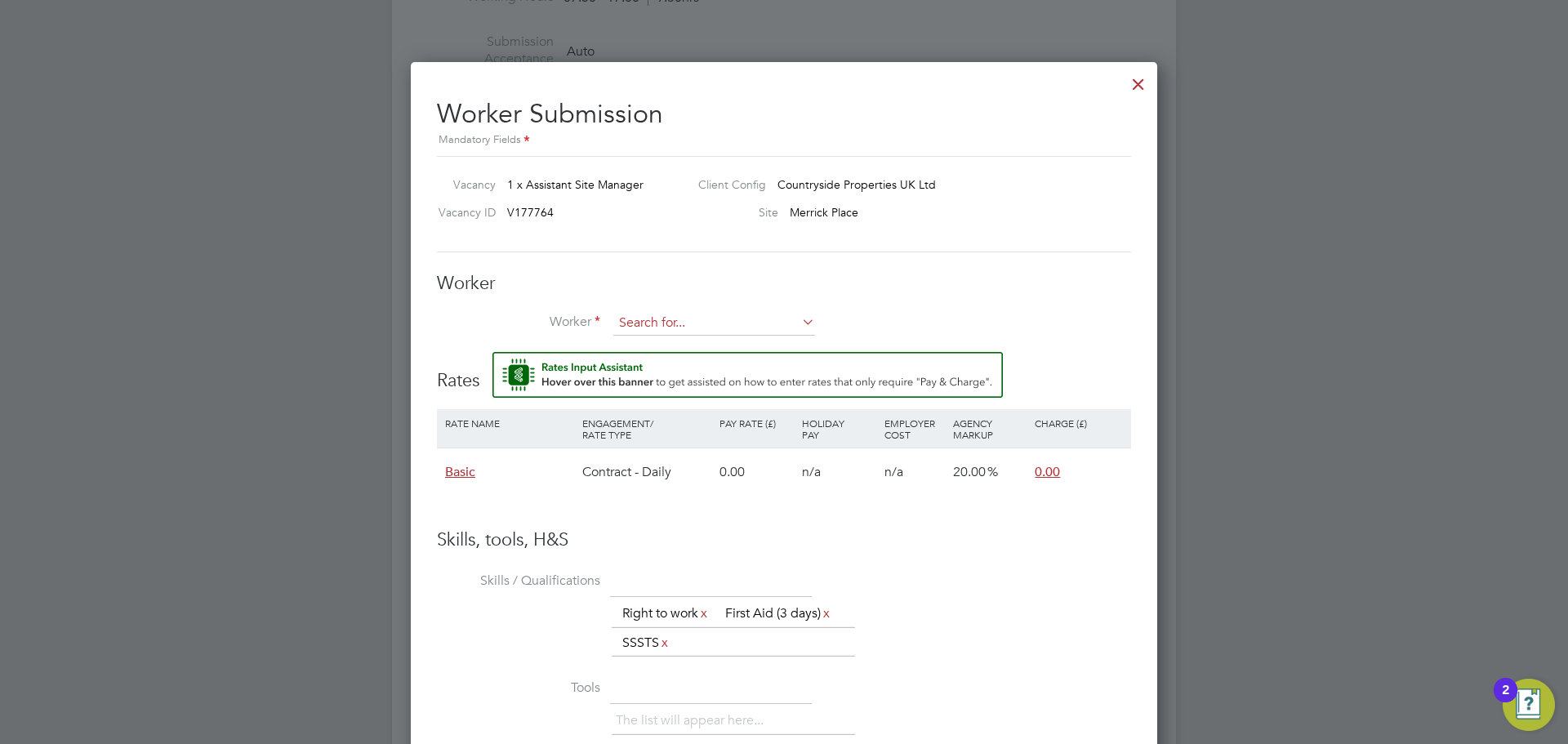 click at bounding box center (714, 323) 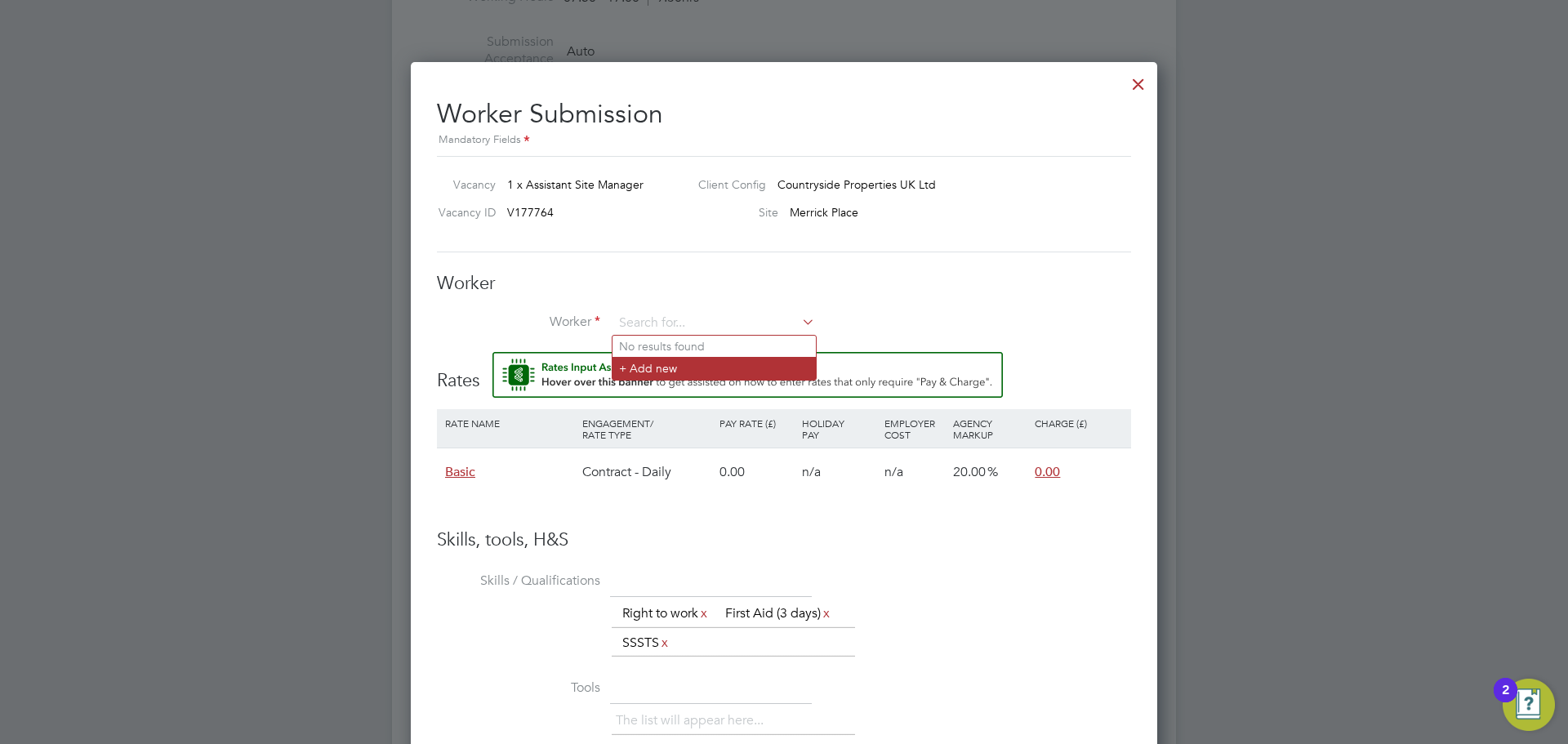 click on "+ Add new" 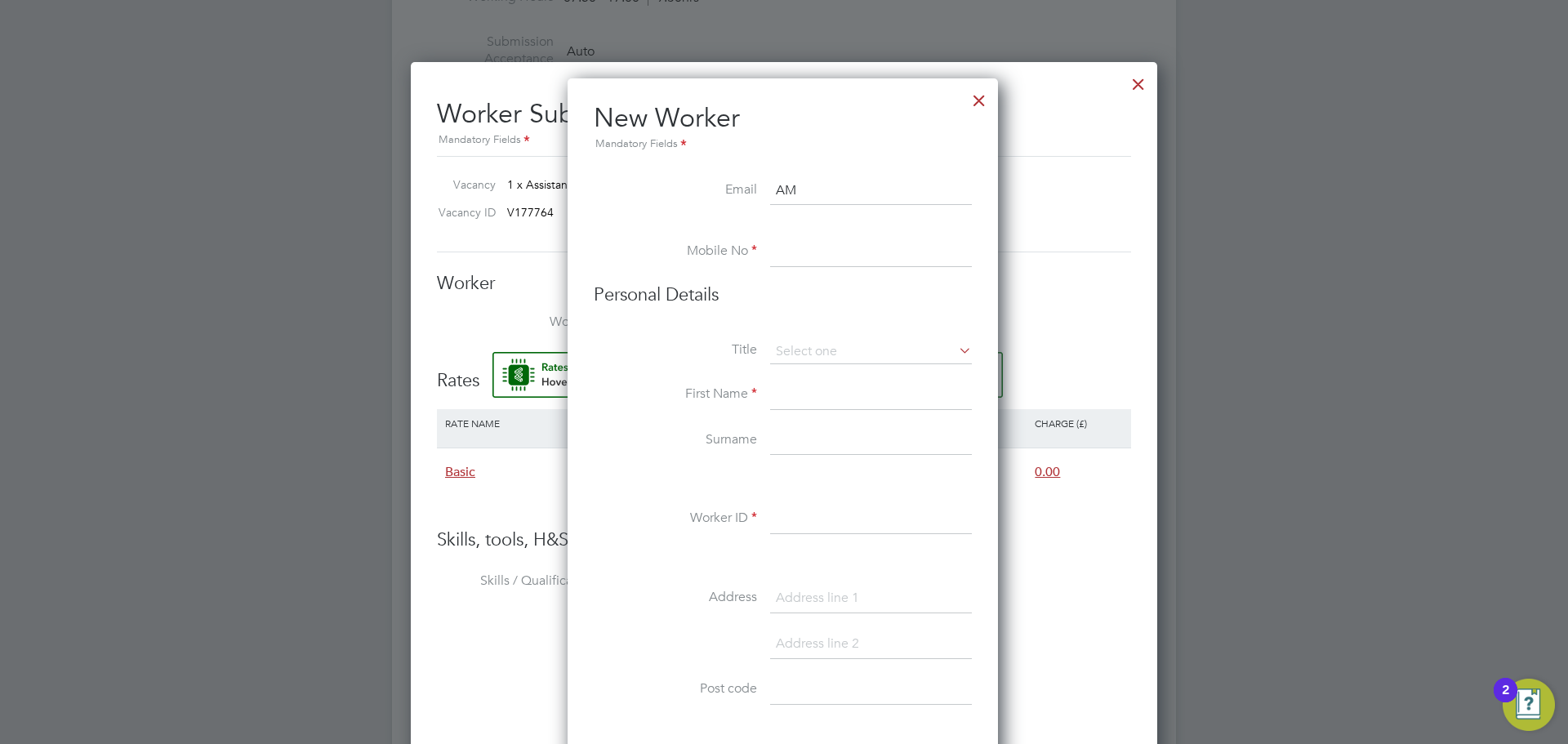 type on "A" 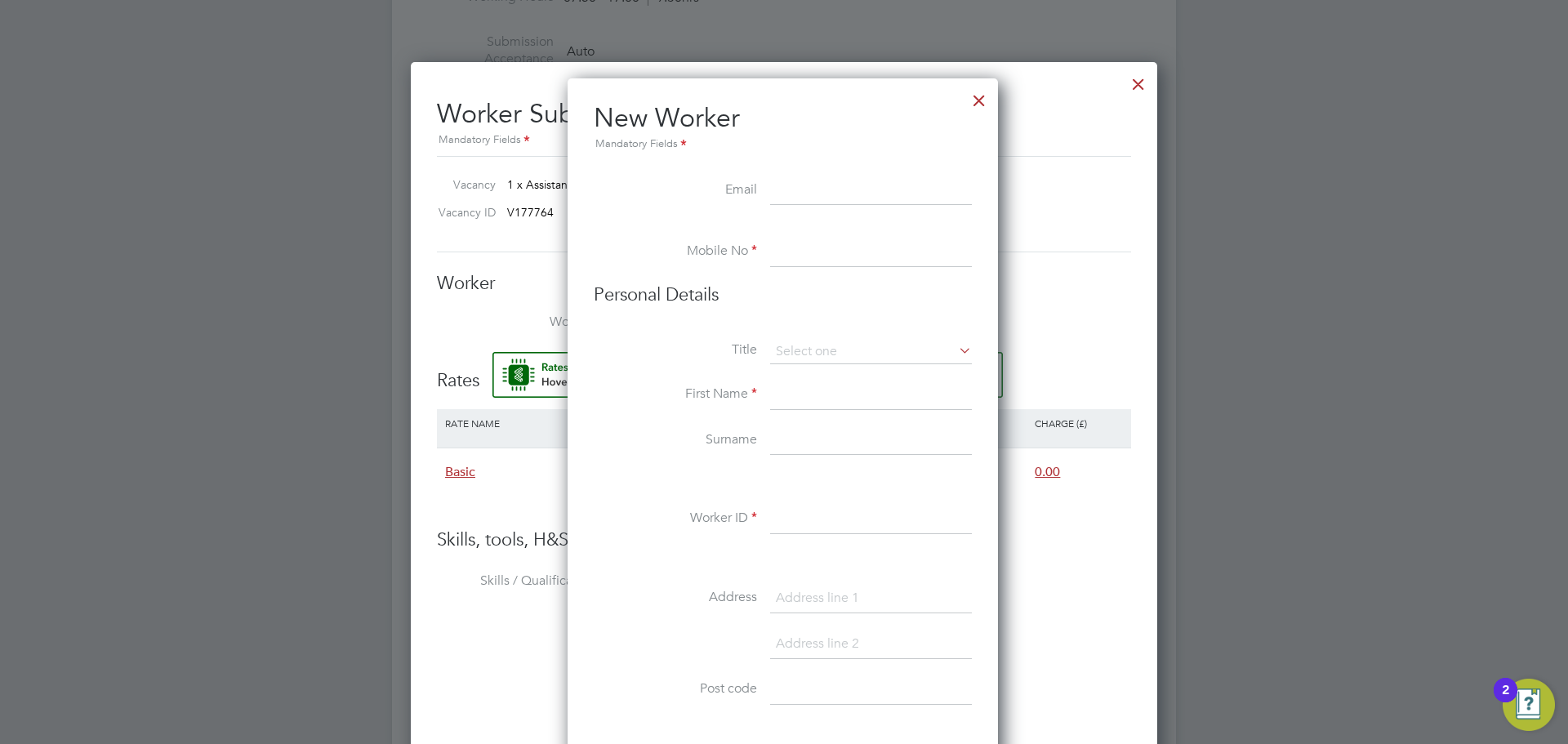 paste on "[EMAIL]" 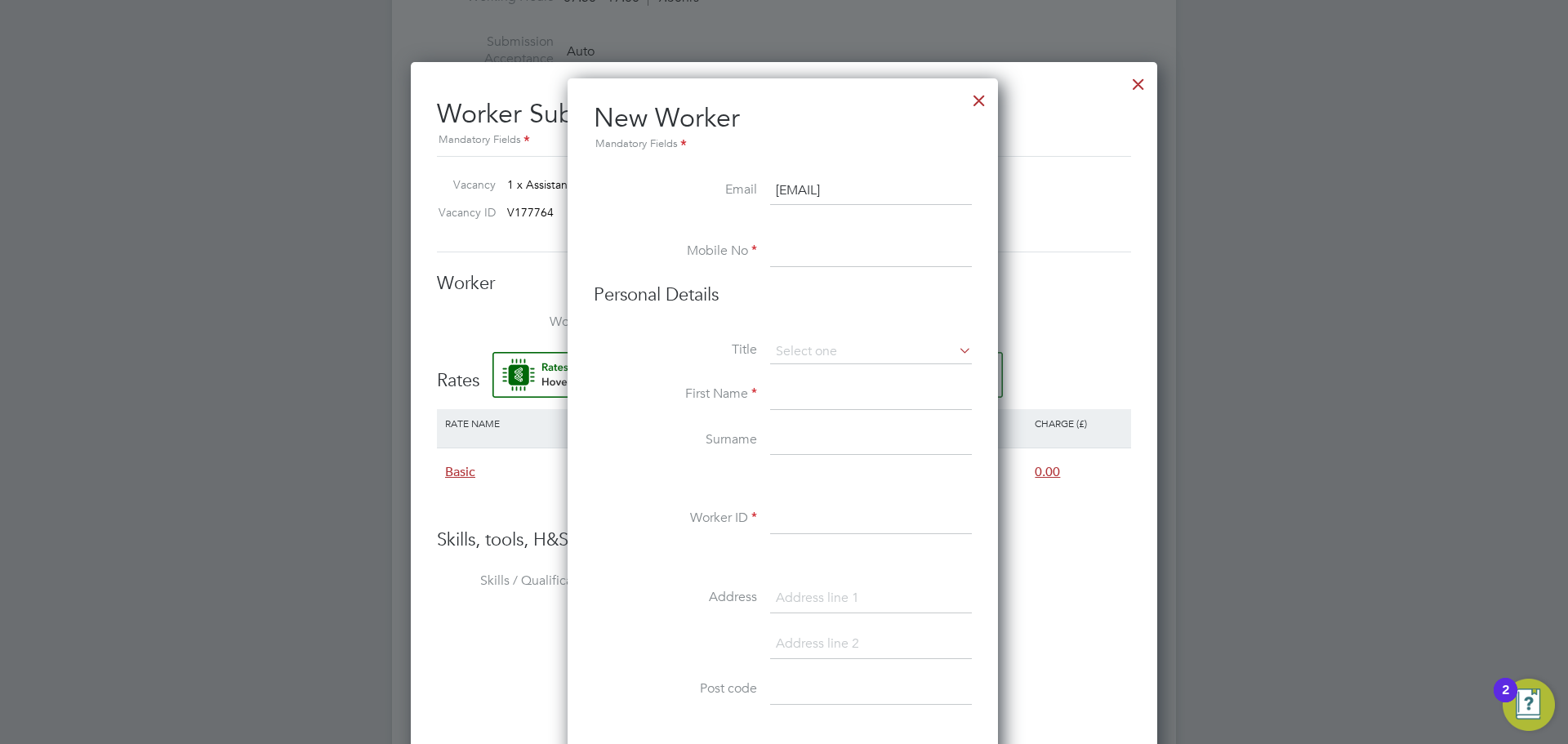 type on "[EMAIL]" 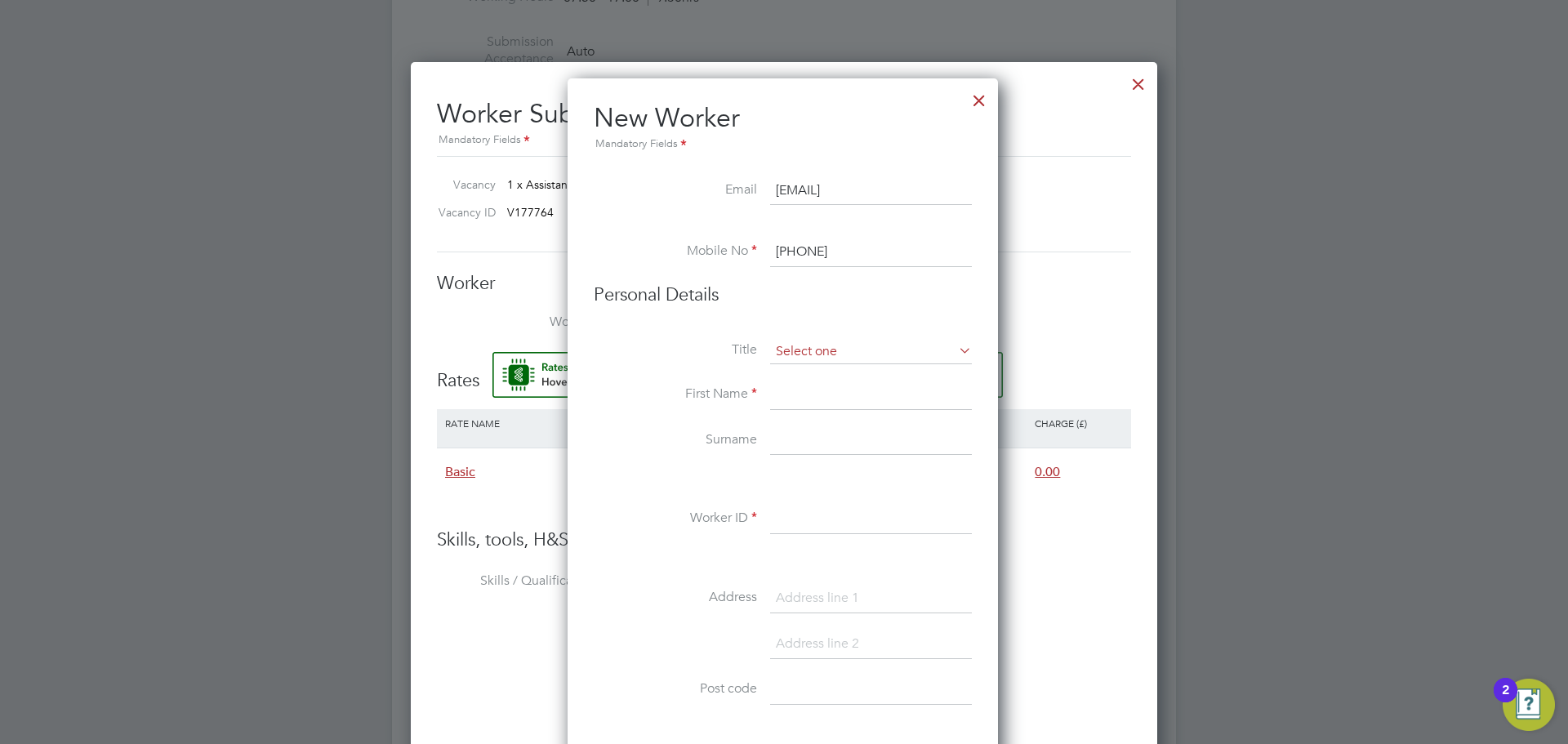 type on "[PHONE]" 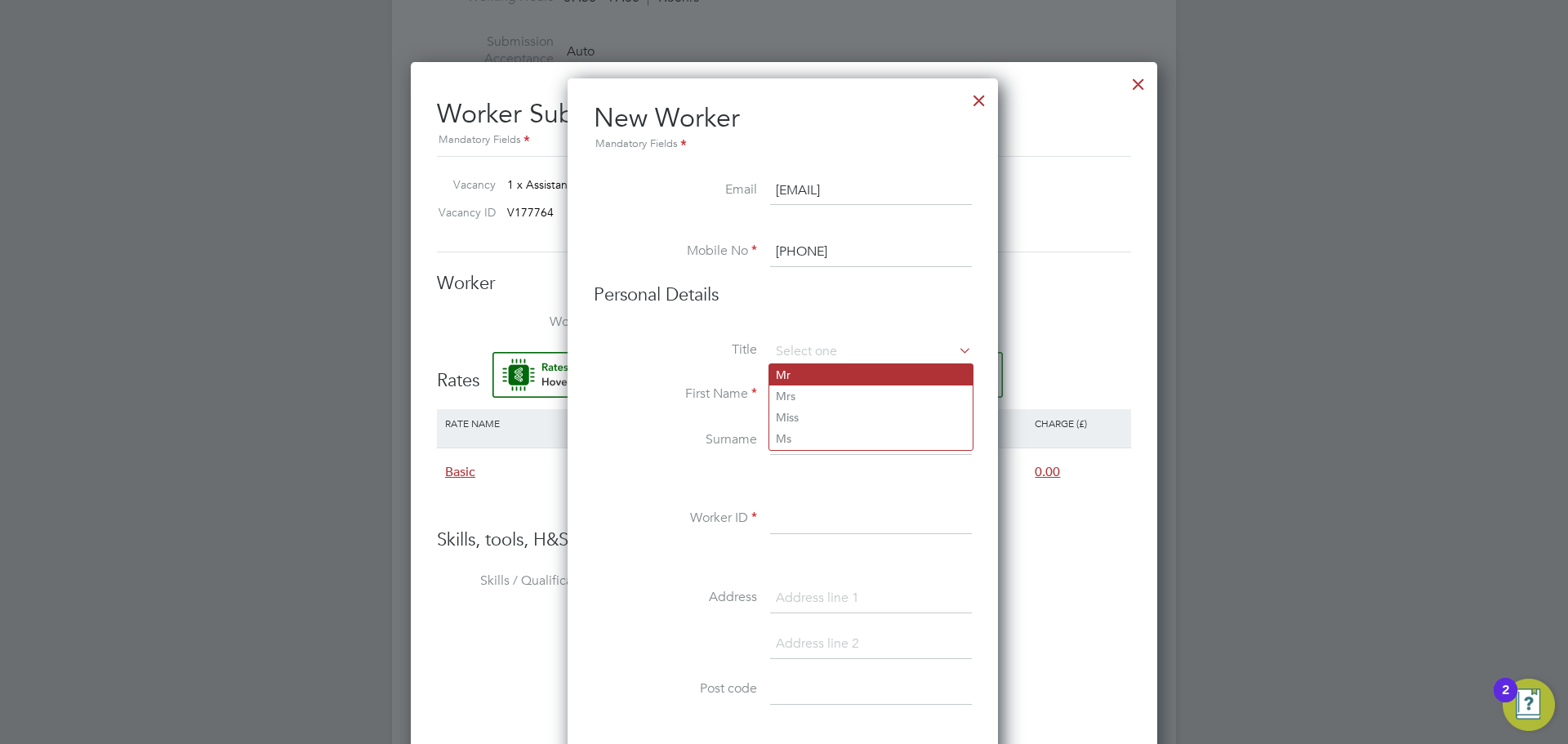 click on "Mr" 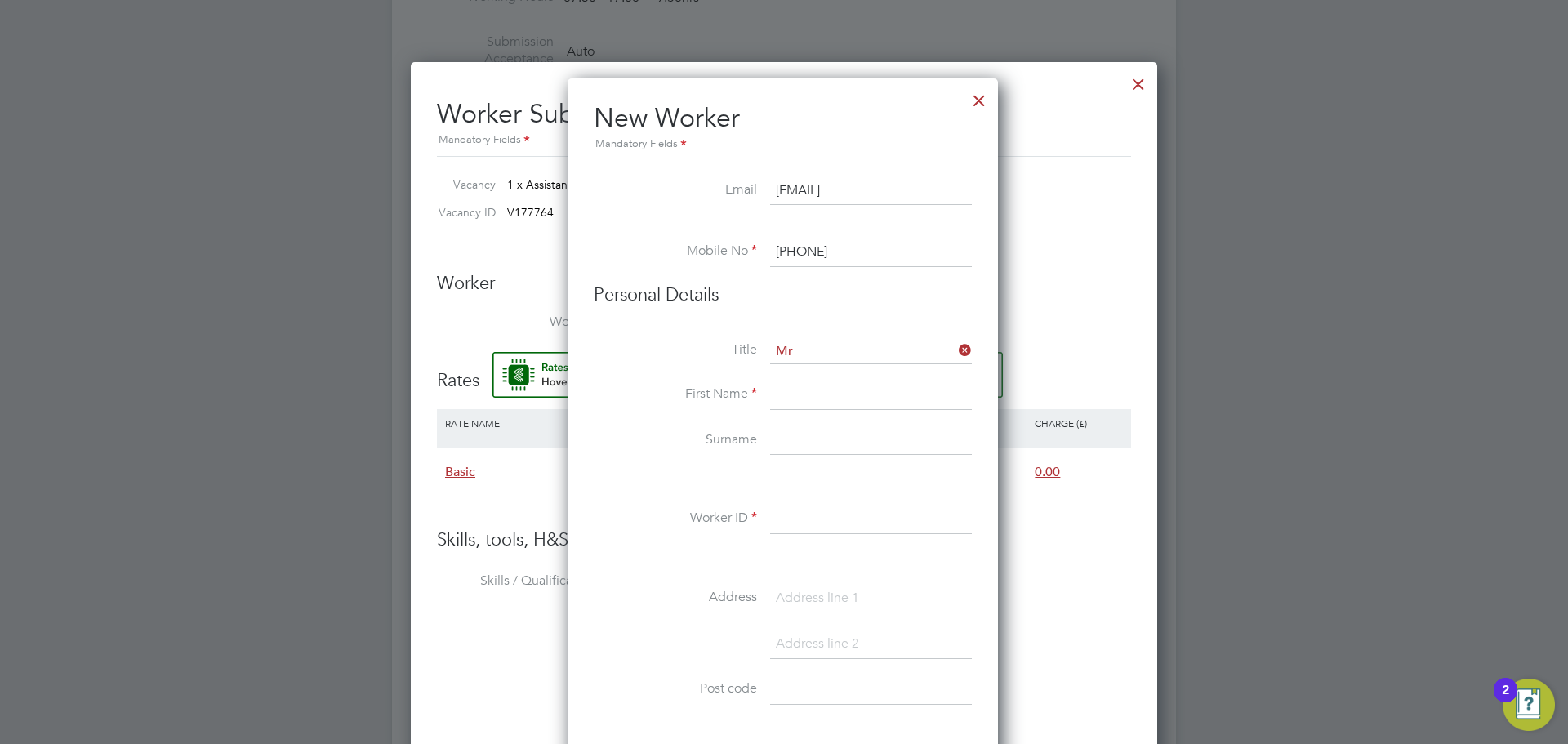 click at bounding box center [871, 395] 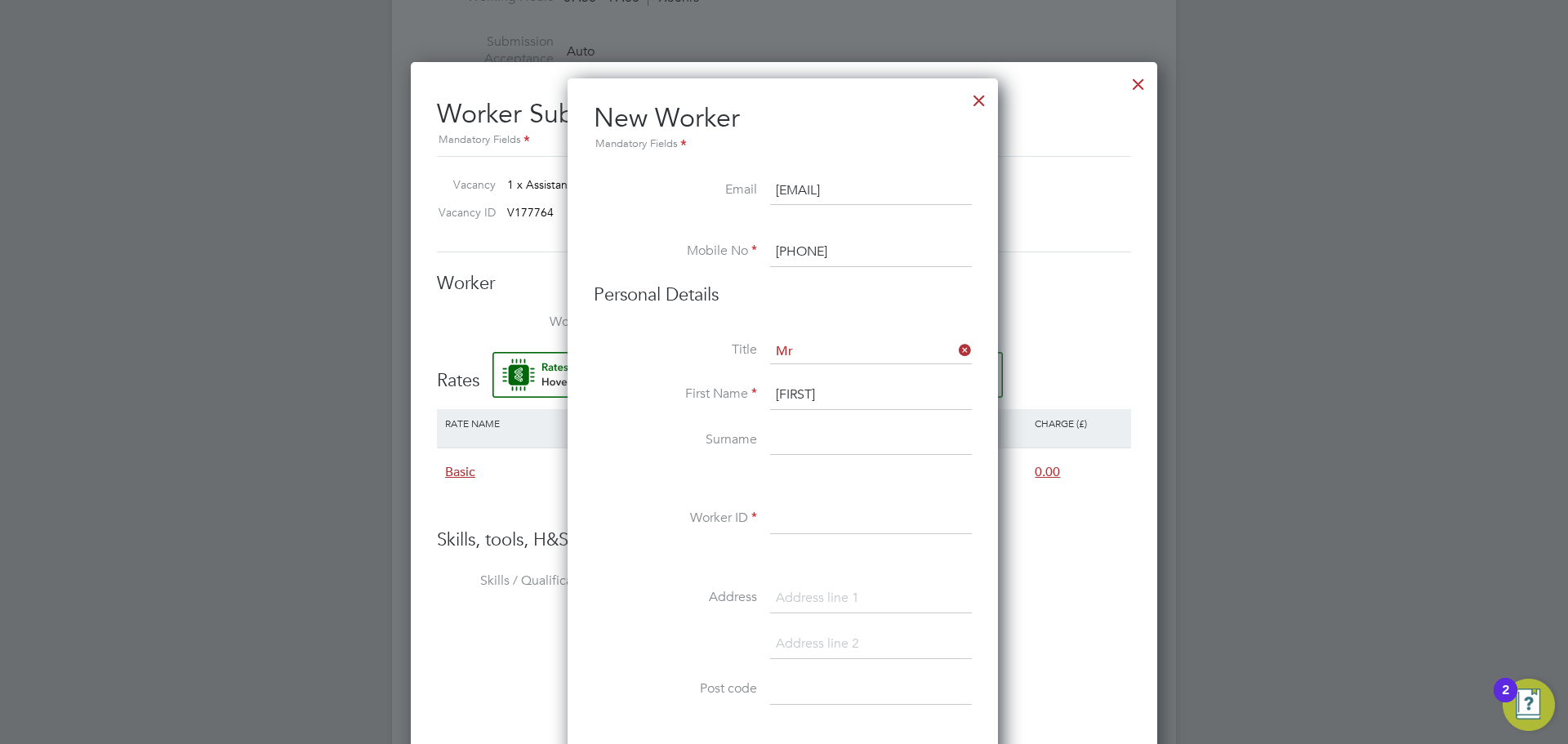 type on "[FIRST]" 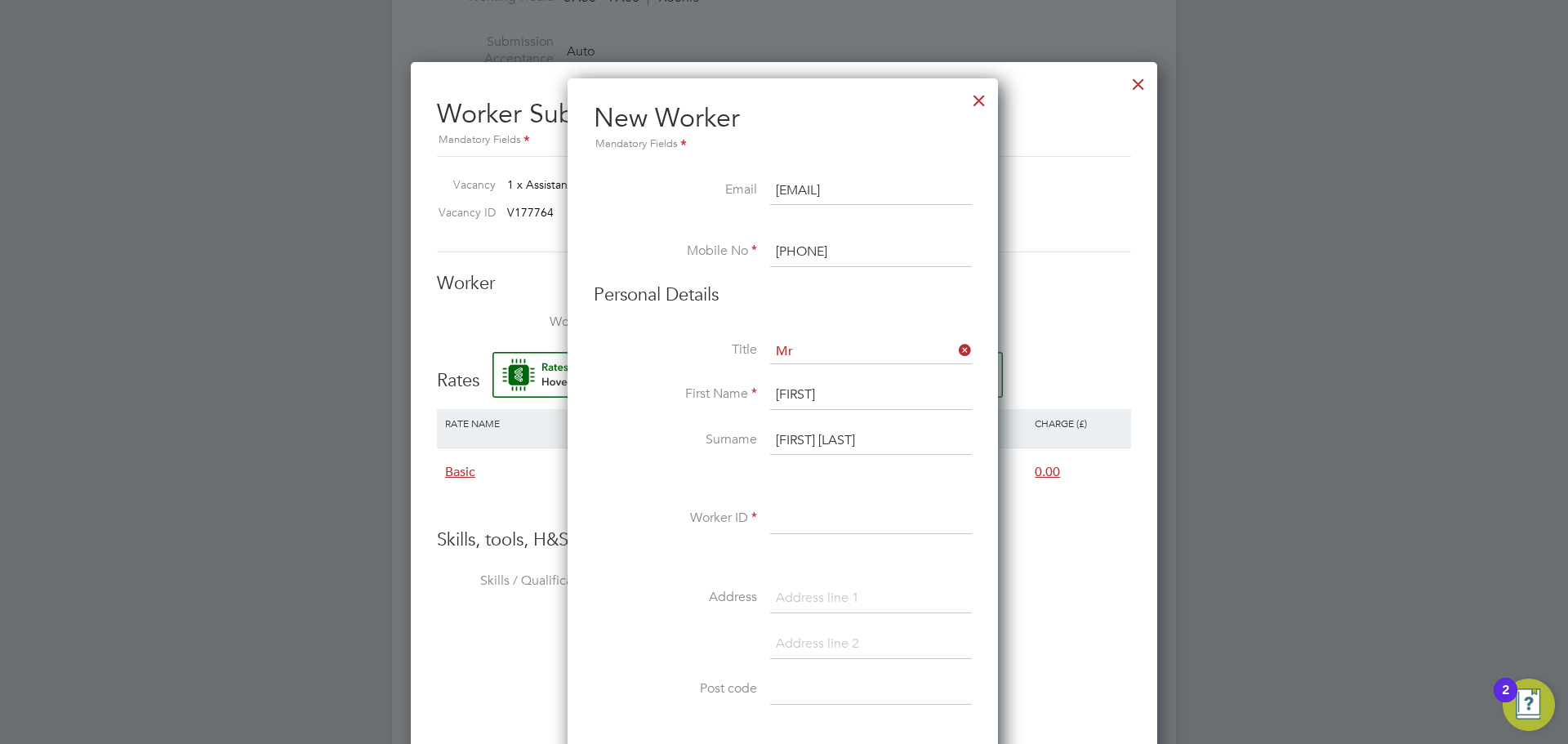 type on "[FIRST] [LAST]" 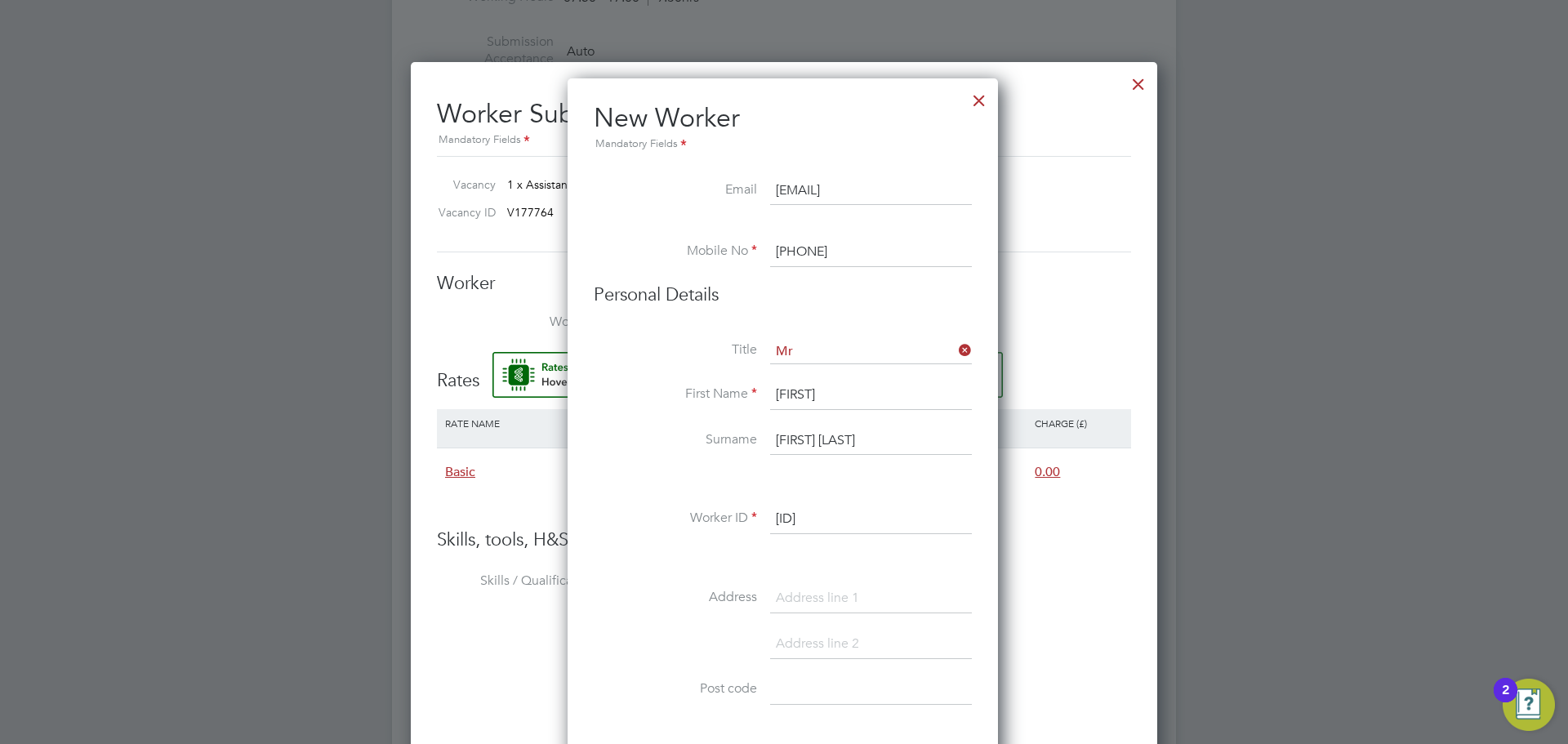 scroll, scrollTop: 1225, scrollLeft: 0, axis: vertical 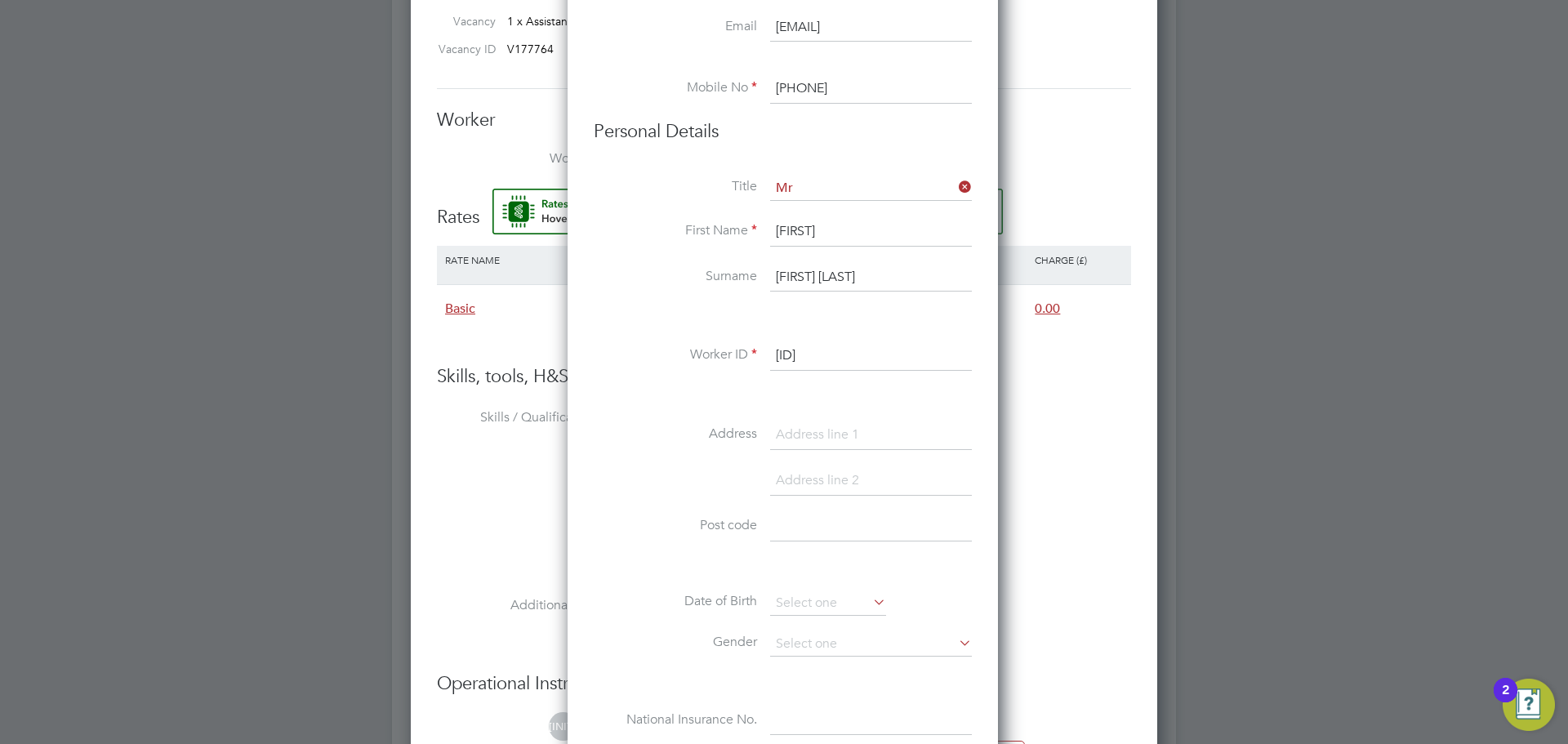 type on "[ID]" 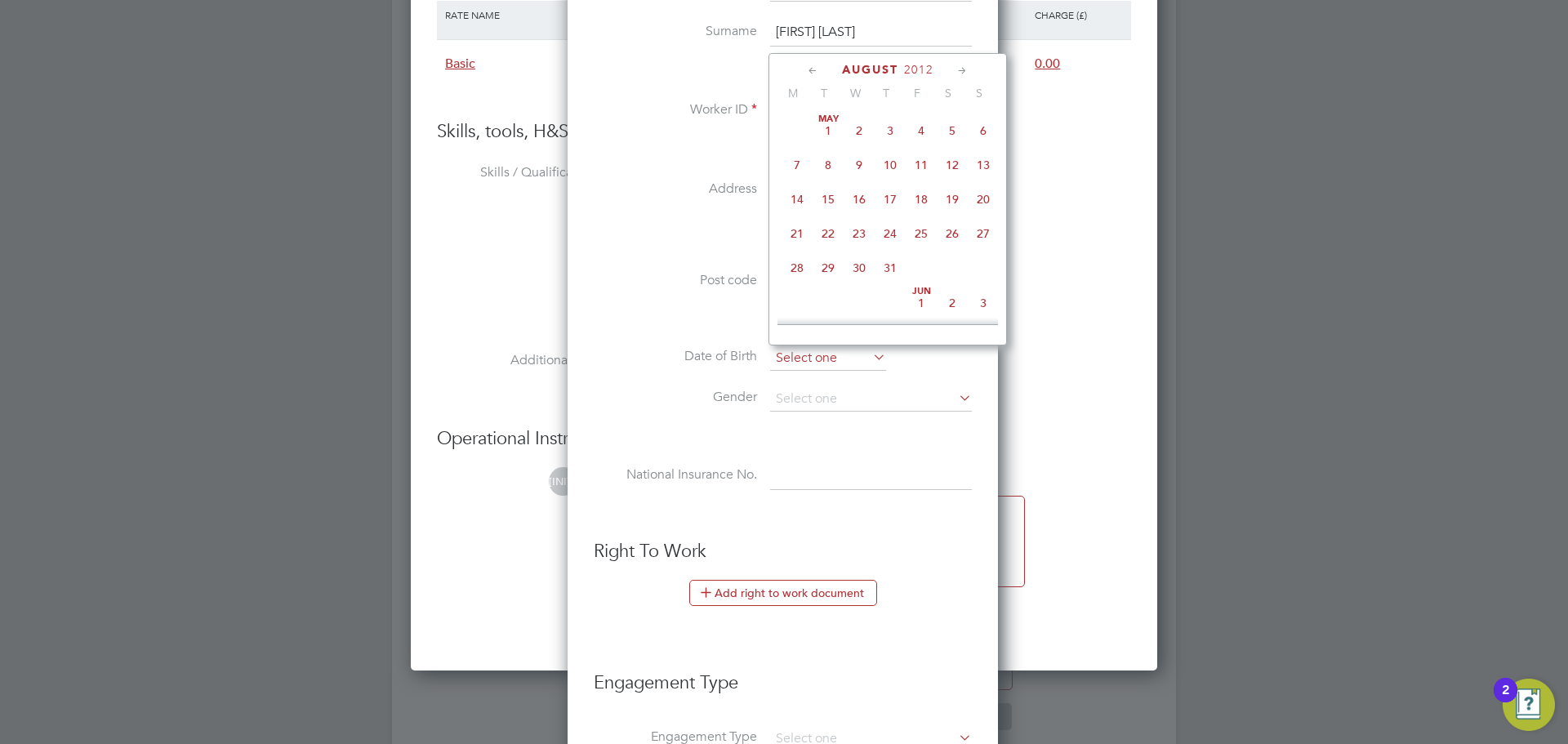 scroll, scrollTop: 495, scrollLeft: 0, axis: vertical 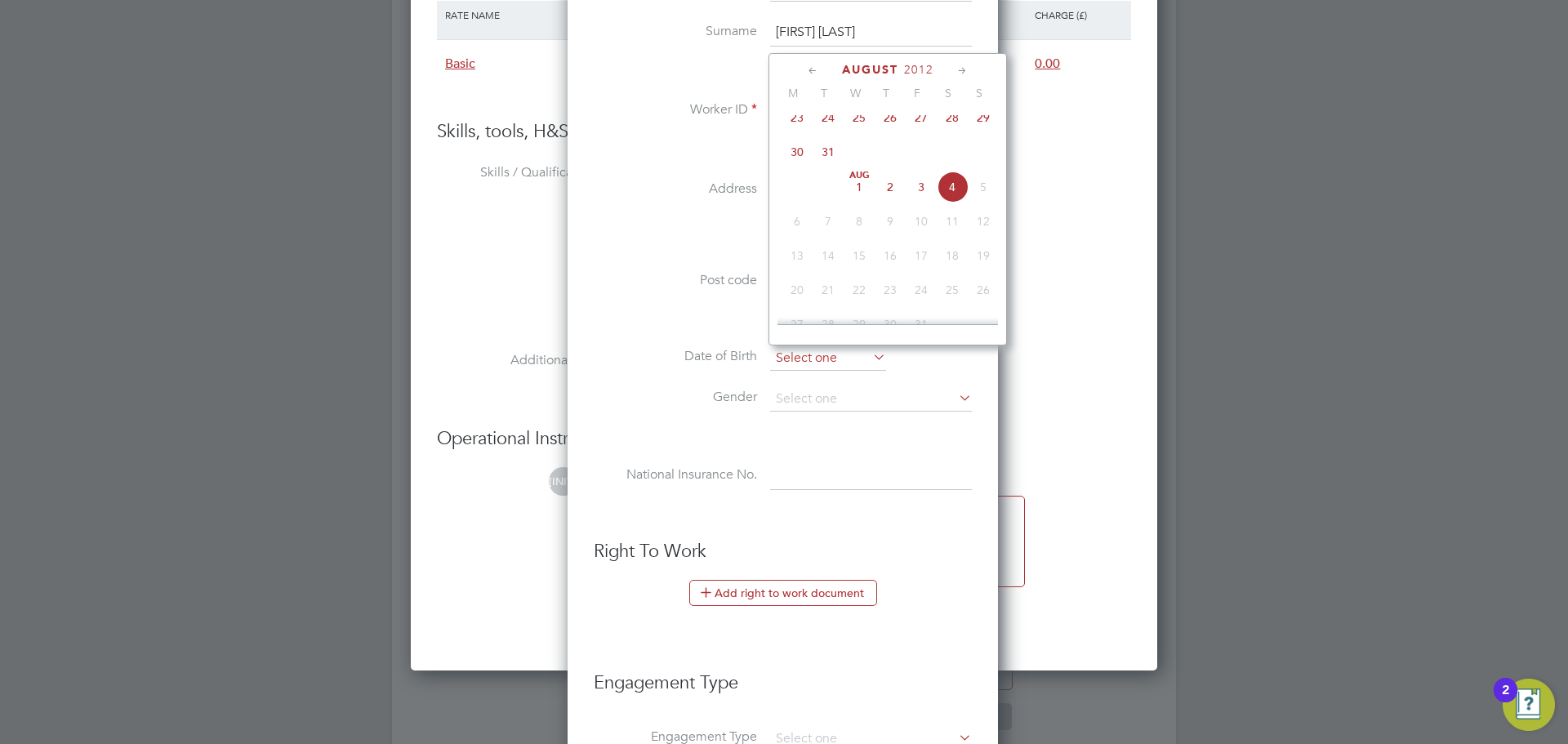 click at bounding box center [828, 359] 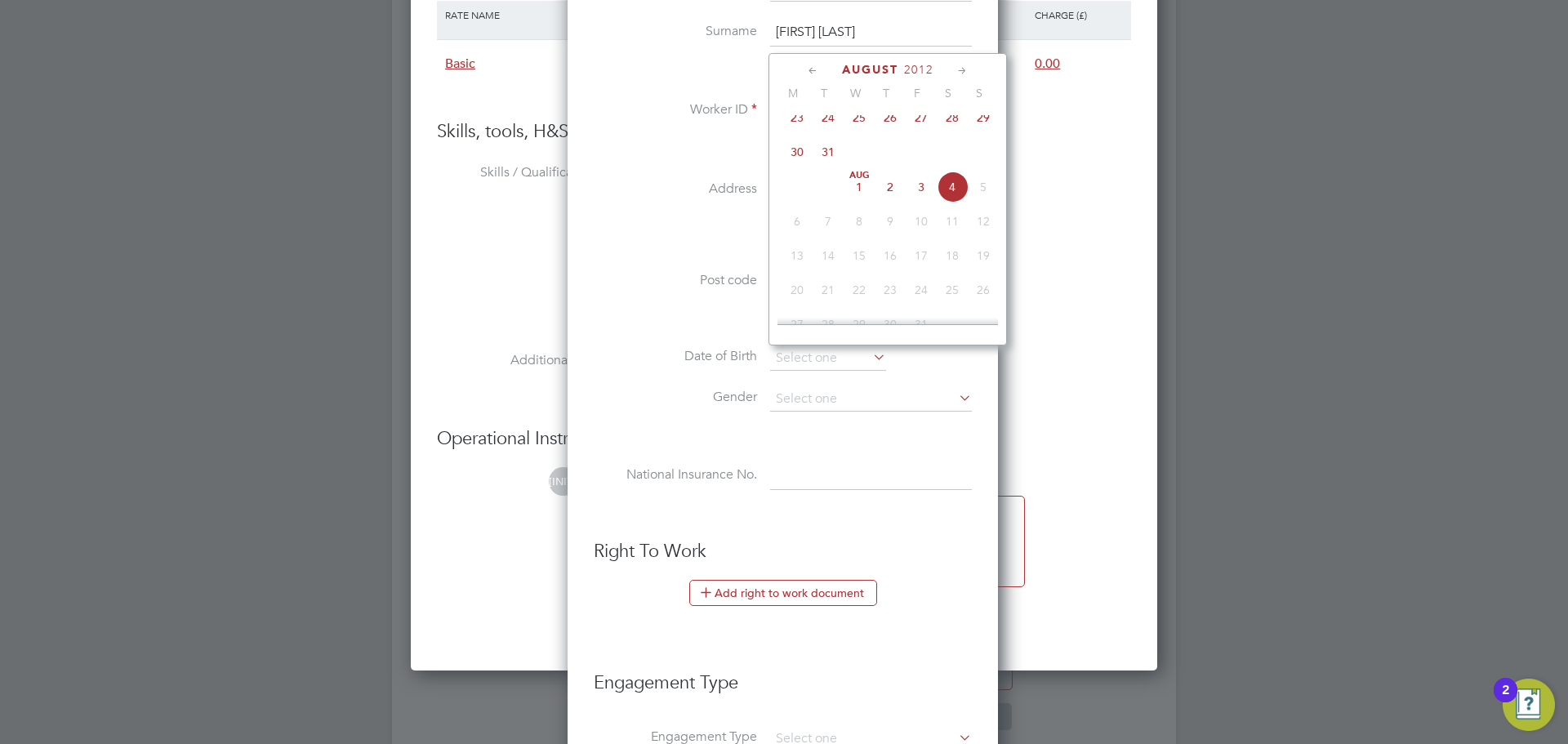 click on "Post code" at bounding box center [782, 290] 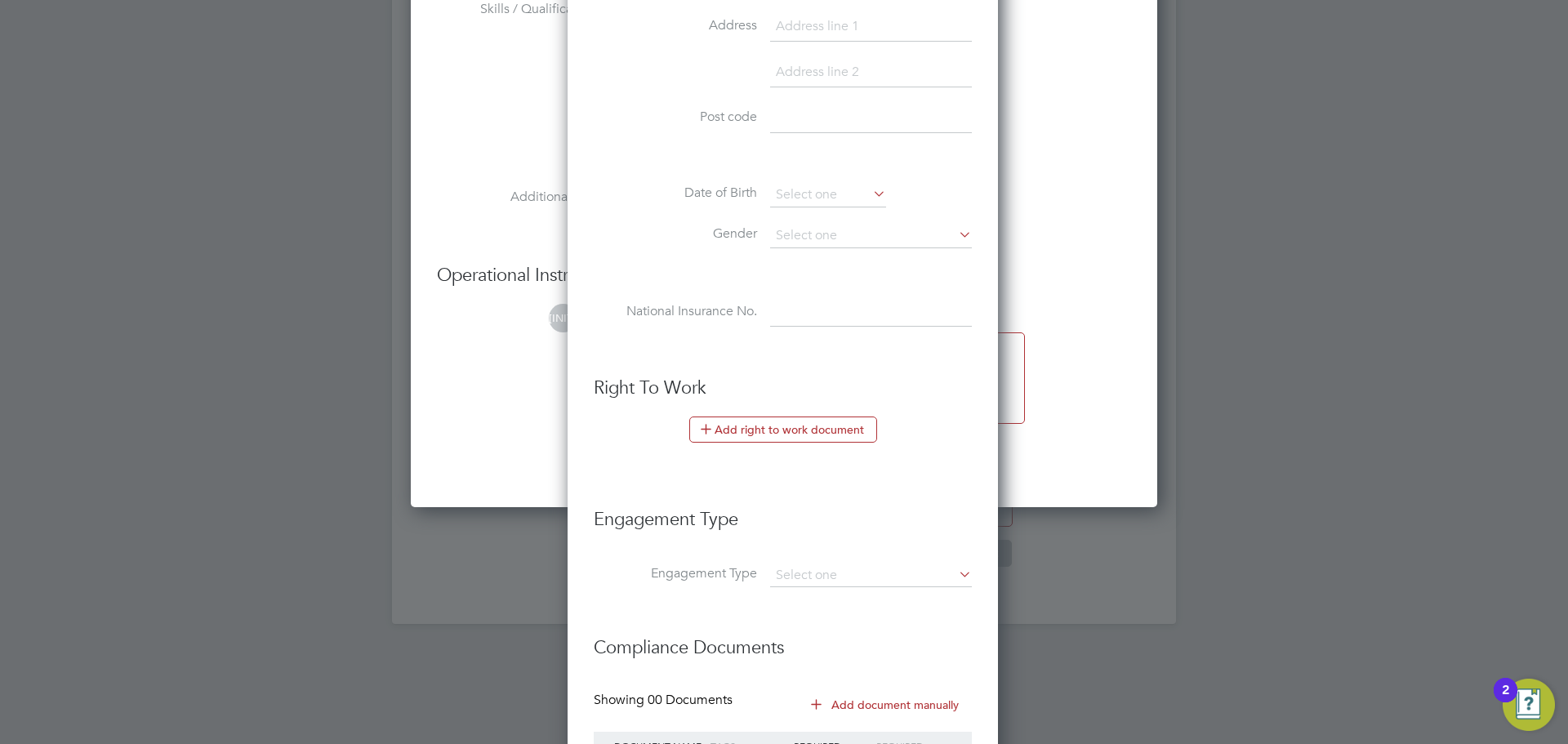 scroll, scrollTop: 1715, scrollLeft: 0, axis: vertical 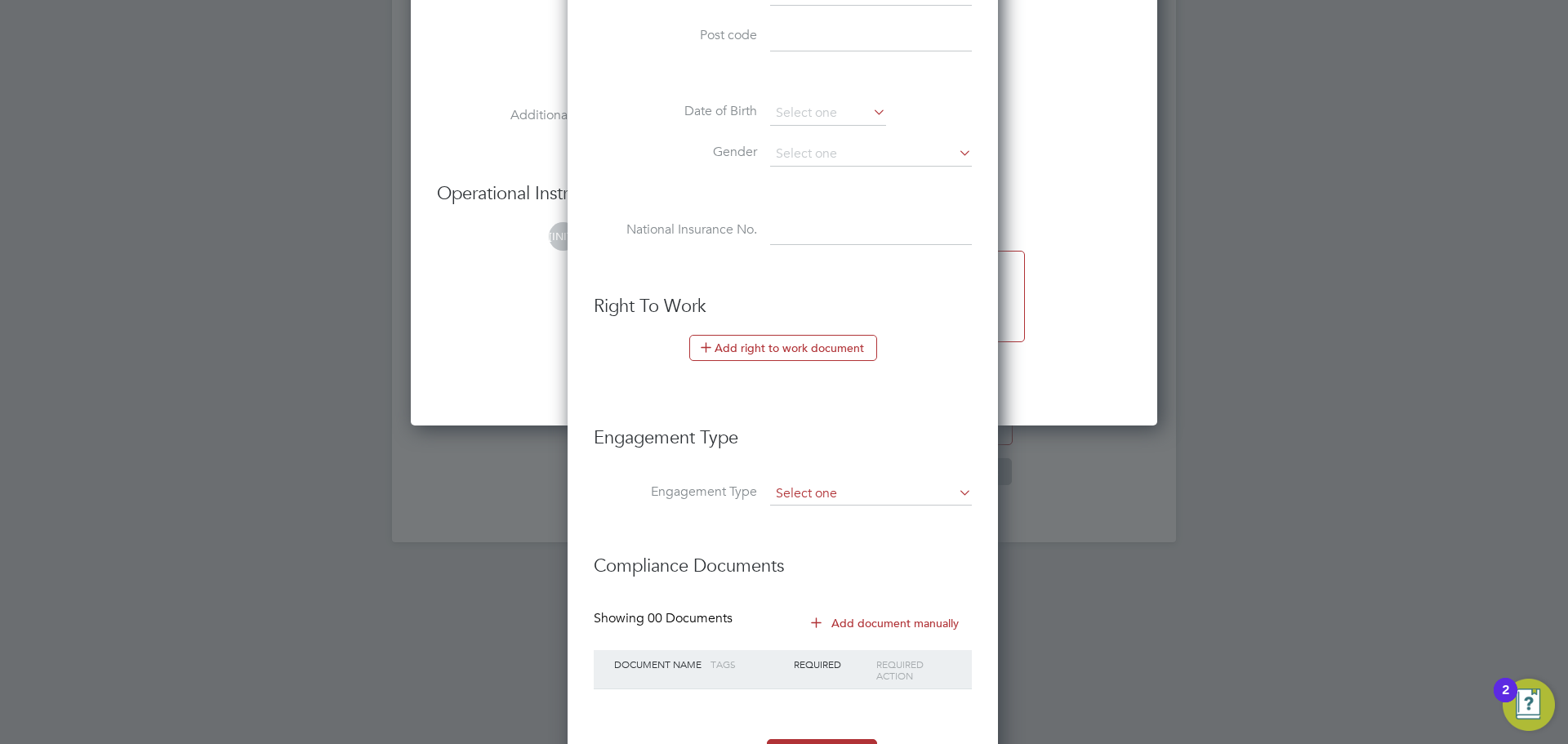 click at bounding box center [871, 494] 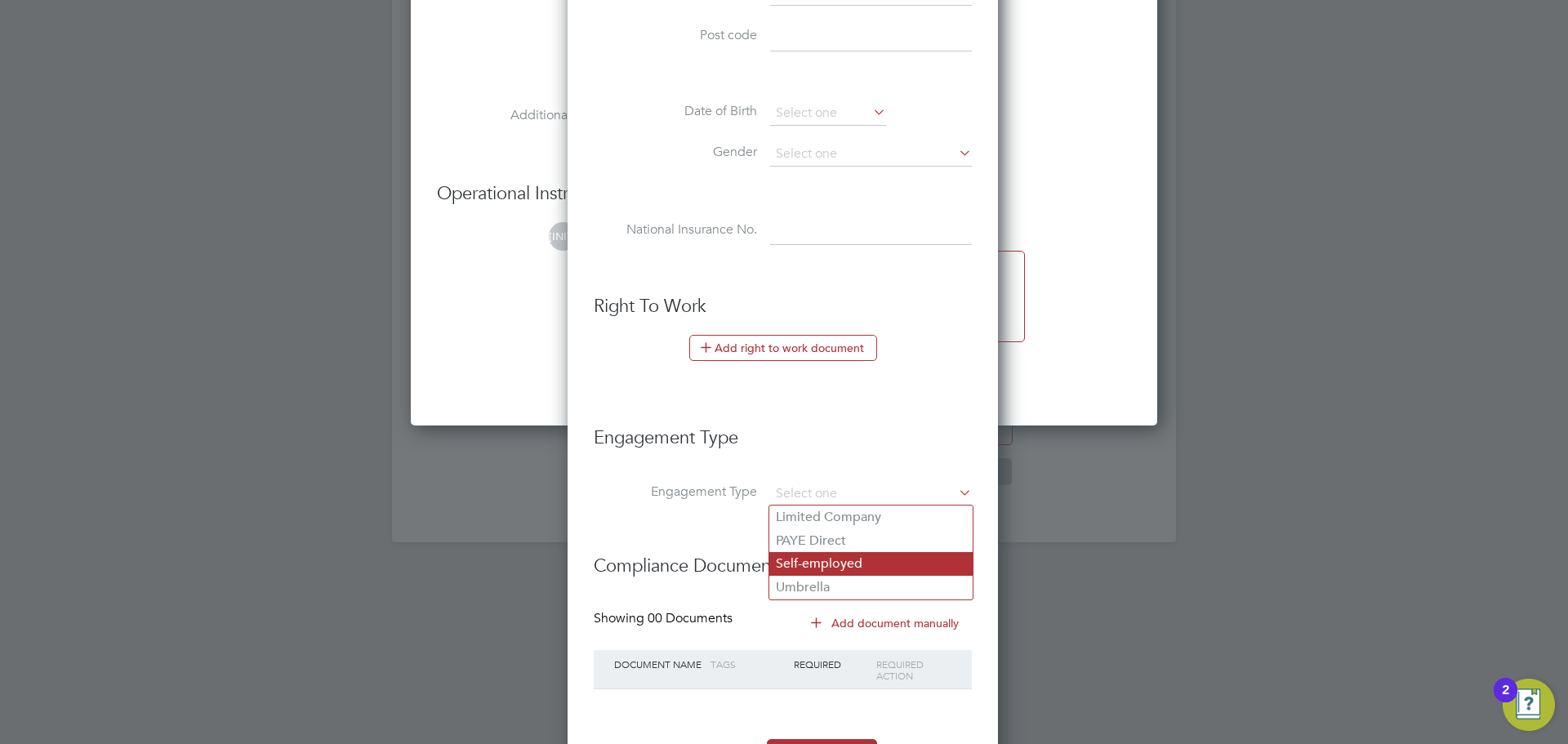 click on "Self-employed" 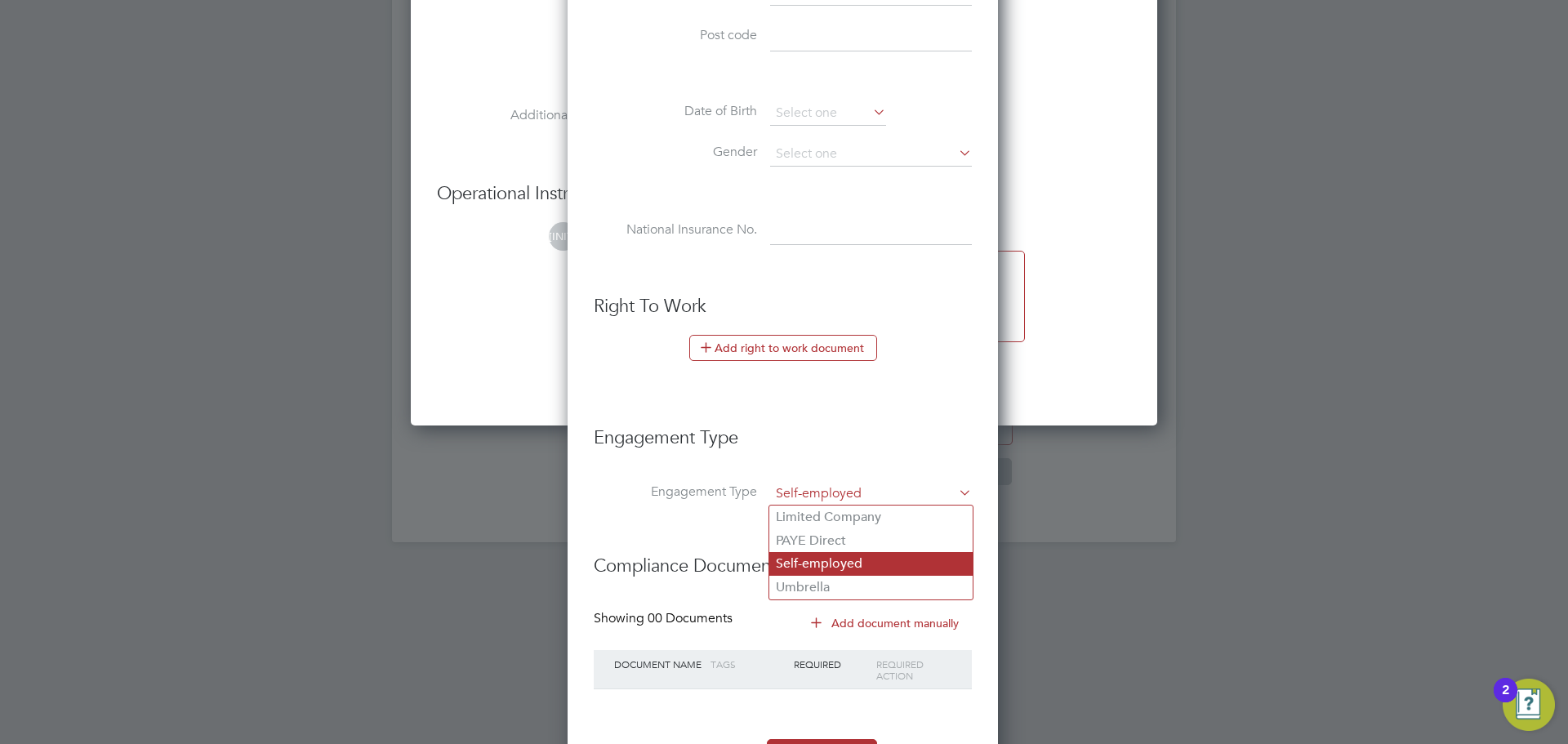 scroll, scrollTop: 8, scrollLeft: 8, axis: both 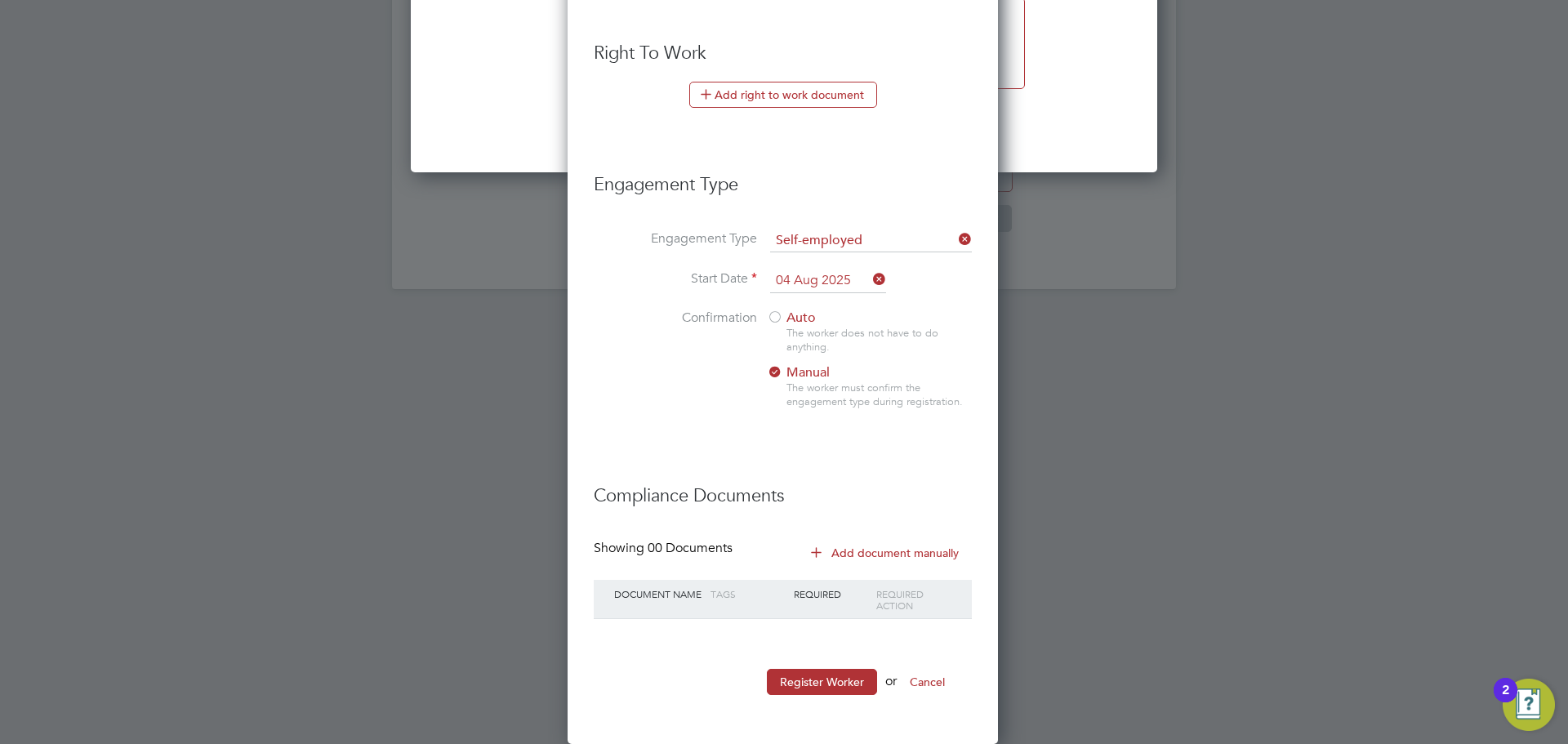 click on "The worker does not have to do anything." at bounding box center (879, 341) 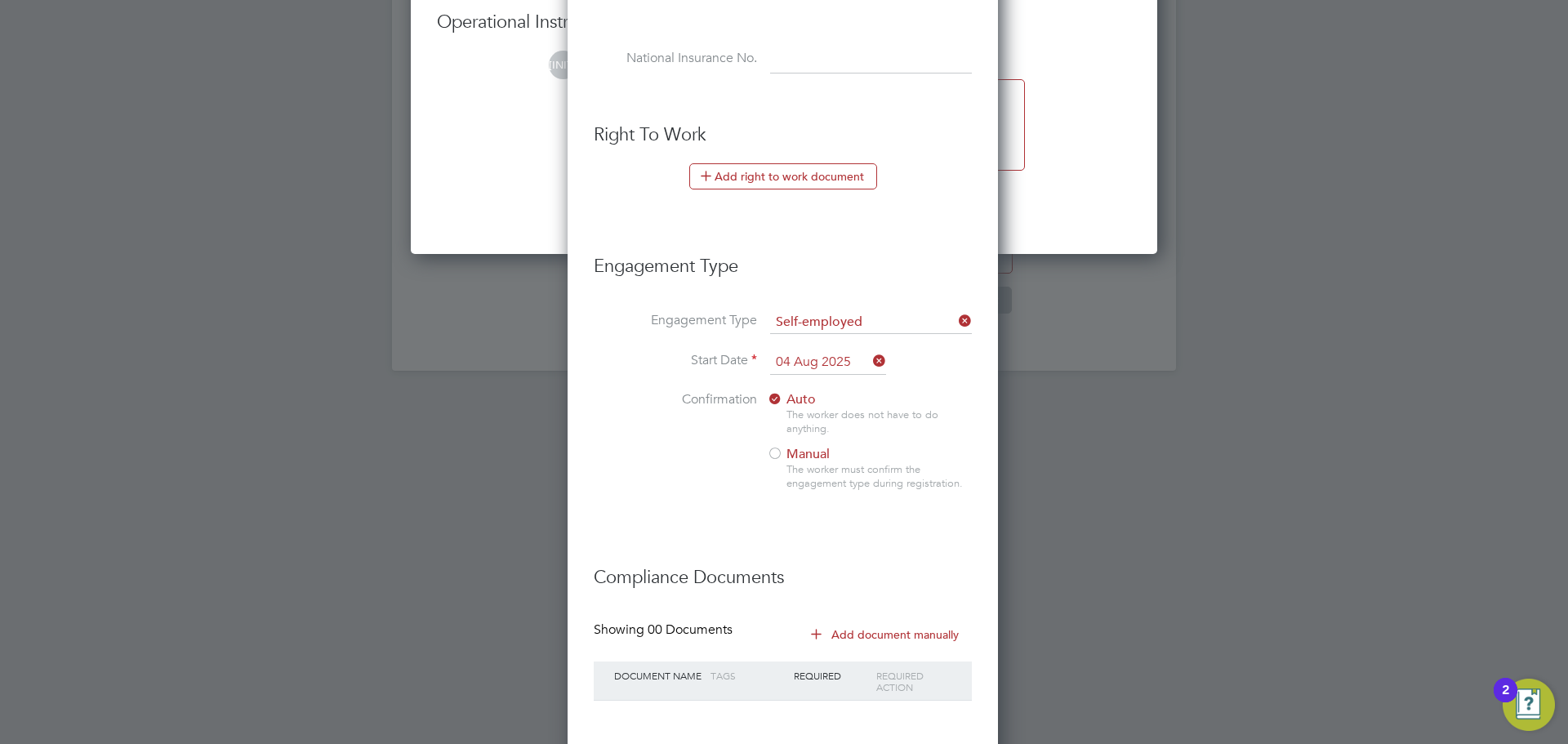 scroll, scrollTop: 1968, scrollLeft: 0, axis: vertical 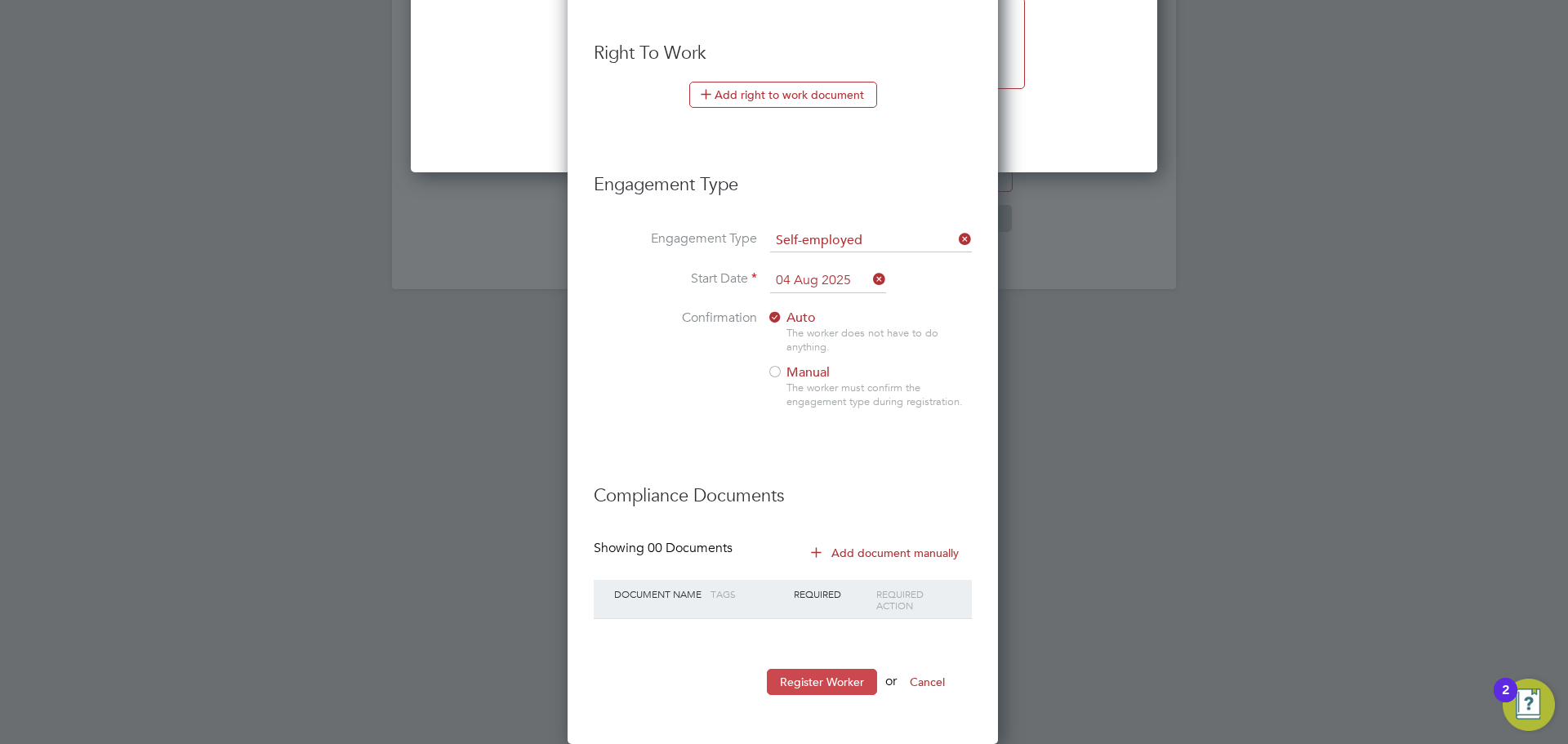 click on "Register Worker" at bounding box center [822, 682] 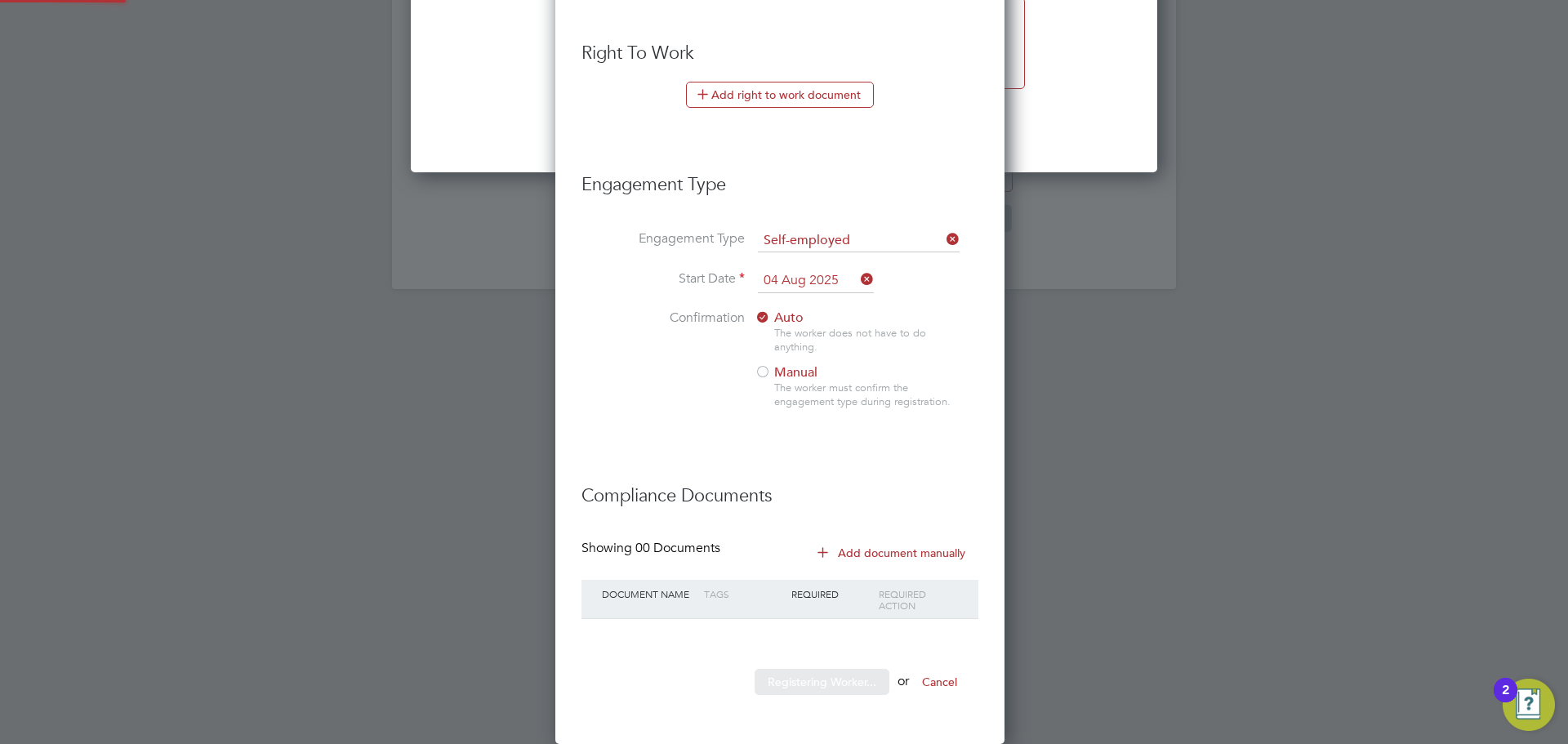 scroll, scrollTop: 0, scrollLeft: 0, axis: both 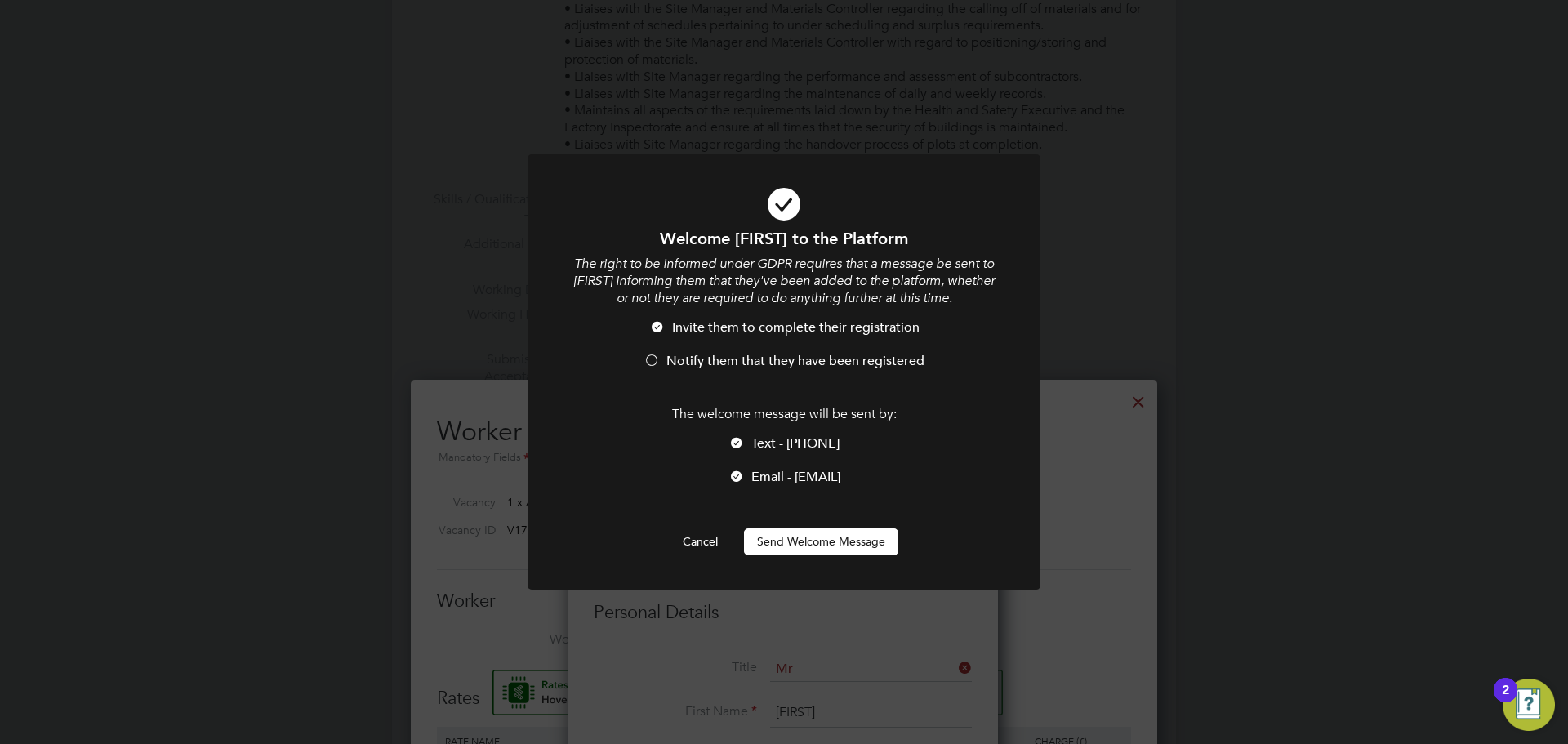 click on "Send Welcome Message" at bounding box center [821, 541] 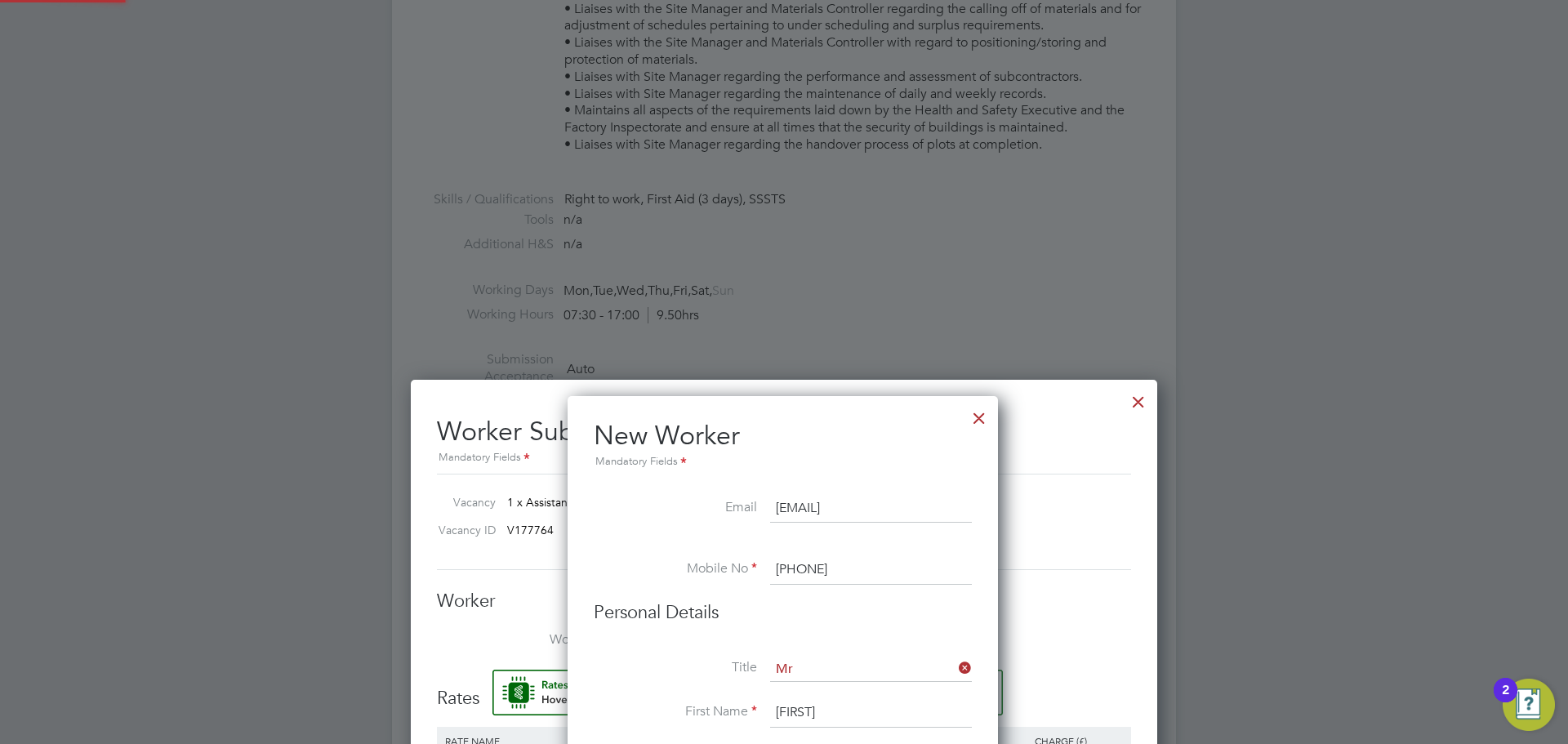 type on "[FIRST] [LAST] ([ID])" 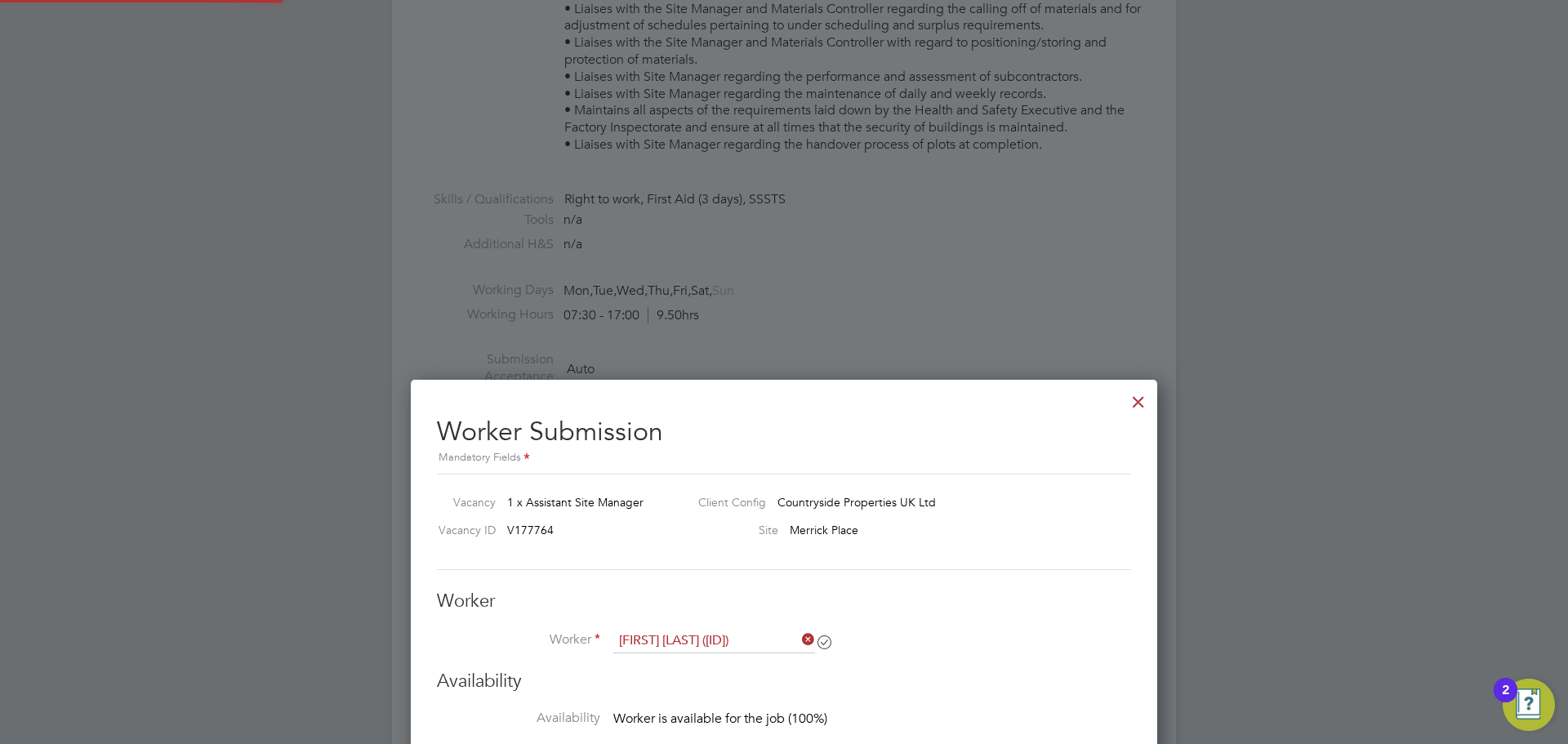 scroll, scrollTop: 838, scrollLeft: 0, axis: vertical 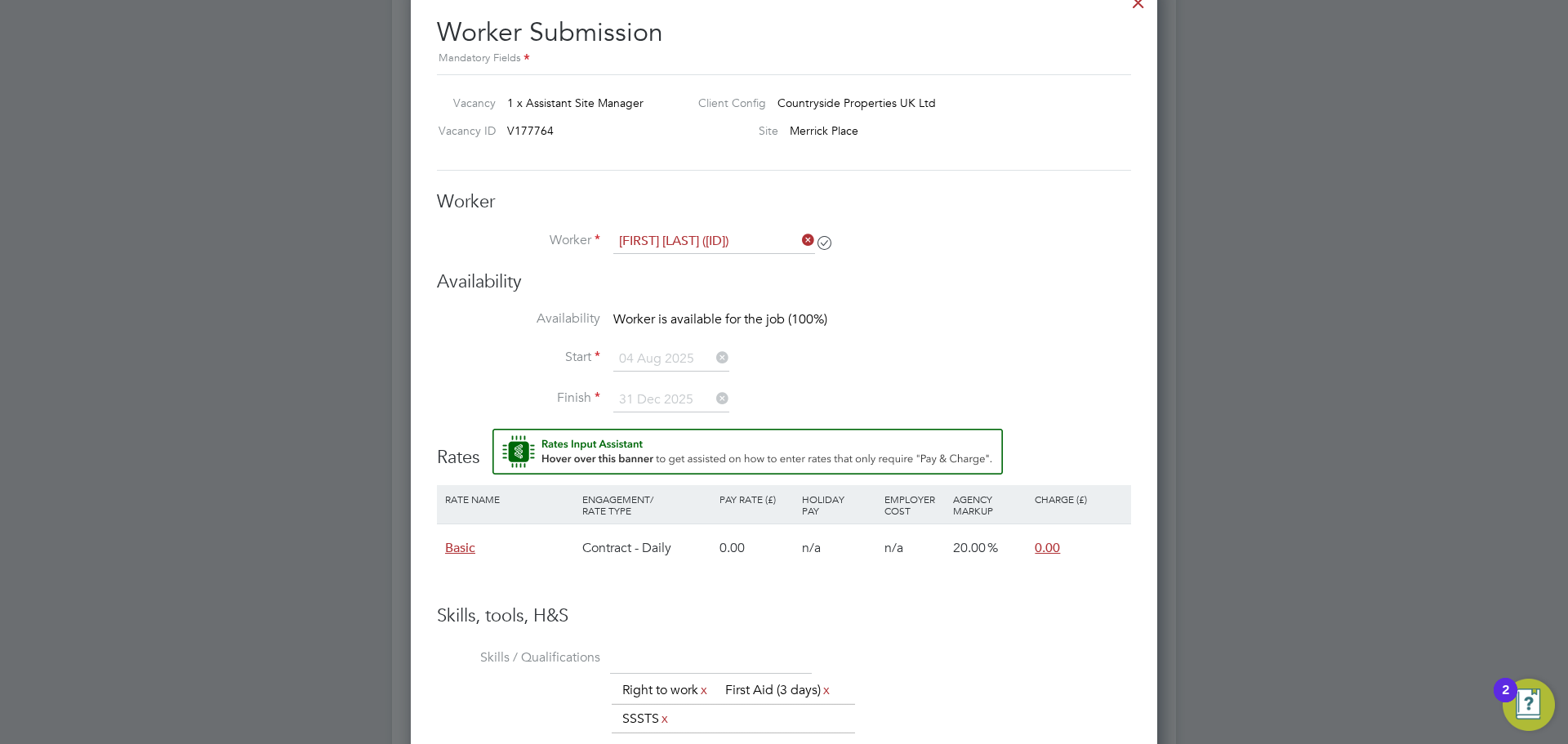 click at bounding box center [799, 240] 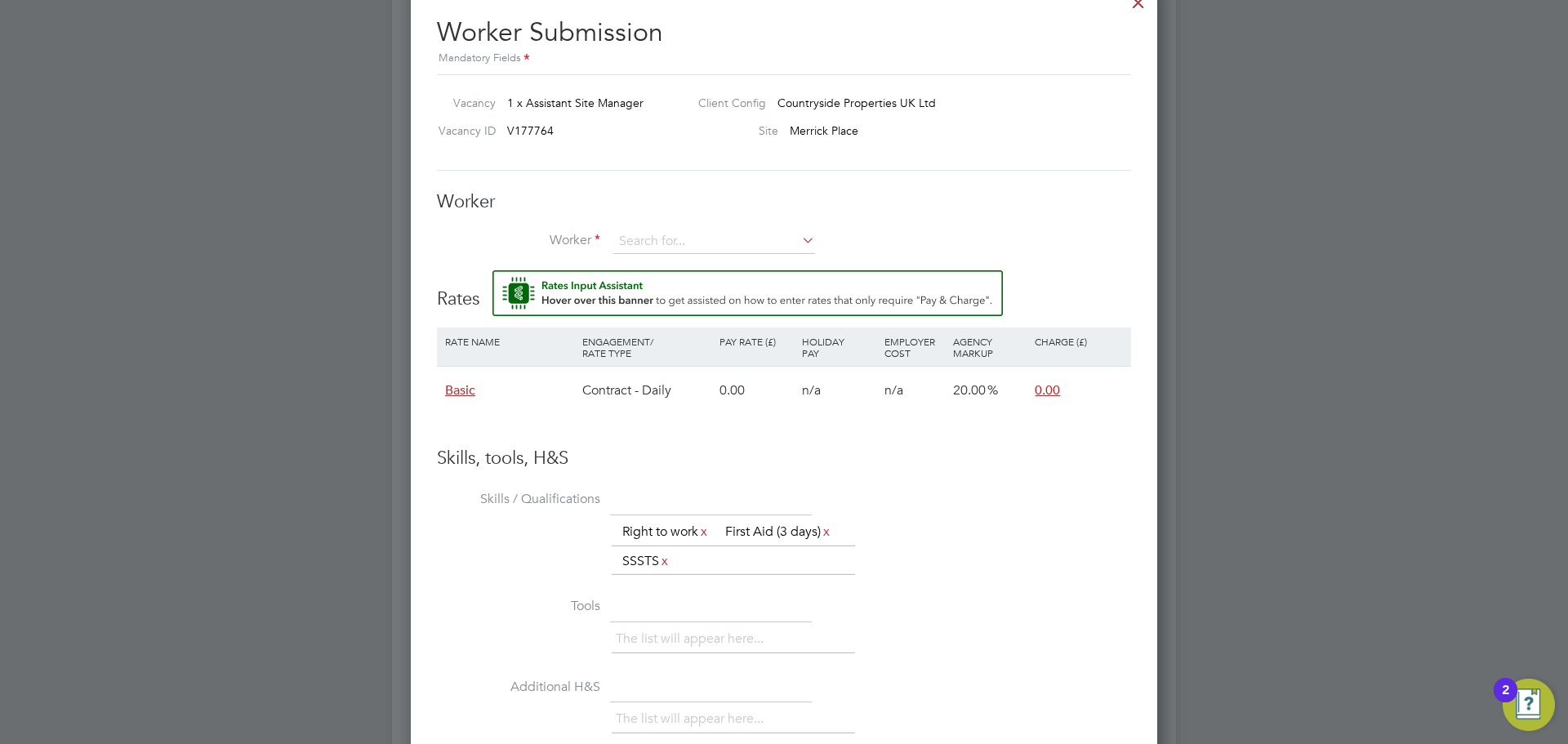 scroll, scrollTop: 1018, scrollLeft: 747, axis: both 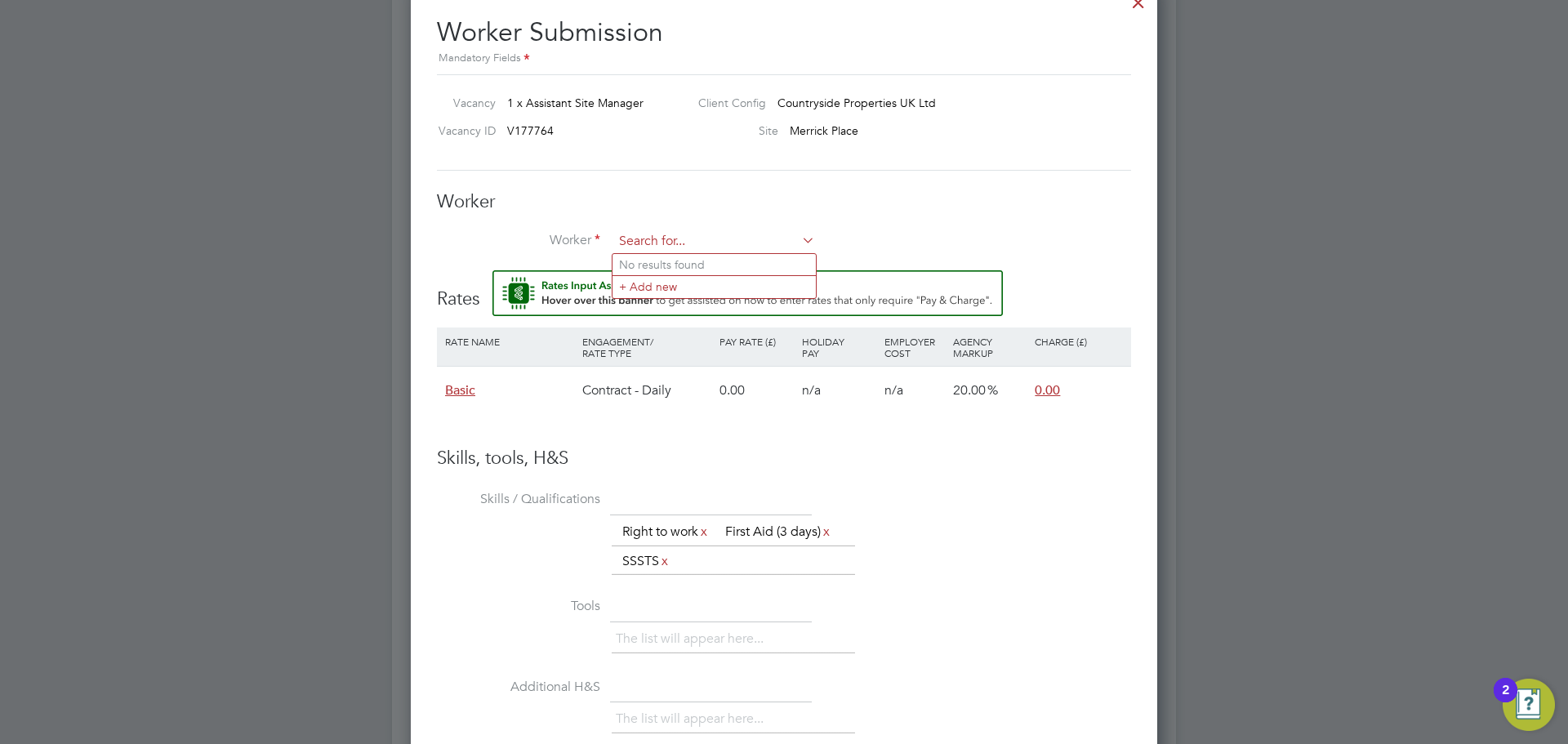 click at bounding box center (714, 242) 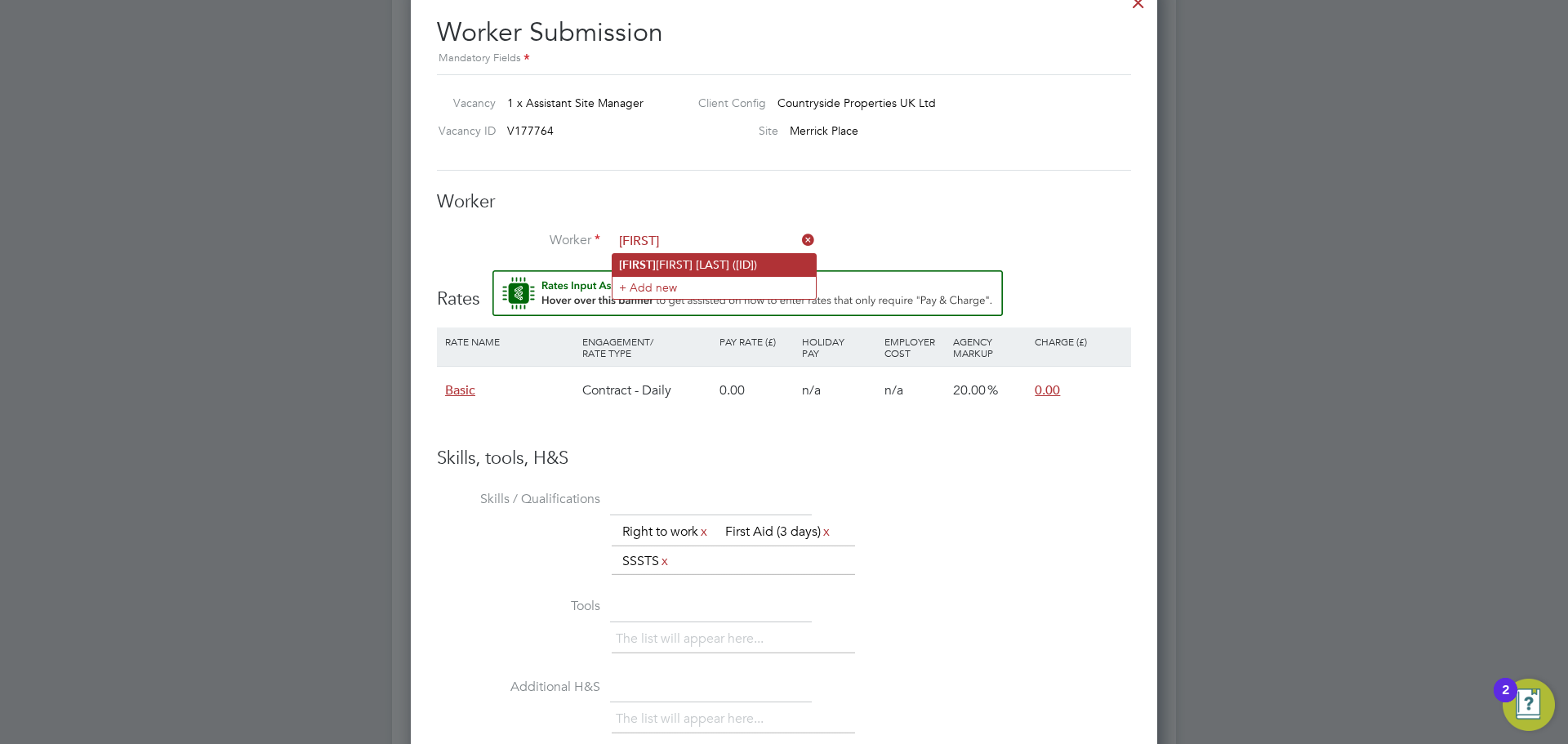 click on "[FIRST]  [LAST] ([ID])" 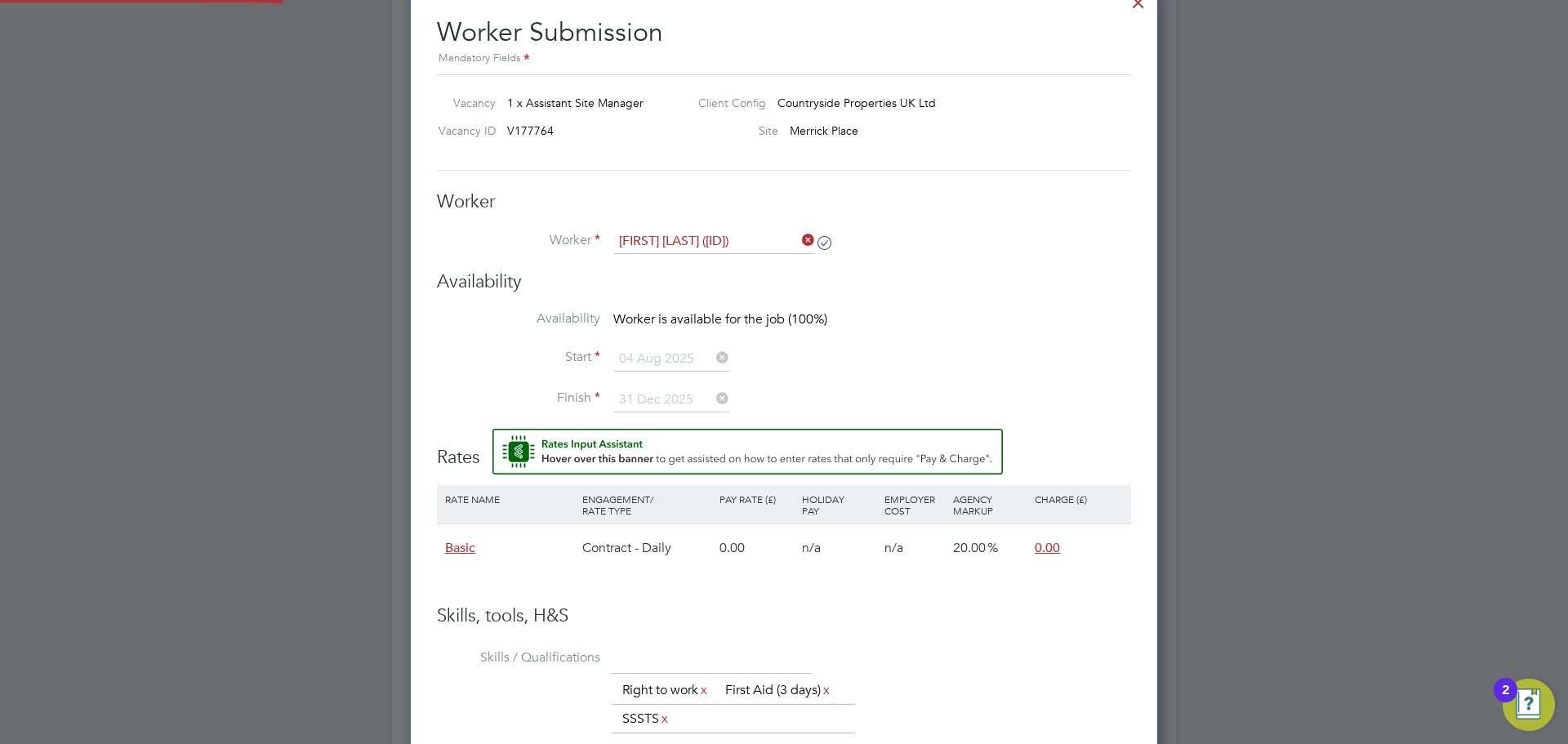 scroll, scrollTop: 8, scrollLeft: 8, axis: both 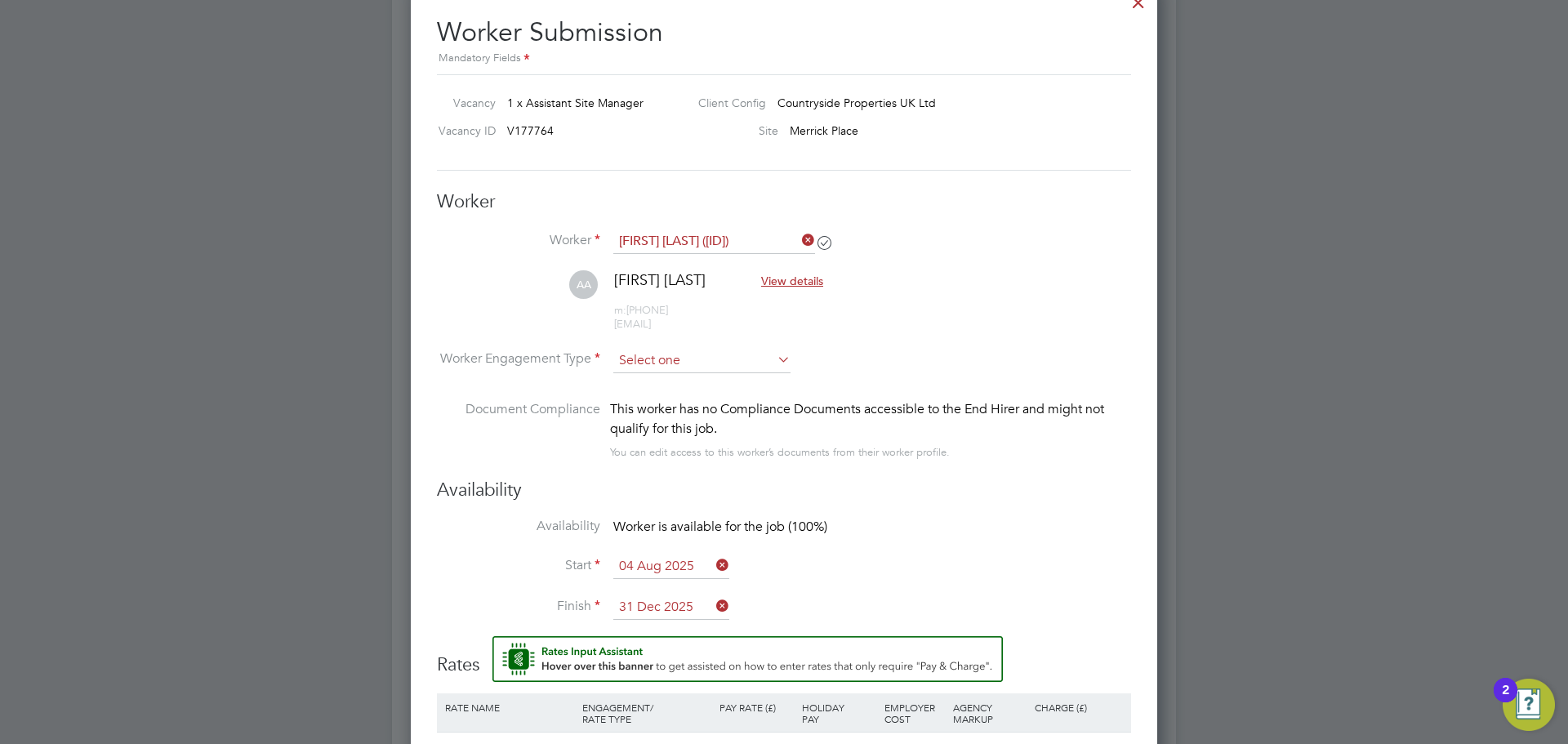 click at bounding box center (702, 361) 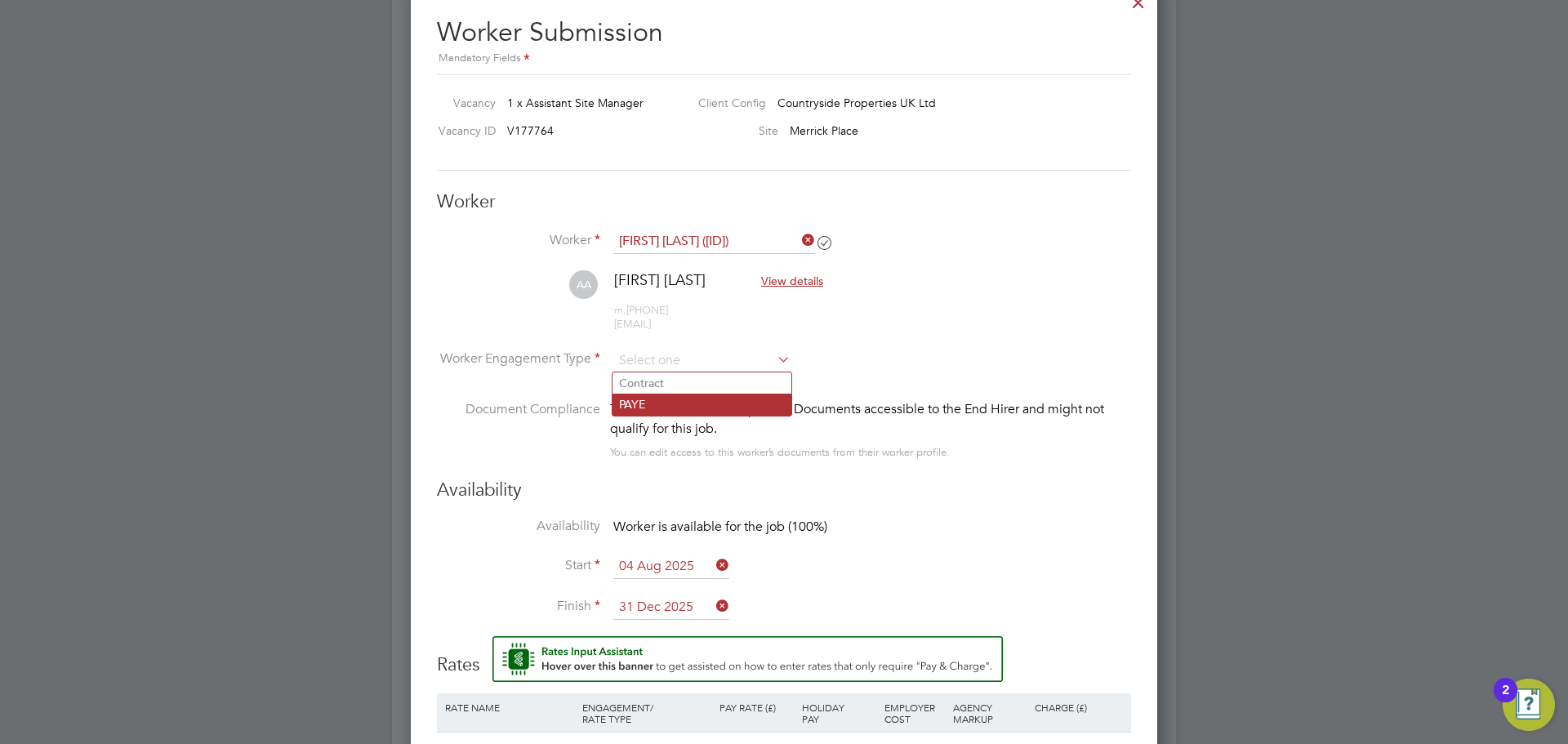 click on "PAYE" 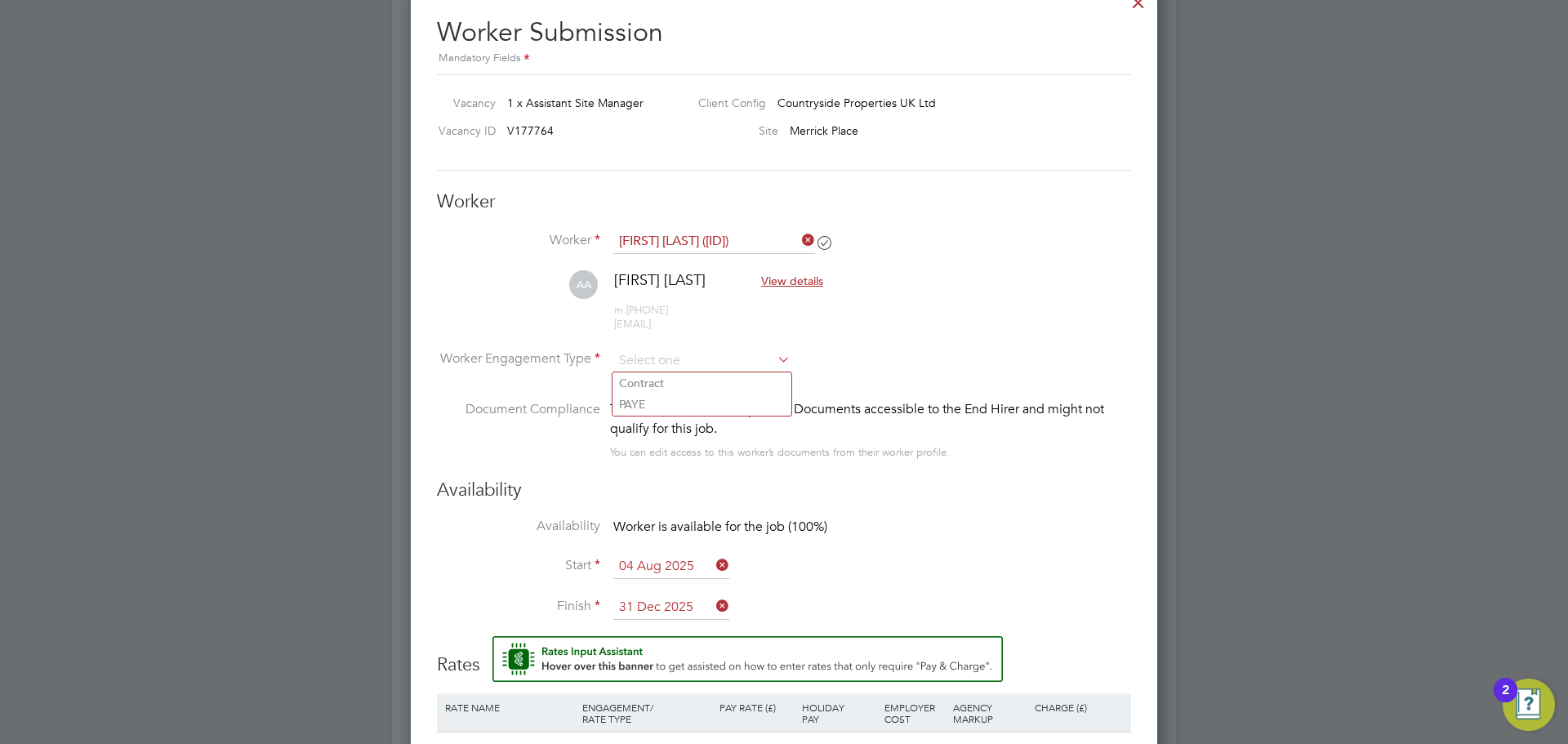 type on "PAYE" 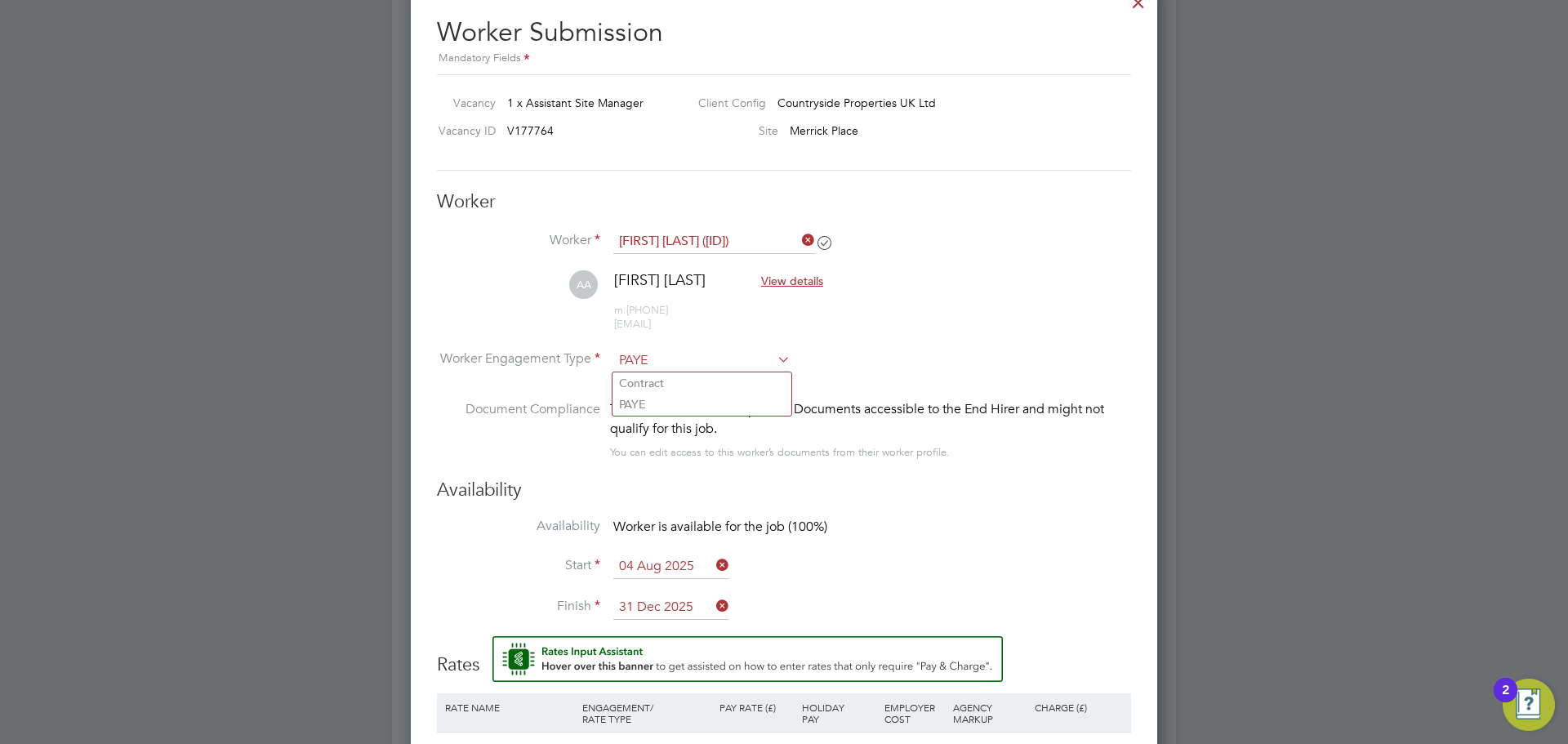 scroll, scrollTop: 8, scrollLeft: 8, axis: both 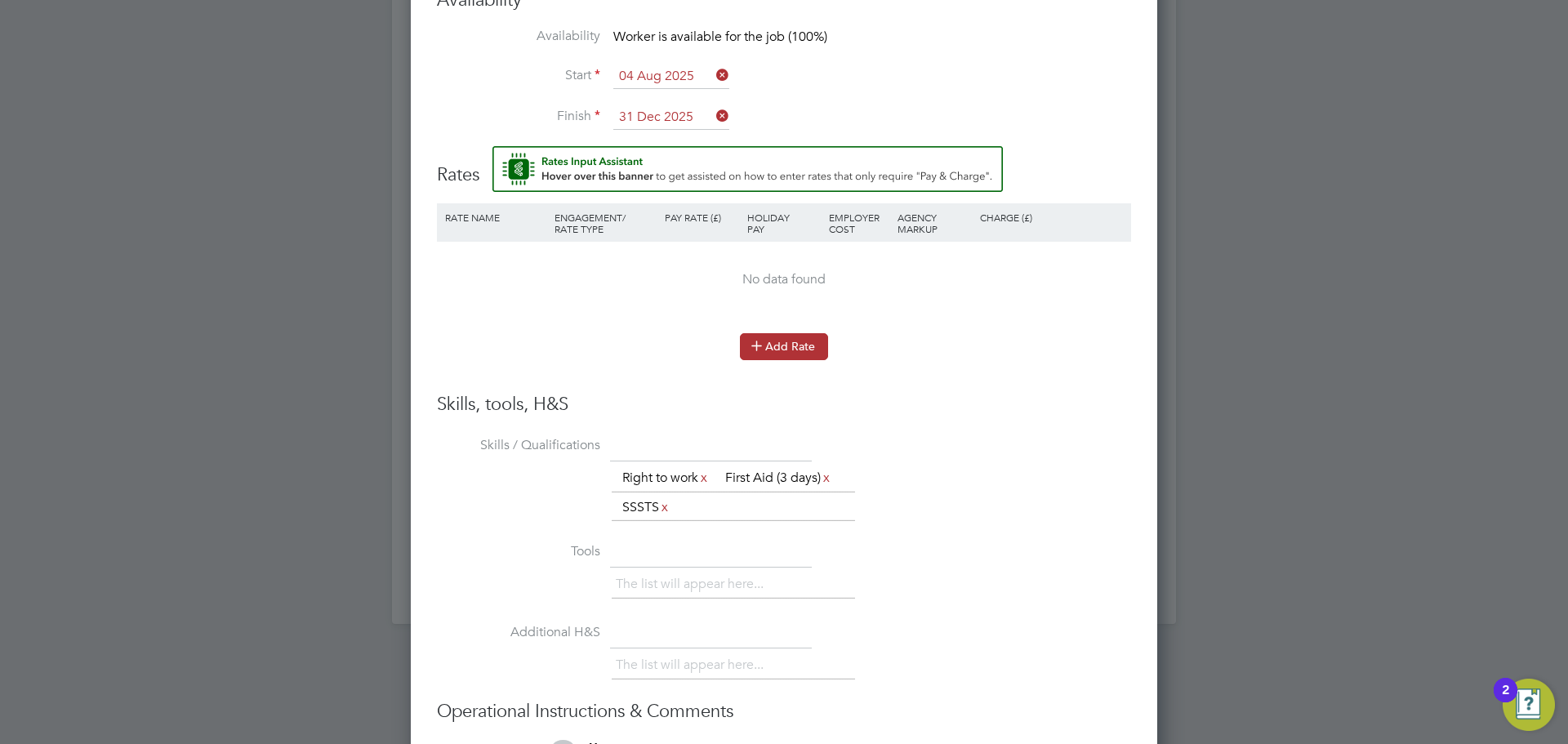 click on "Add Rate" at bounding box center (784, 346) 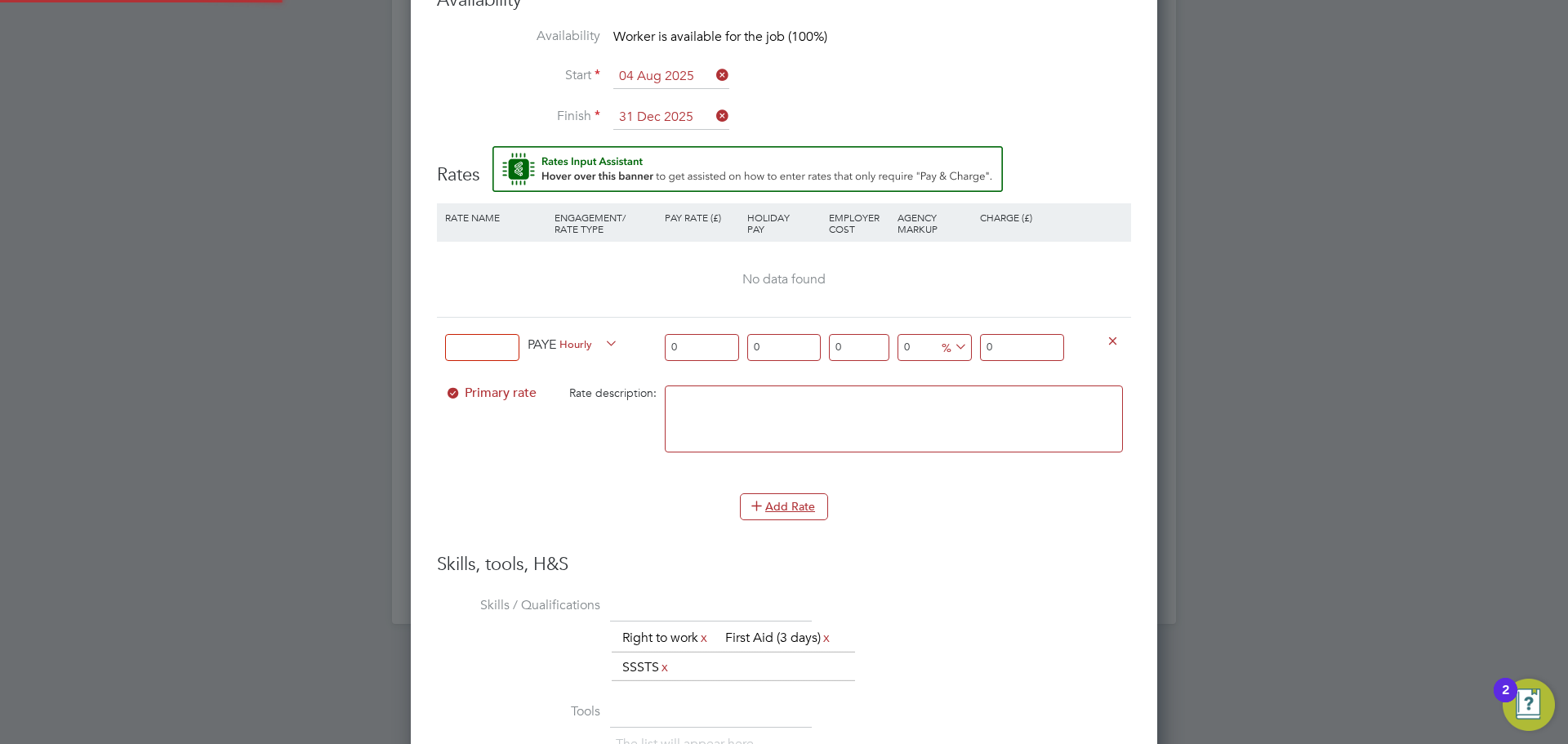 scroll, scrollTop: 8, scrollLeft: 8, axis: both 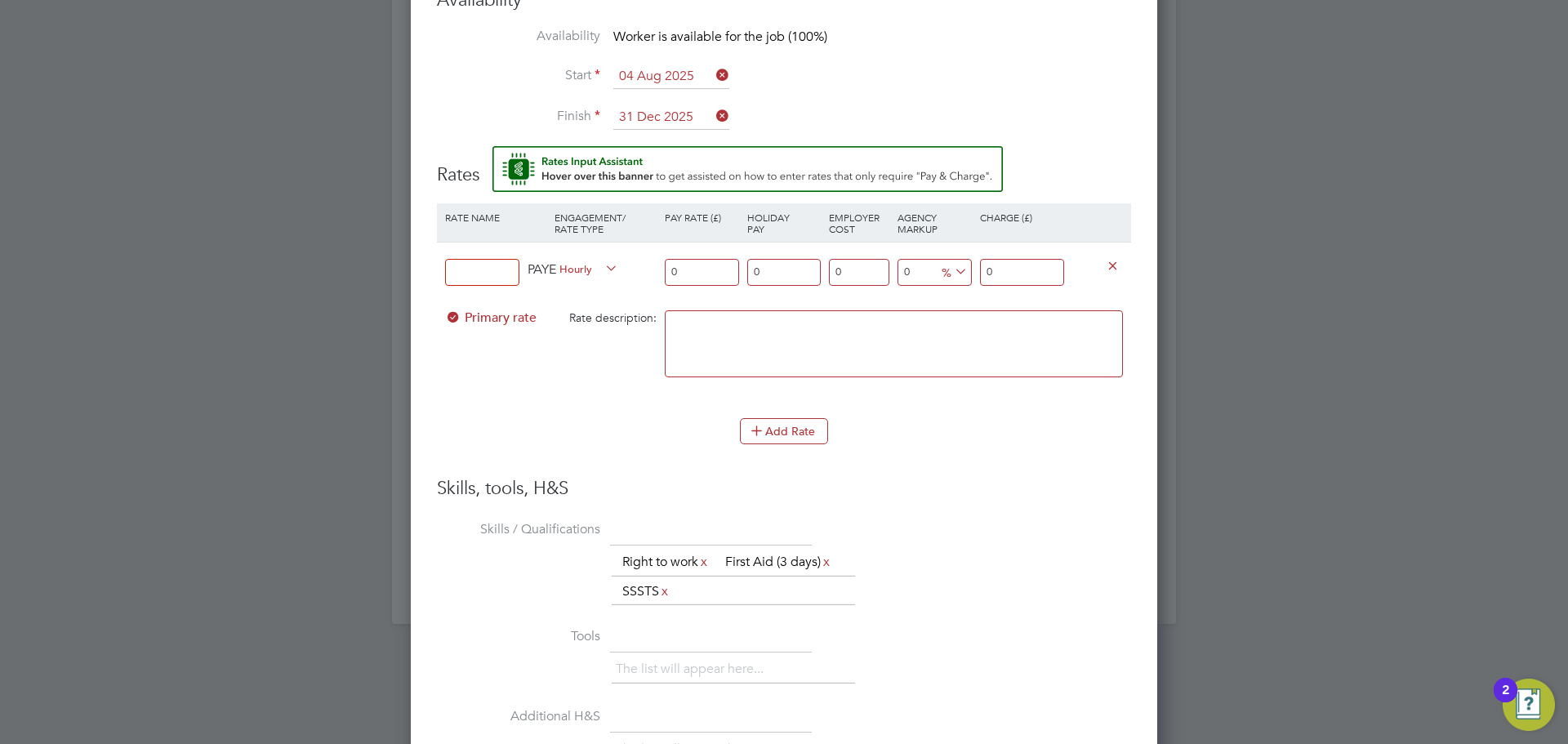 click at bounding box center [482, 272] 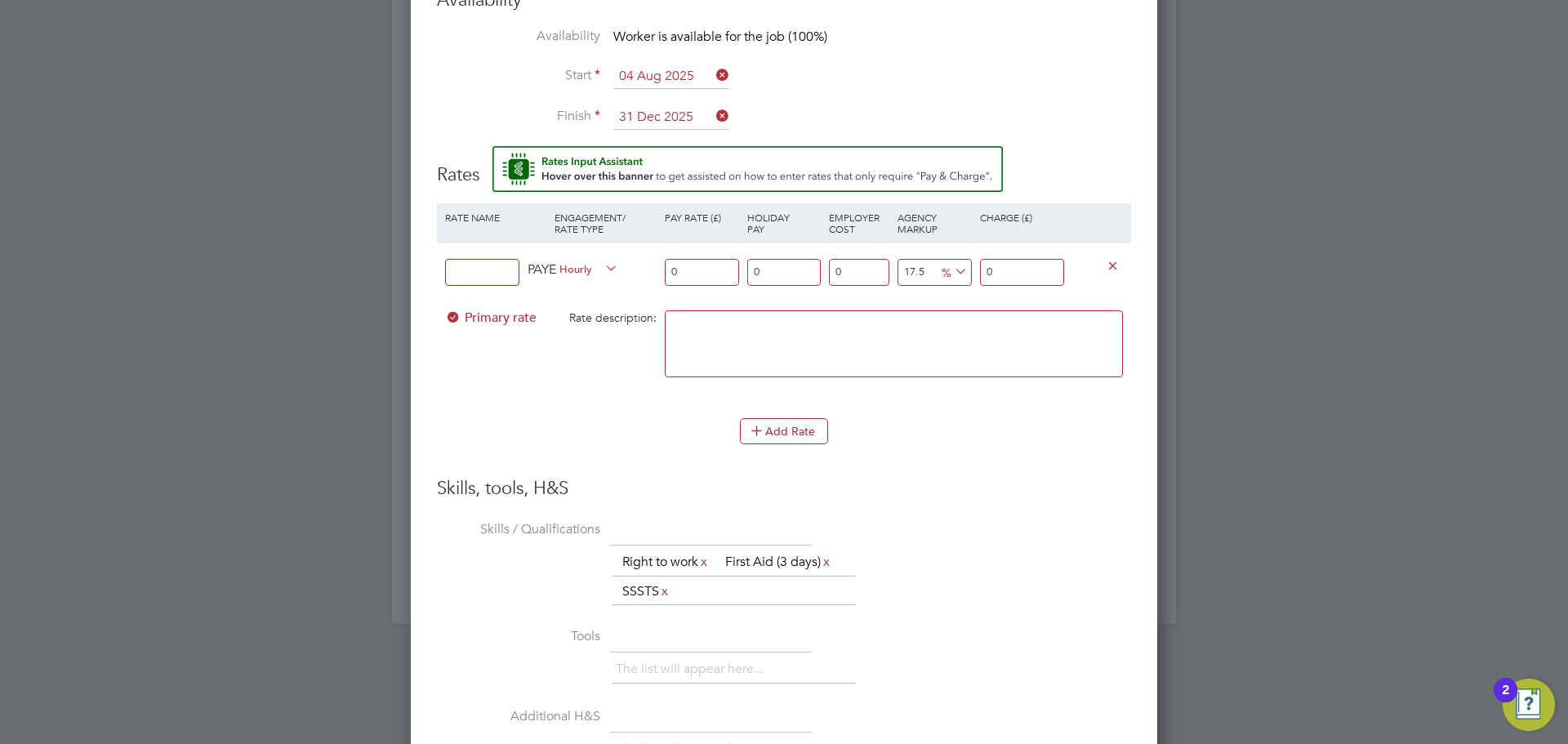 type on "17.5" 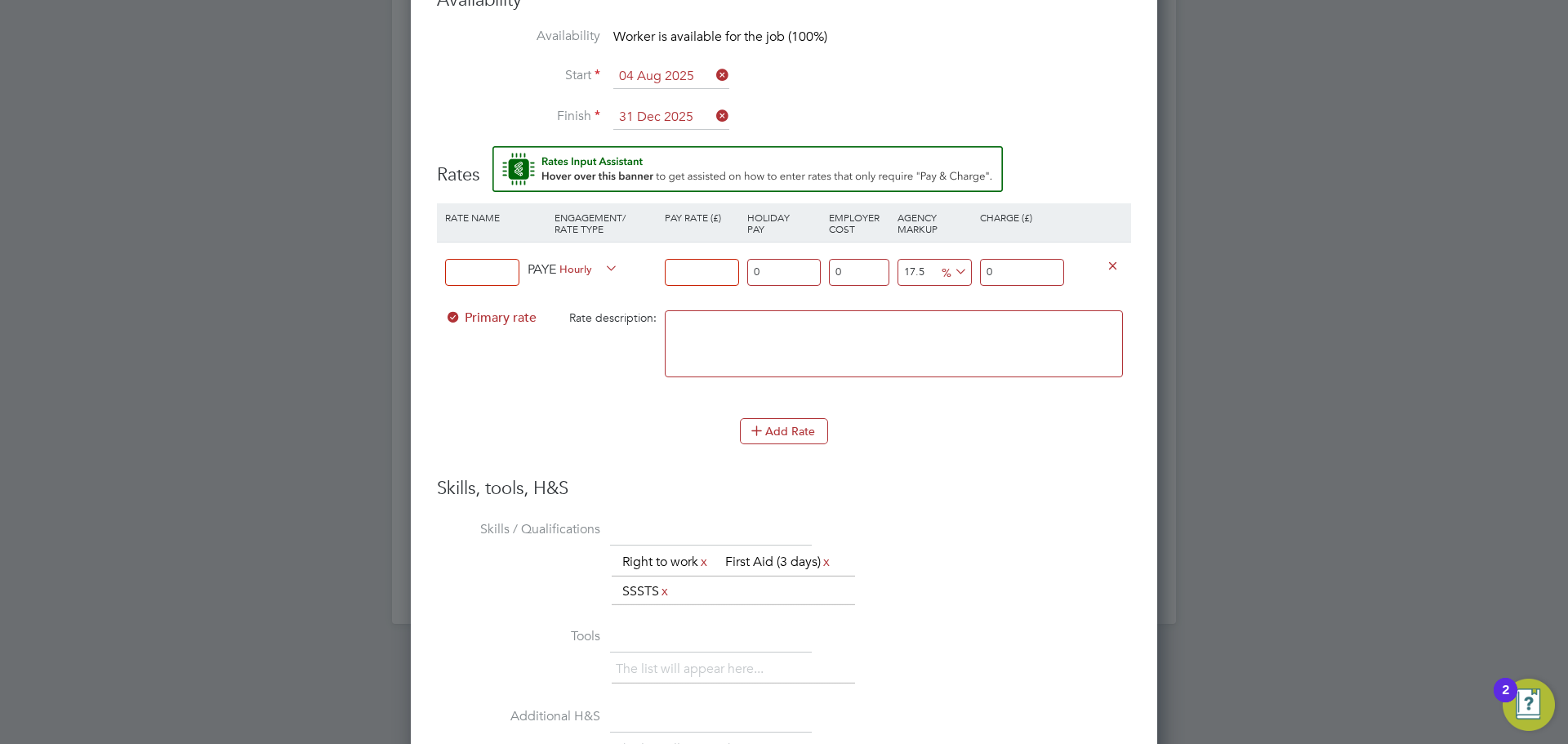 type on "2" 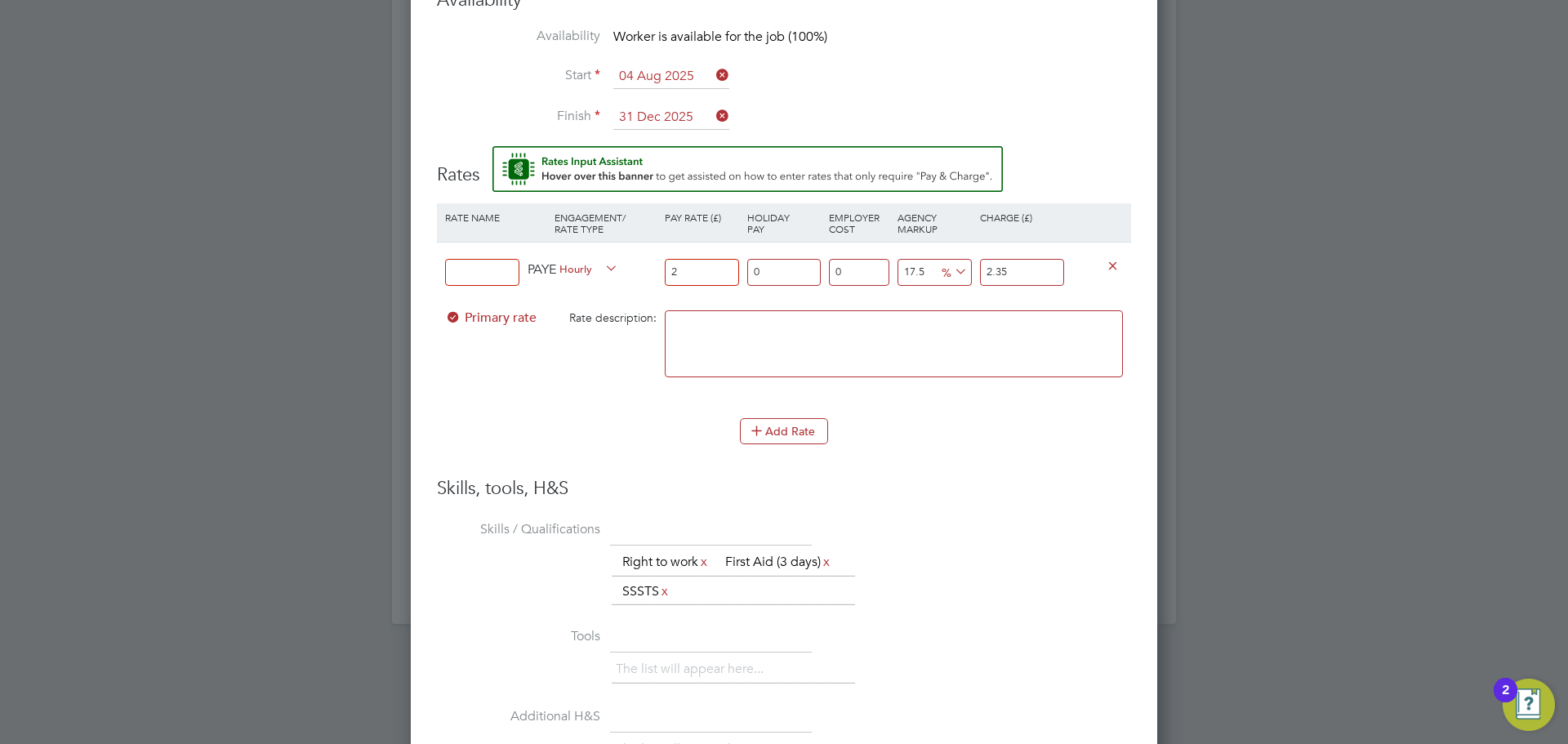 type on "23" 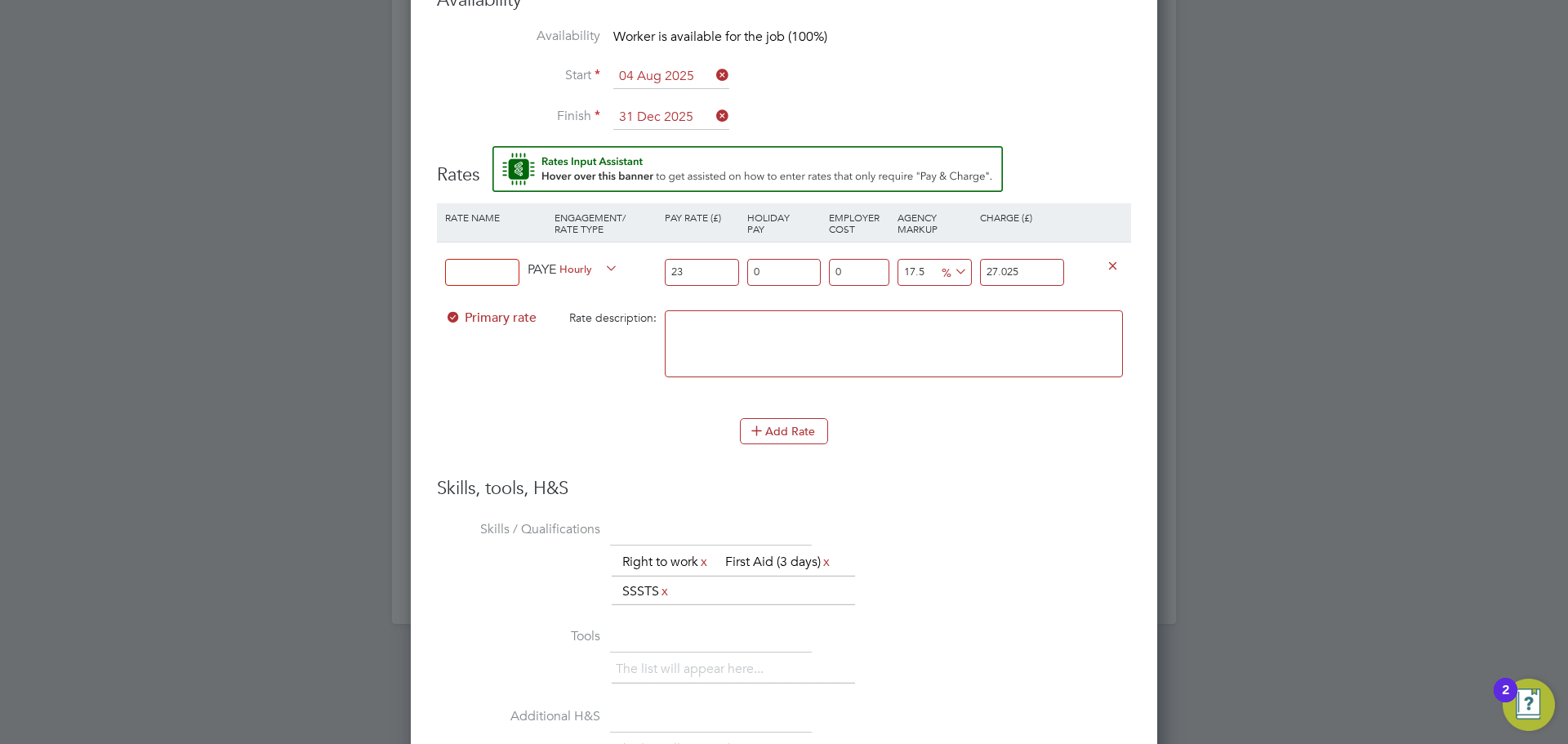 type on "230" 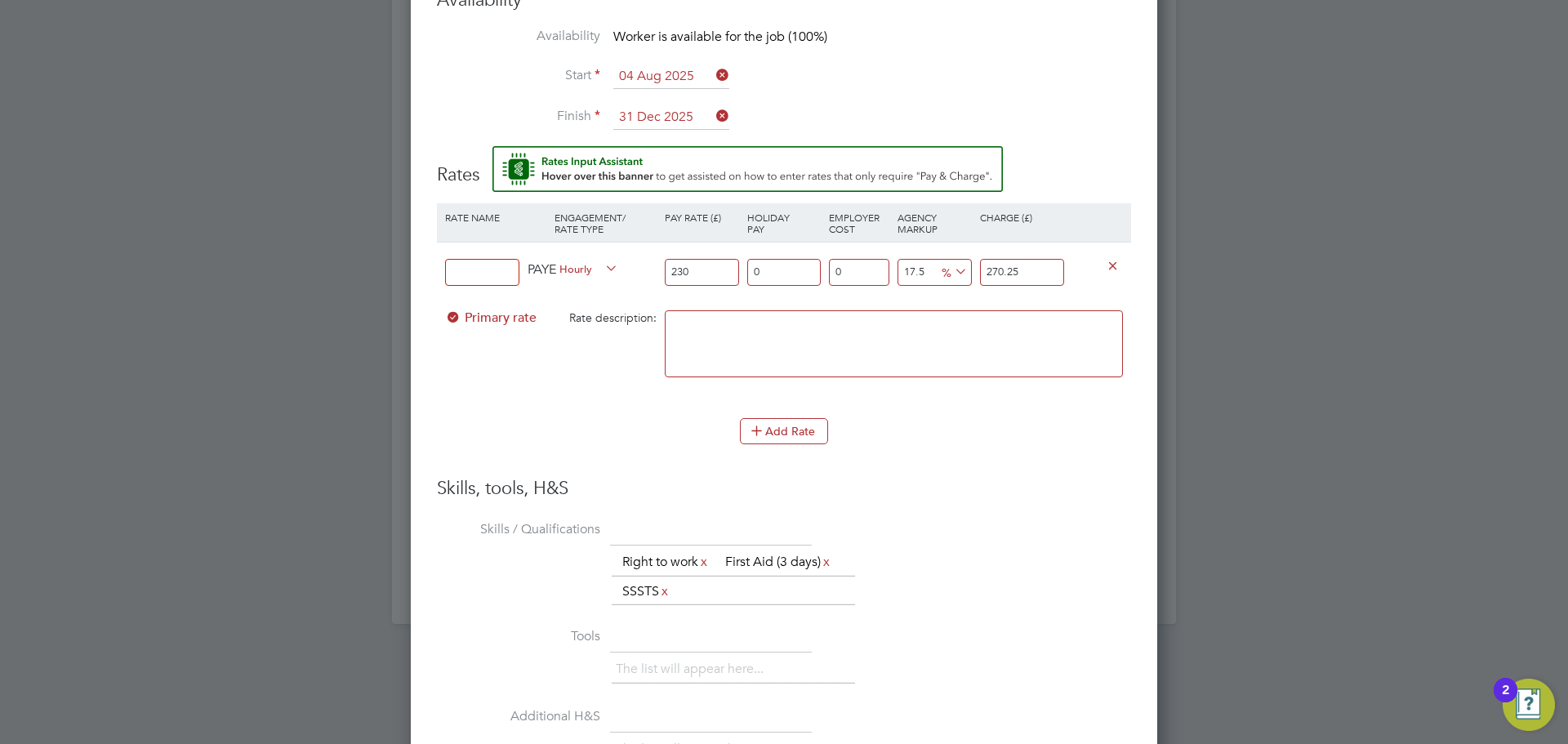 type on "230" 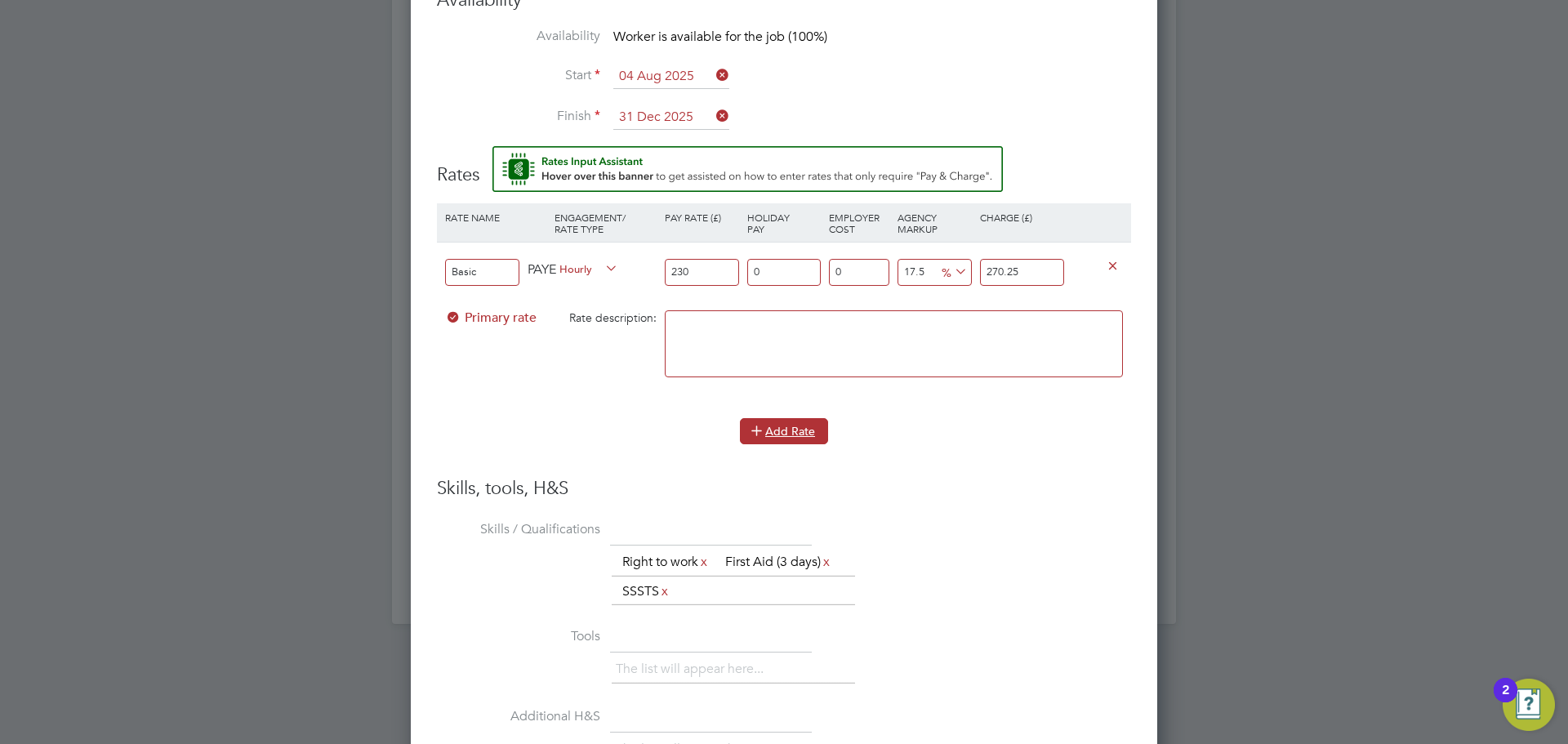 click on "Add Rate" at bounding box center [784, 431] 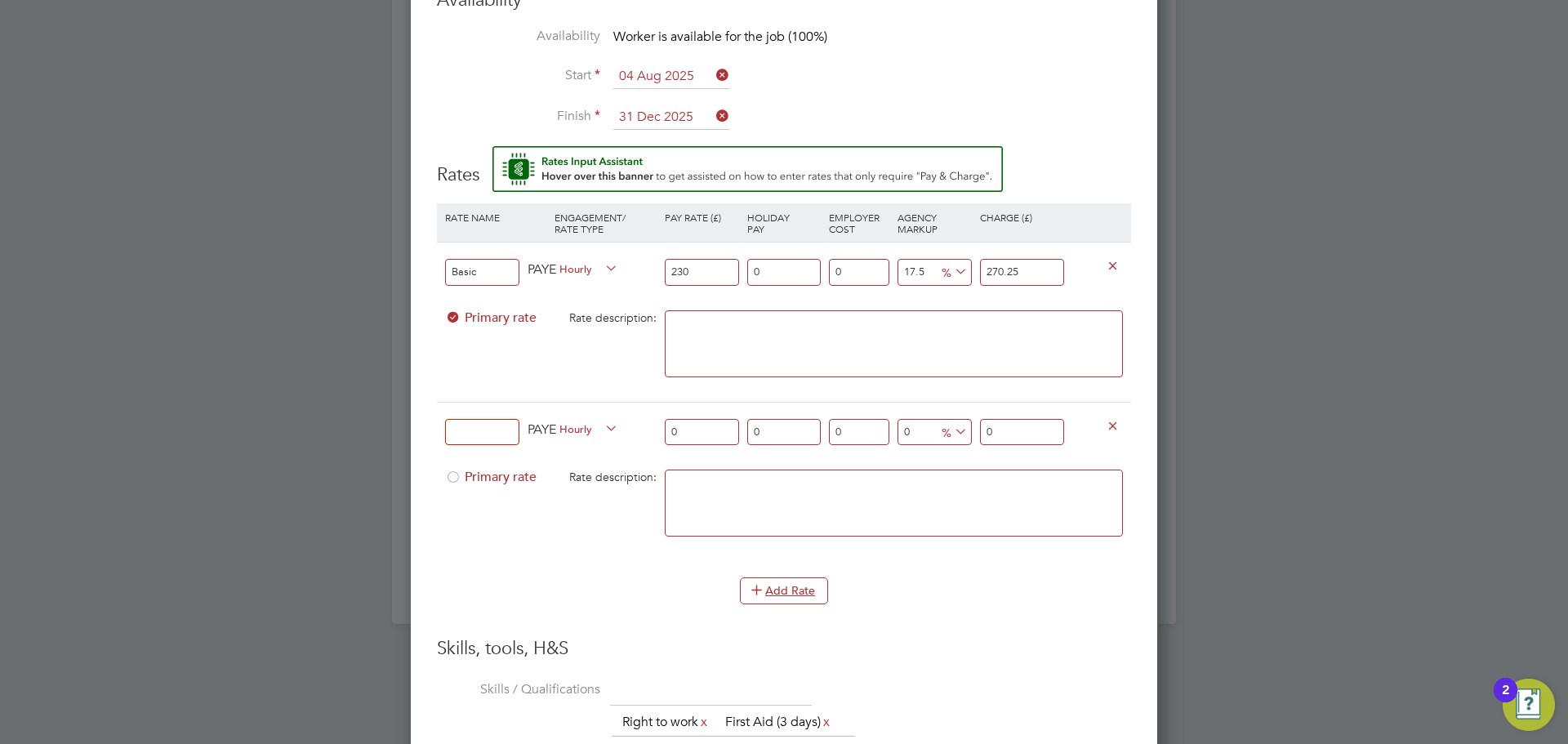 click at bounding box center (1112, 425) 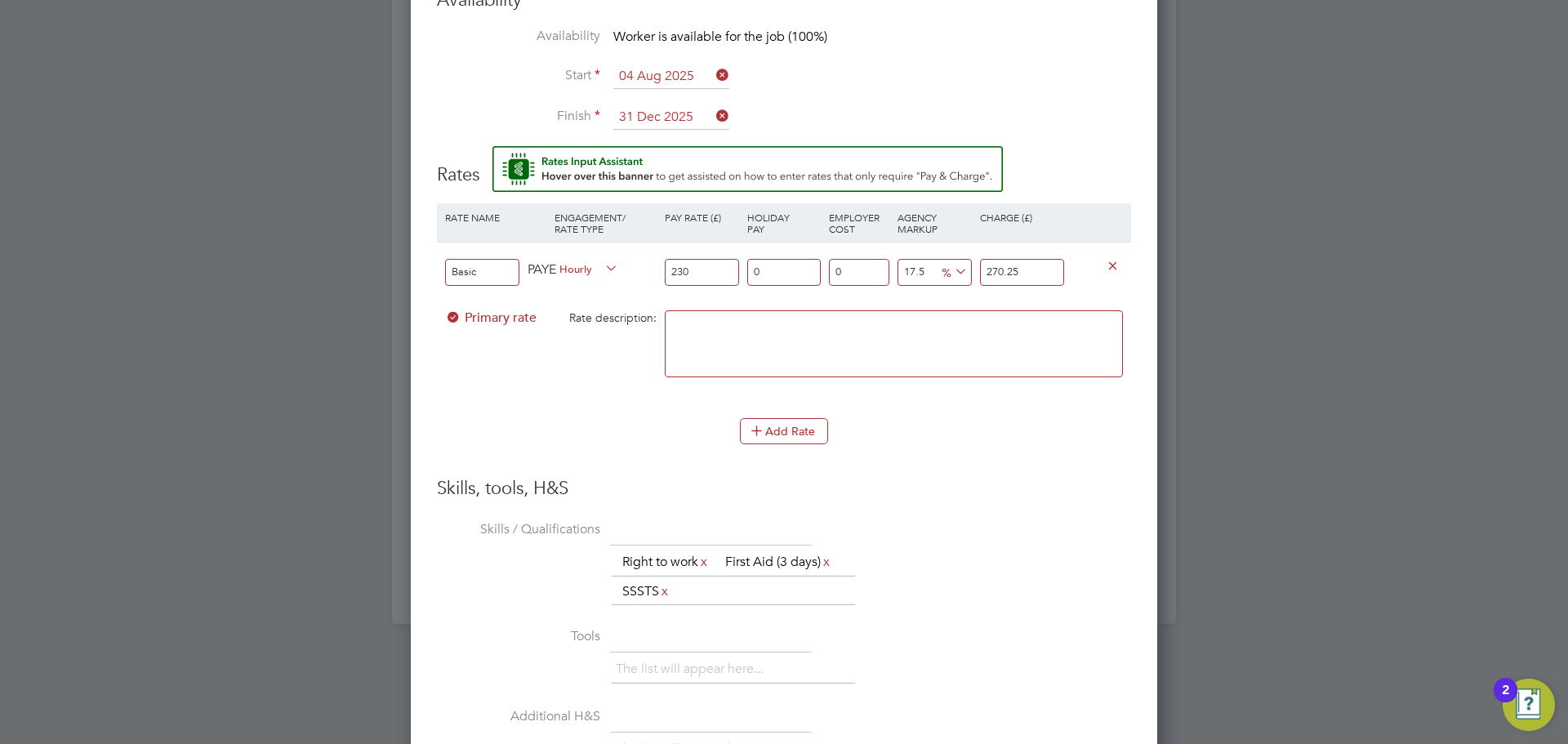 scroll, scrollTop: 1537, scrollLeft: 747, axis: both 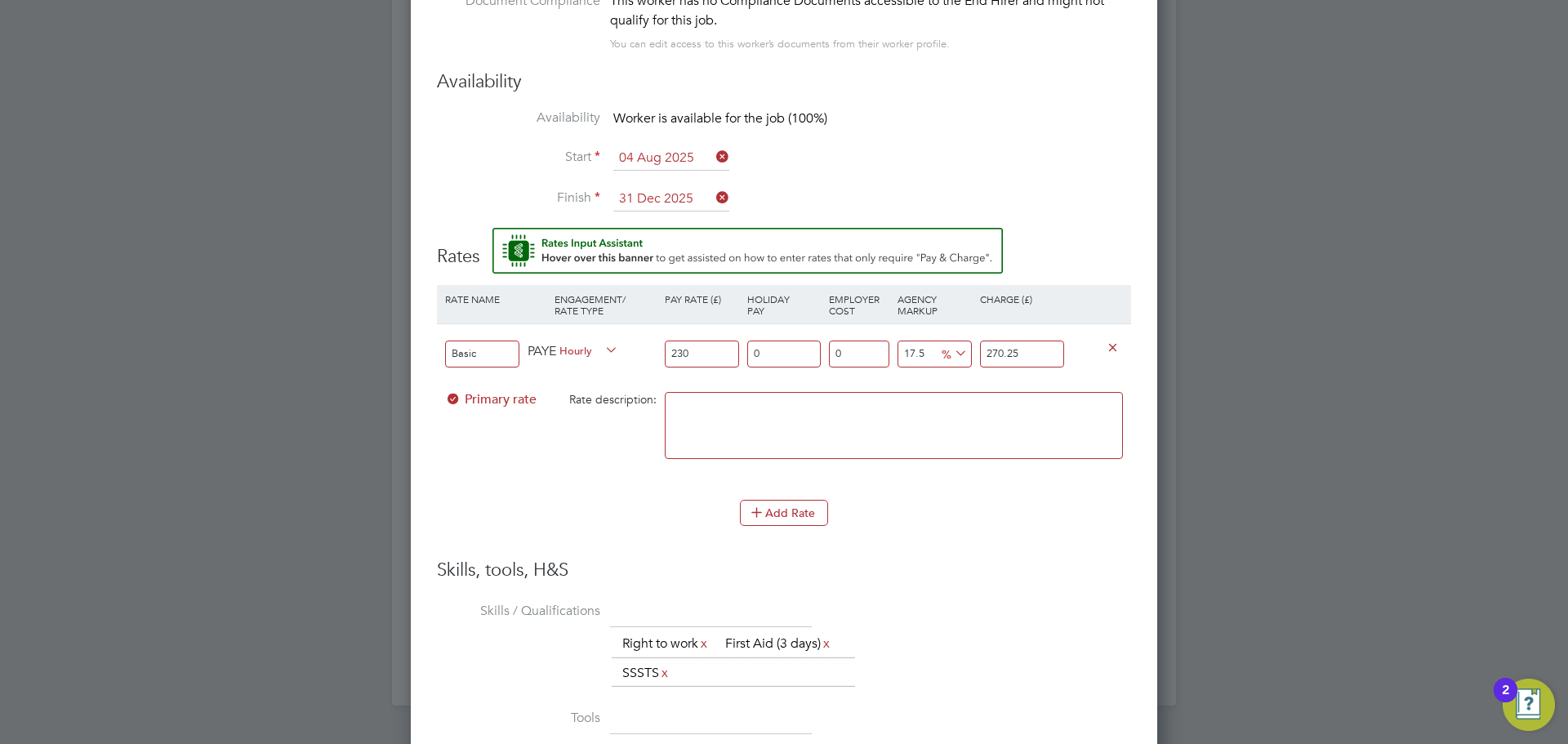 click on "Rate Name Engagement/ Rate Type Pay Rate (£) Holiday Pay Employer Cost Agency Markup Charge (£) Basic PAYE   Hourly 230 0   n/a 0   n/a 17.5   40.25   % 270.25 Primary rate Rate description: Add Rate" at bounding box center (784, 421) 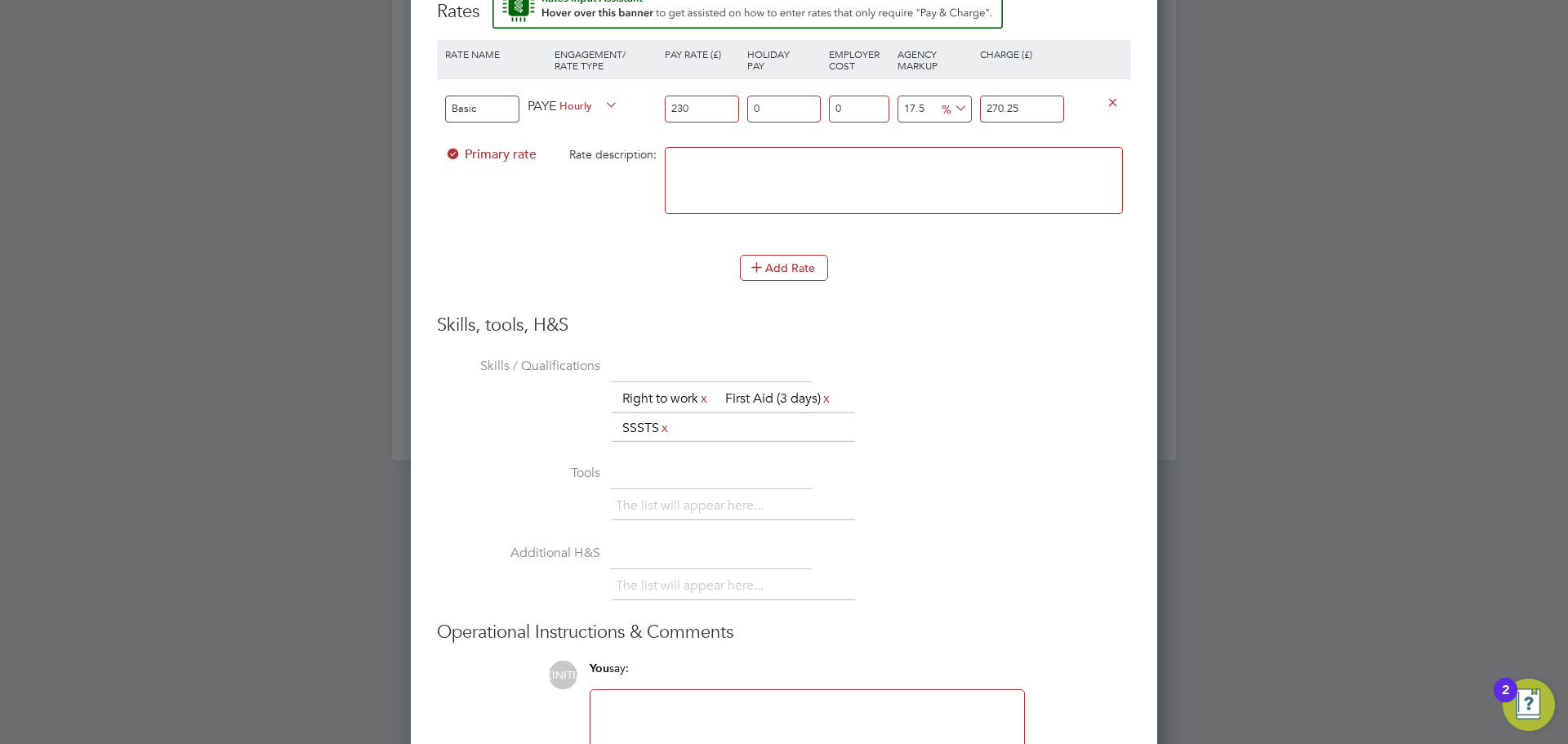 scroll, scrollTop: 1878, scrollLeft: 0, axis: vertical 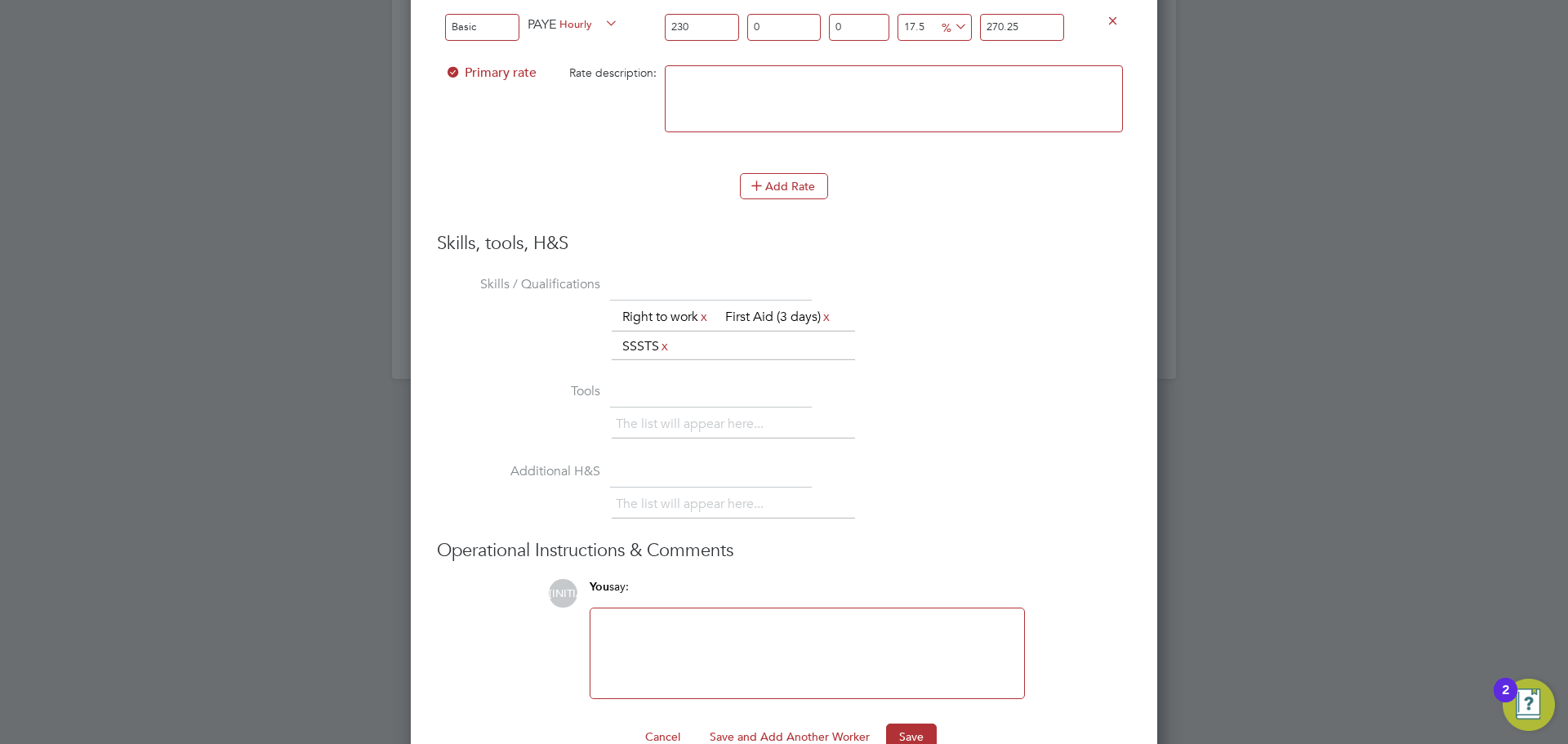 click on "Skills / Qualifications The list will appear here... Right to work  x First Aid (3 days)  x SSSTS  x" at bounding box center [784, 324] 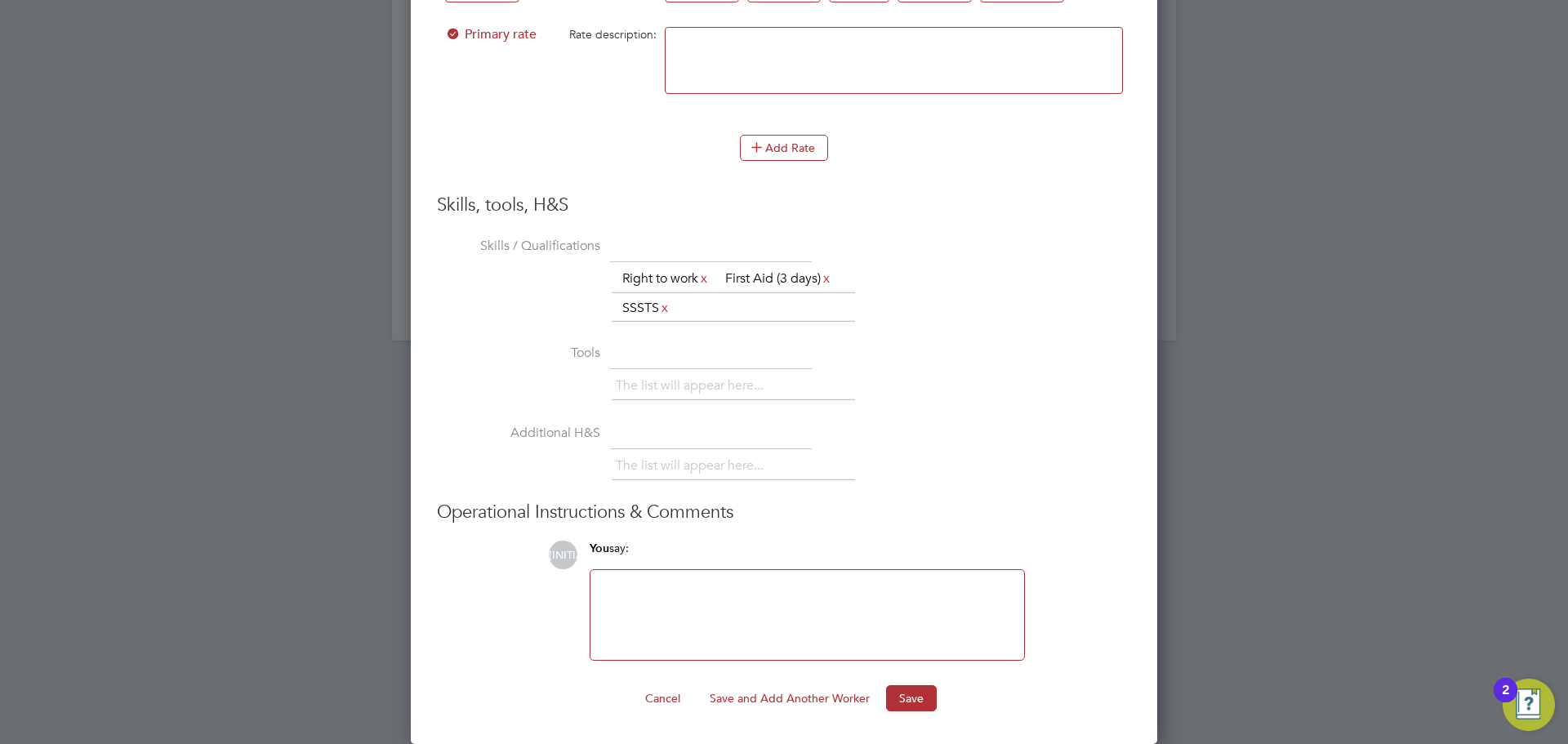 scroll, scrollTop: 1508, scrollLeft: 0, axis: vertical 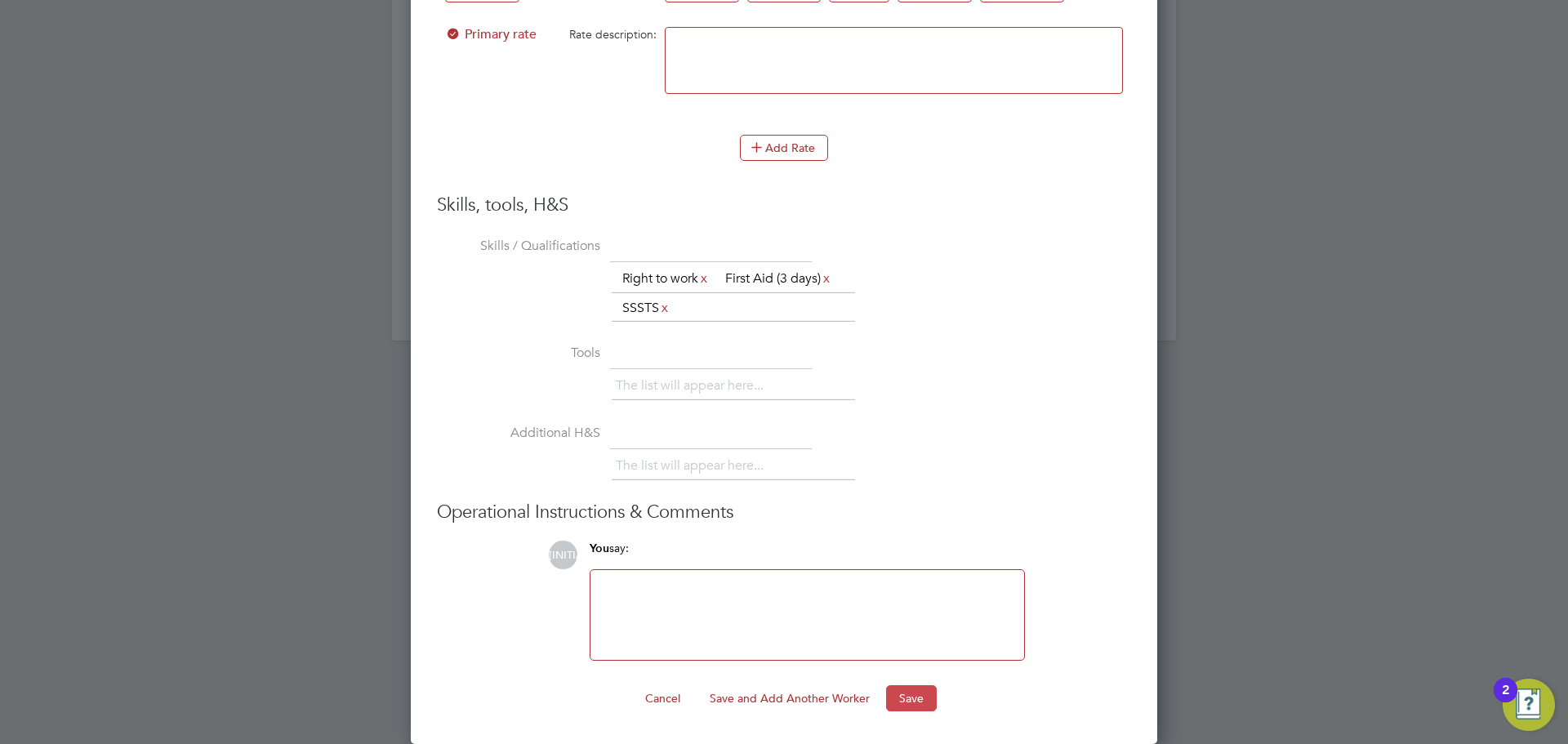 click on "Save" at bounding box center (911, 698) 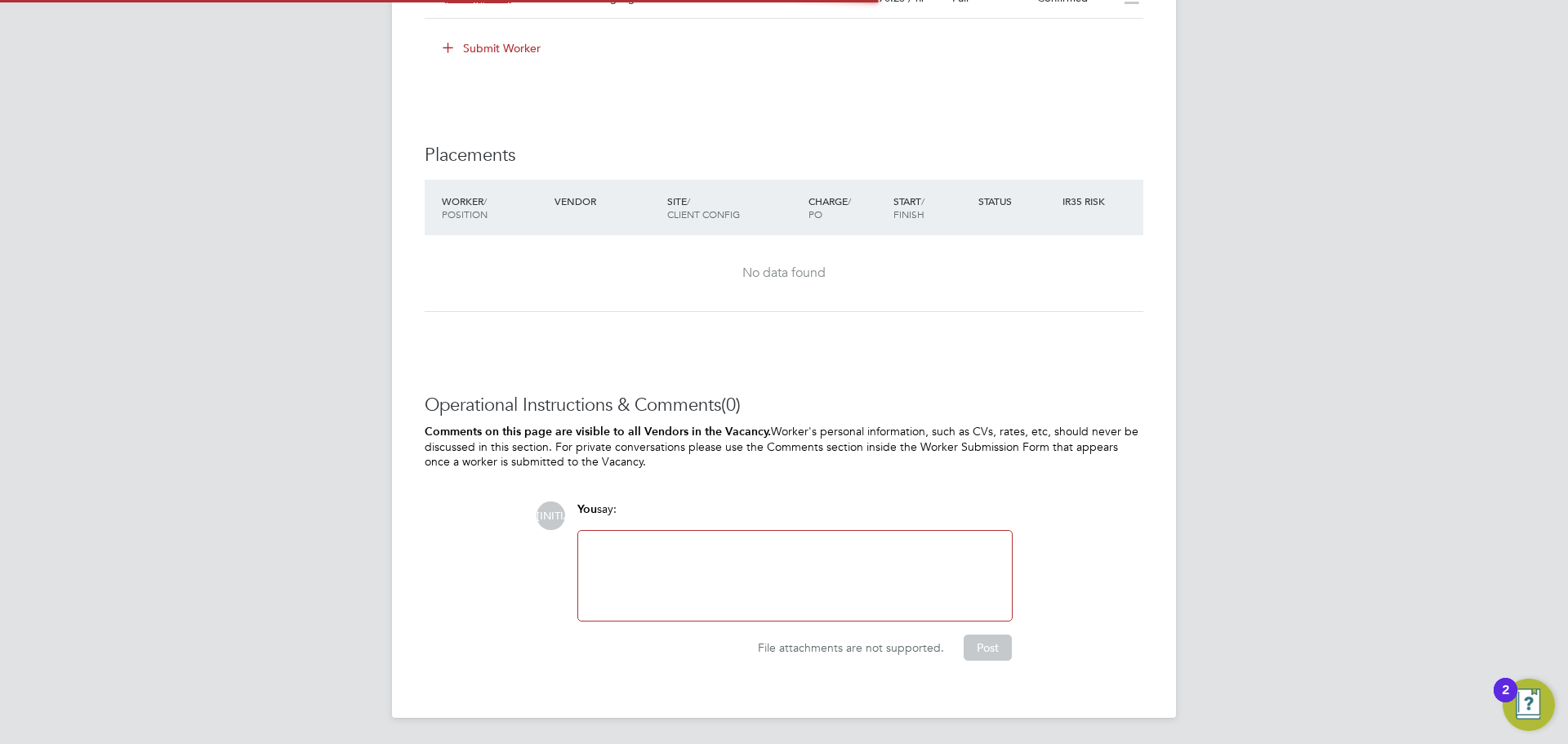 scroll, scrollTop: 1317, scrollLeft: 0, axis: vertical 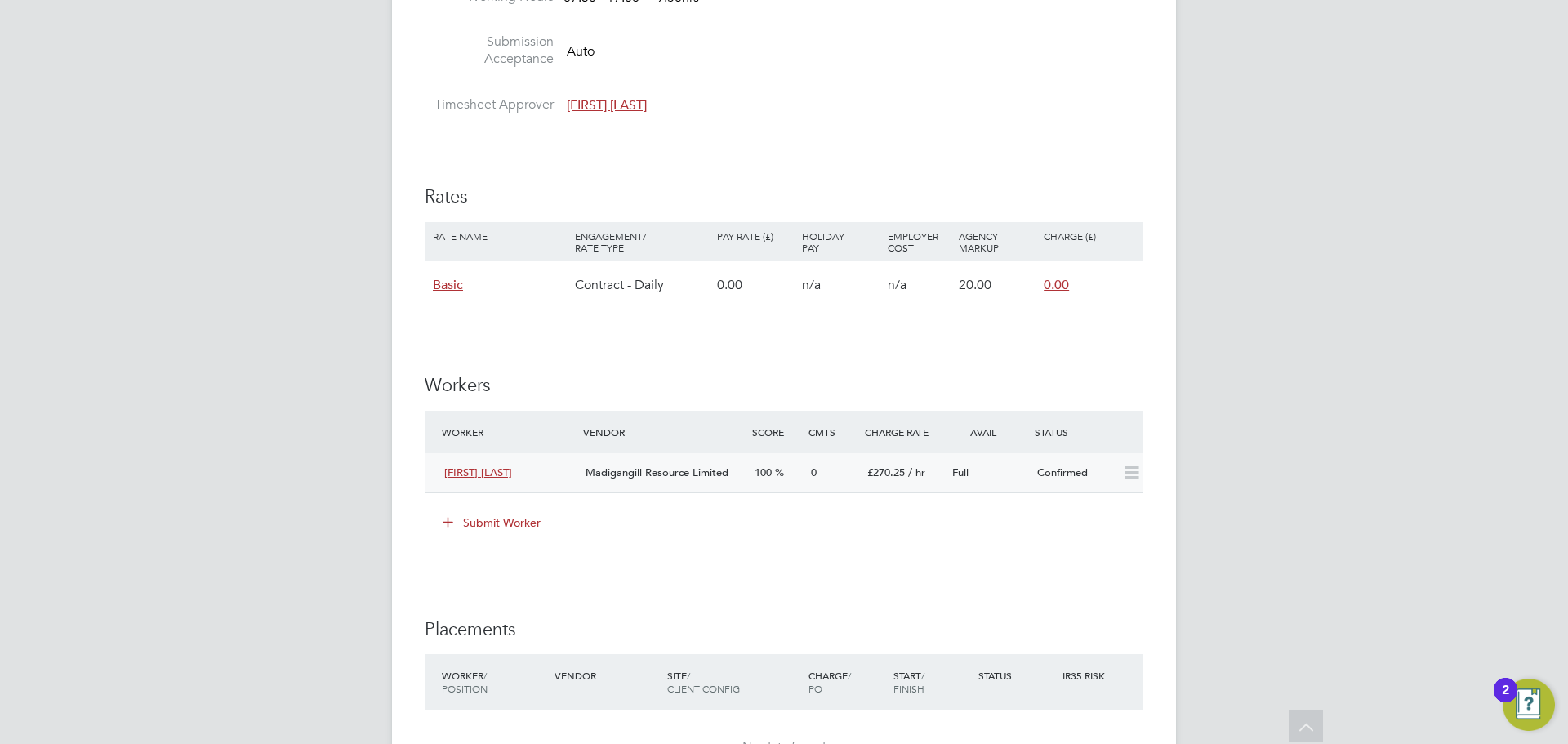 click 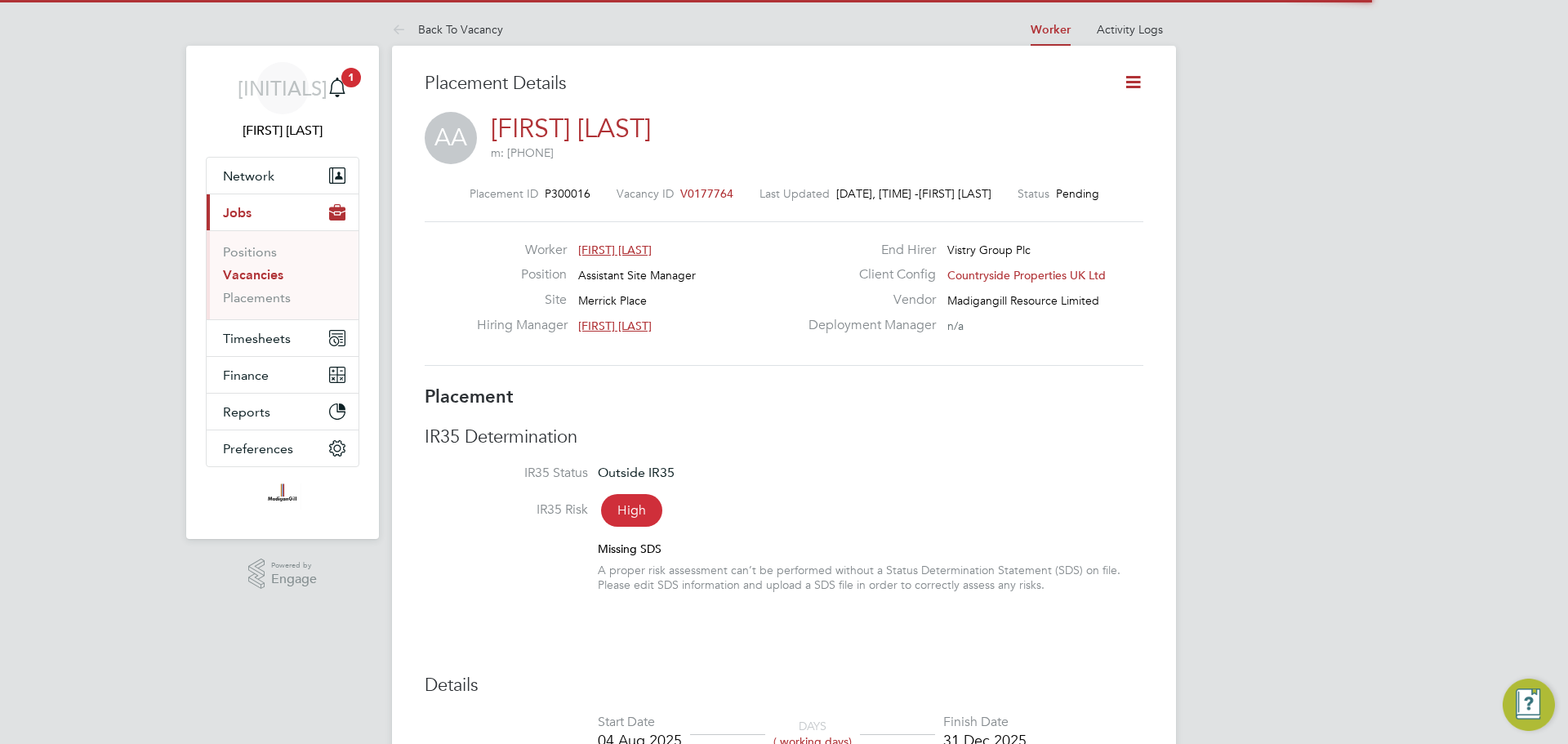 scroll, scrollTop: 8, scrollLeft: 8, axis: both 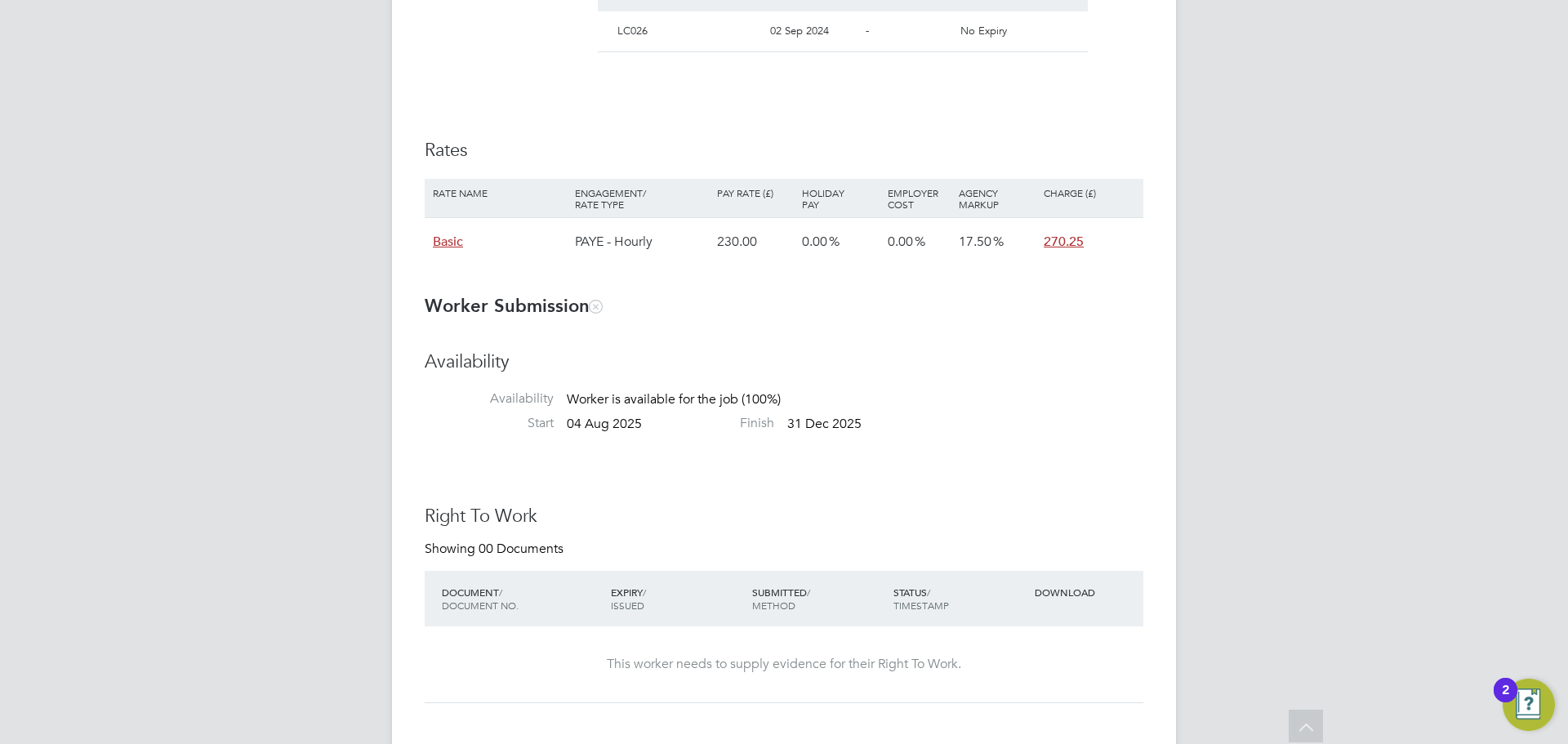 click on "Basic" at bounding box center [448, 242] 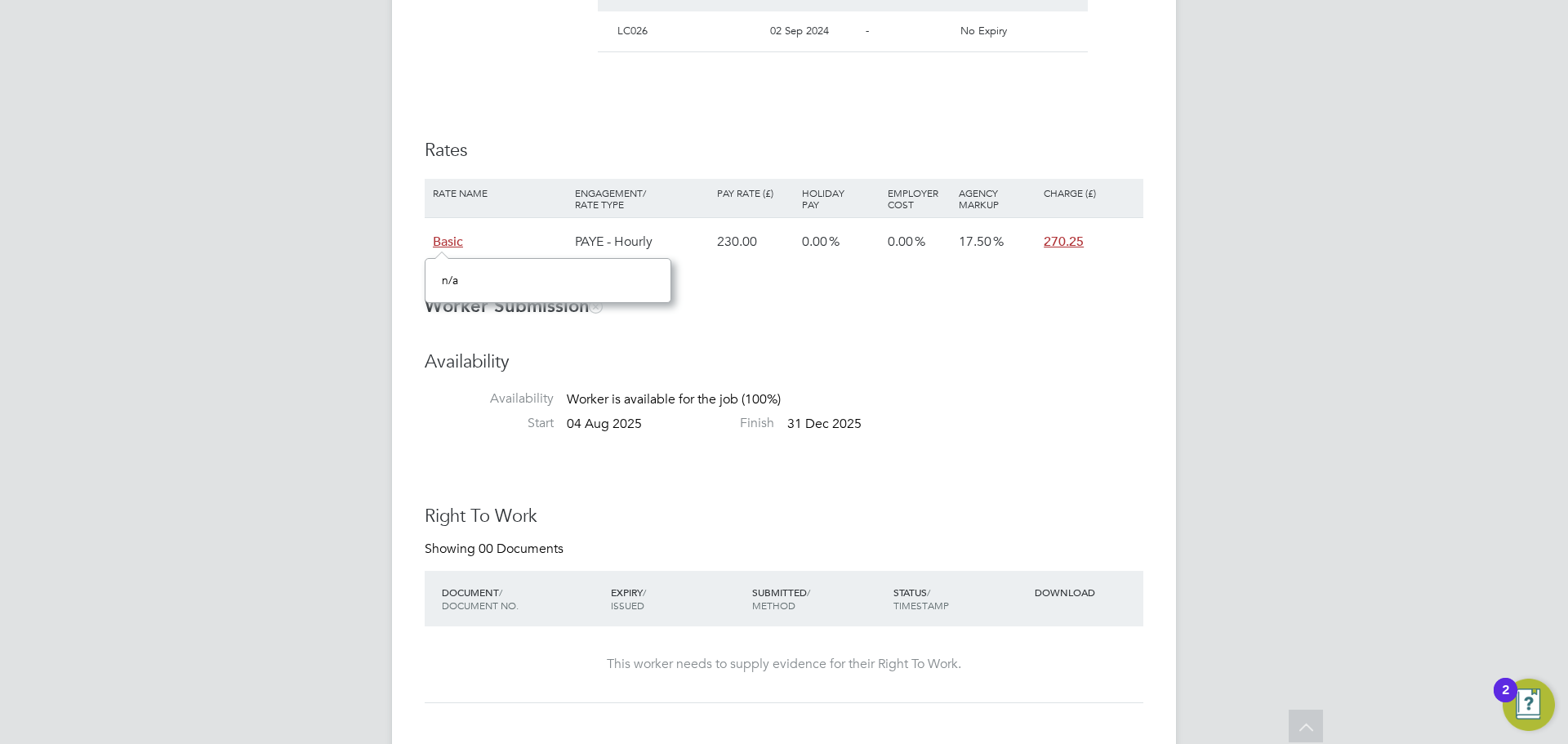 click on "Worker Submission  Availability Availability   Worker is available for the job (100%)     Start   [DATE]   Finish   31 Dec 2025 Right To Work Showing   00 Documents DOCUMENT  / DOCUMENT NO. EXPIRY  / ISSUED SUBMITTED  / METHOD STATUS  / TIMESTAMP DOWNLOAD This worker needs to supply evidence for their Right To Work. Compliance Documents Showing   00 Documents DOCUMENT  / DOC. SETTINGS EXPIRY  / ISSUED SUBMITTED  / METHOD STATUS  / TIMESTAMP ACCESS This worker does not need to supply additional documents. Rates Rate Name Engagement/ Rate Type Pay Rate (£) Holiday Pay Employer Cost Agency Markup Charge (£) Basic PAYE - Hourly 230.00 0.00   0.00   17.50 270.25 Skills, tools, H&S Skills / Qualifications Right to work, First Aid (3 days), SSSTS Tools   - Additional H&S   -" 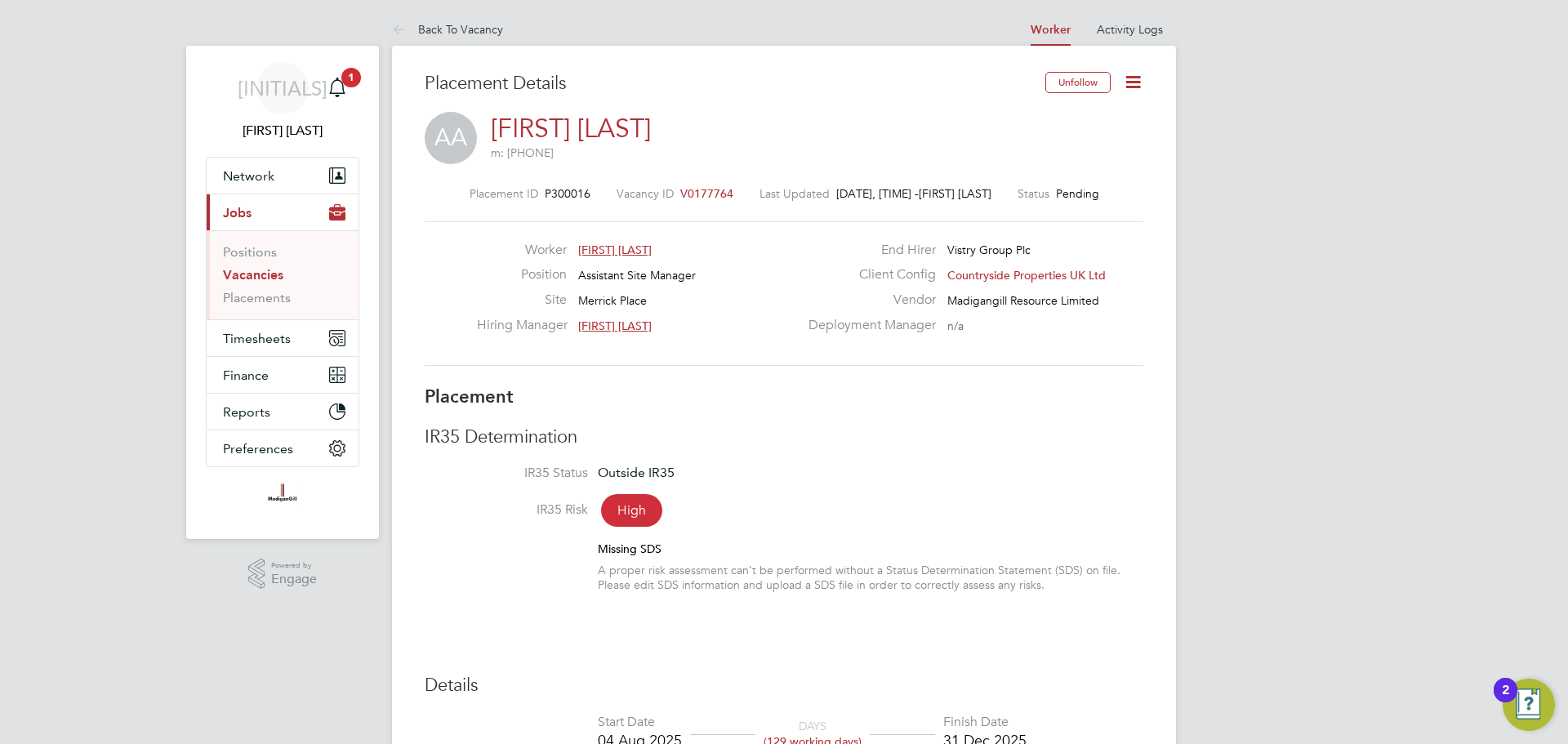 click 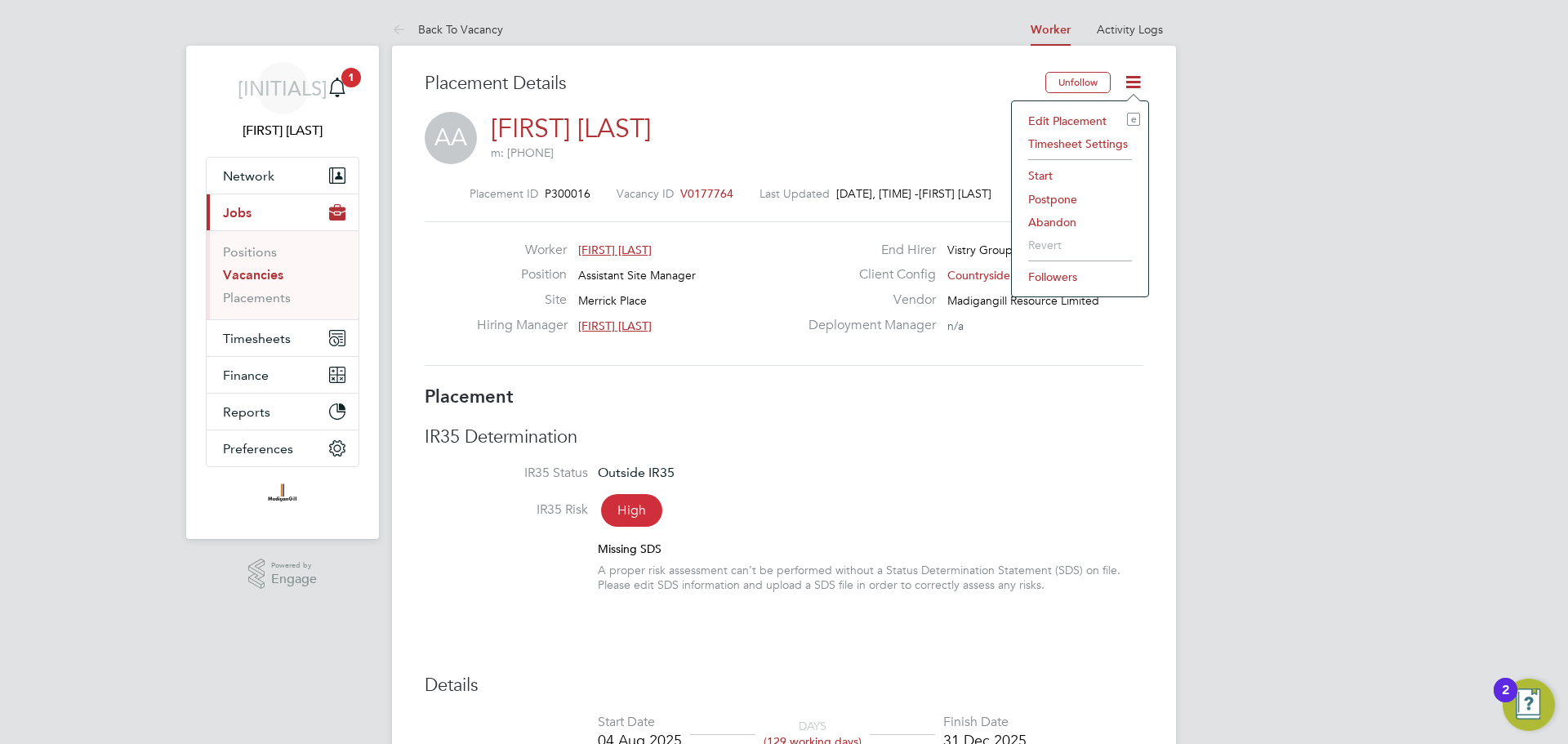 click on "Edit Placement e" 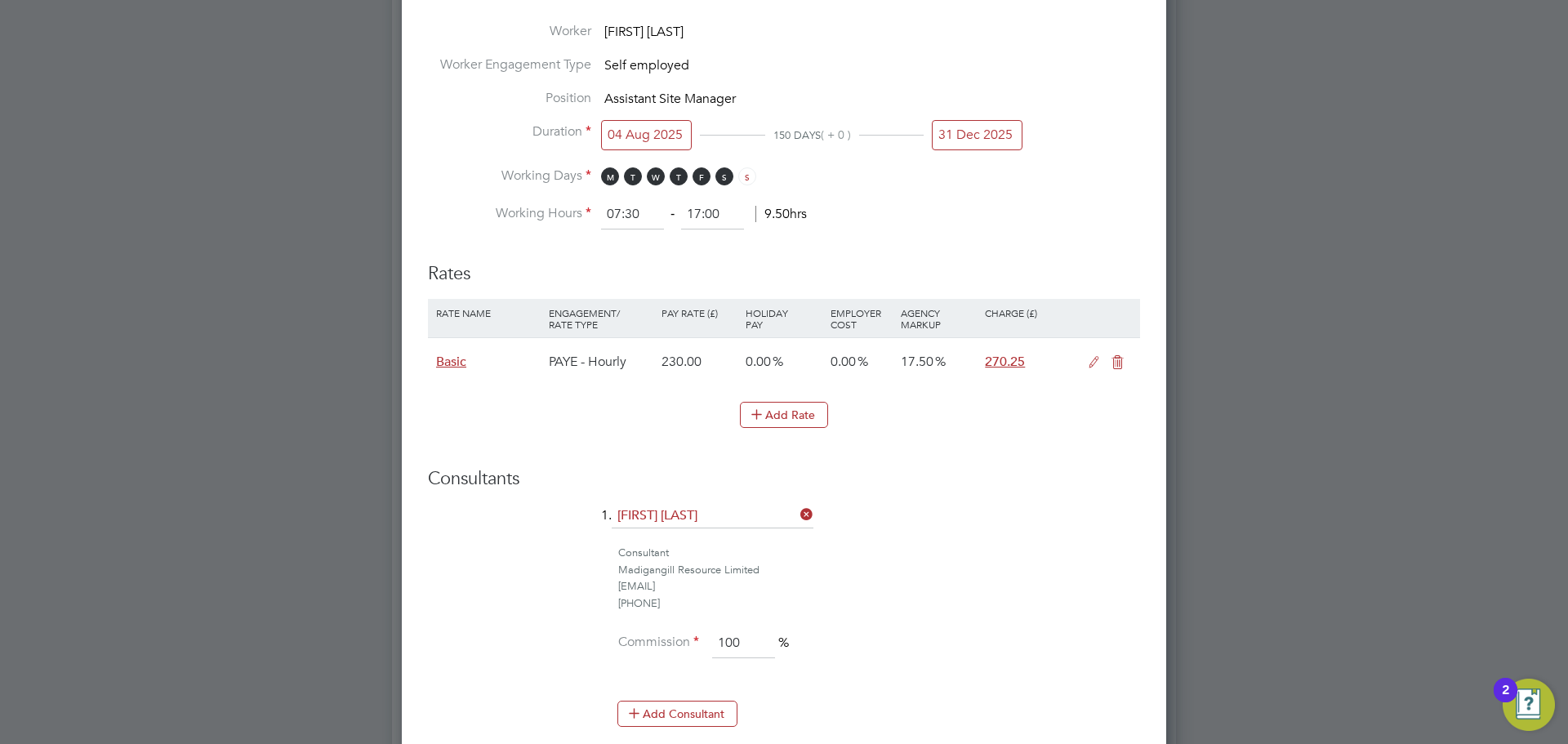 click at bounding box center [1094, 363] 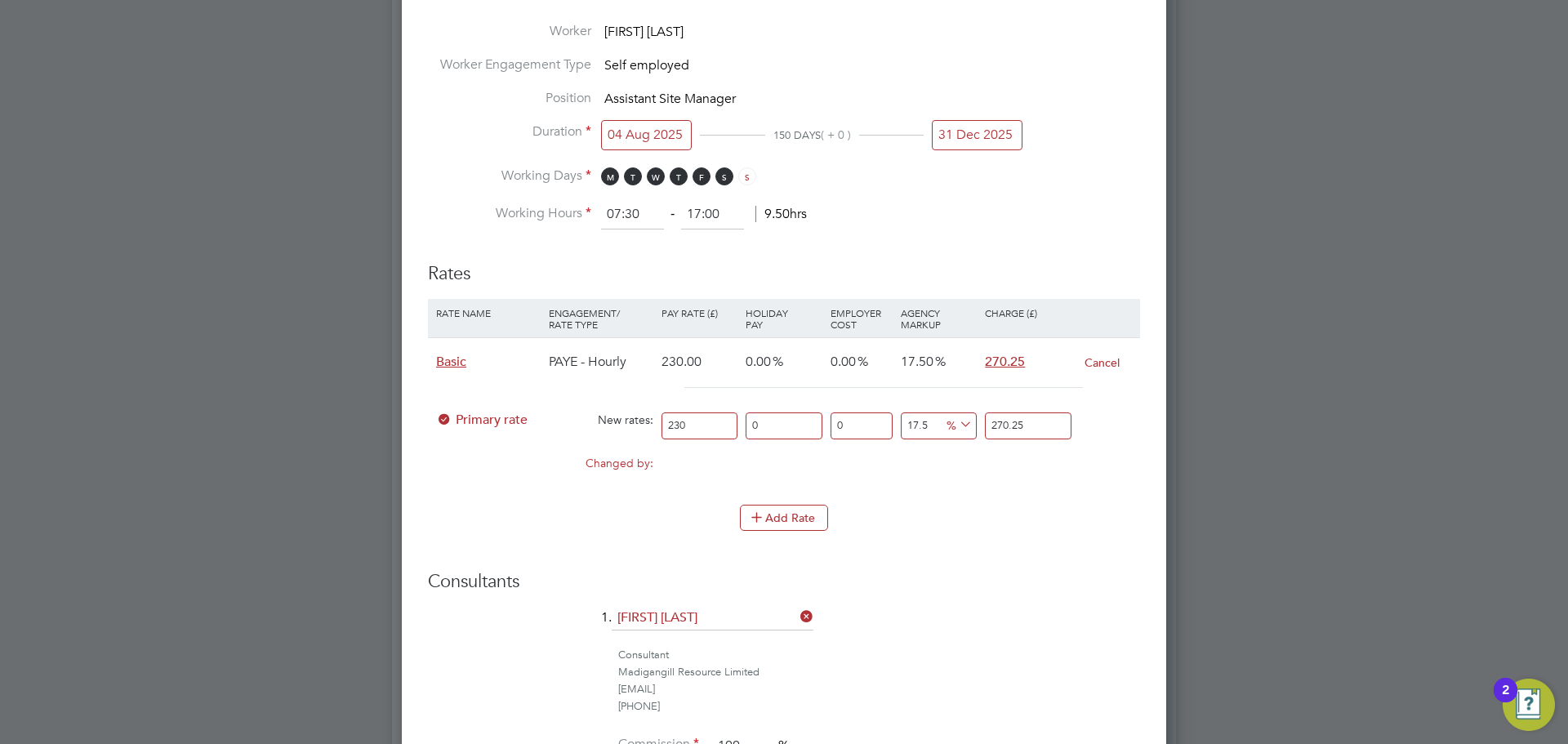 click on "Changed by:" at bounding box center [545, 463] 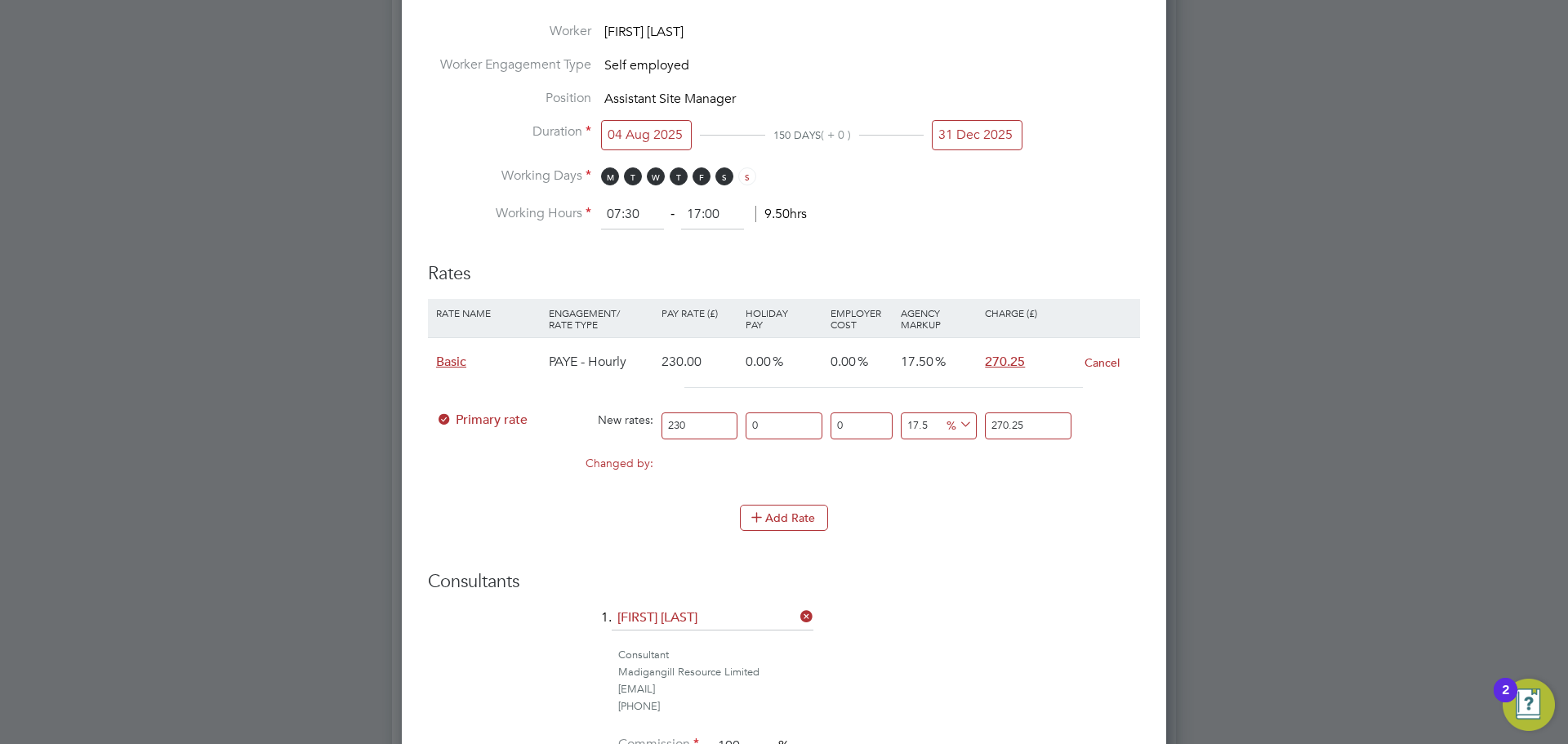 click on "PAYE - Hourly" at bounding box center [601, 362] 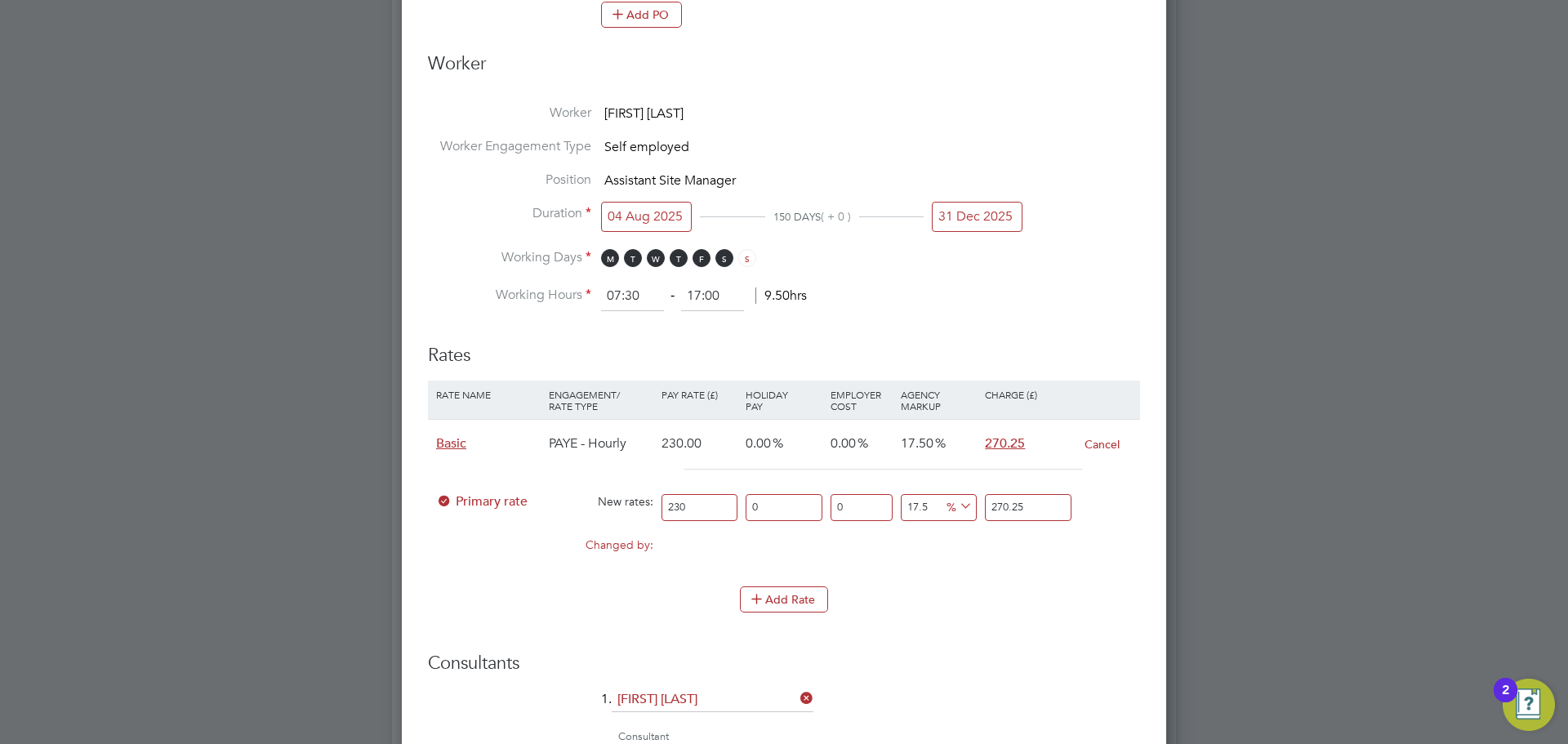 click on "PAYE - Hourly" at bounding box center [601, 443] 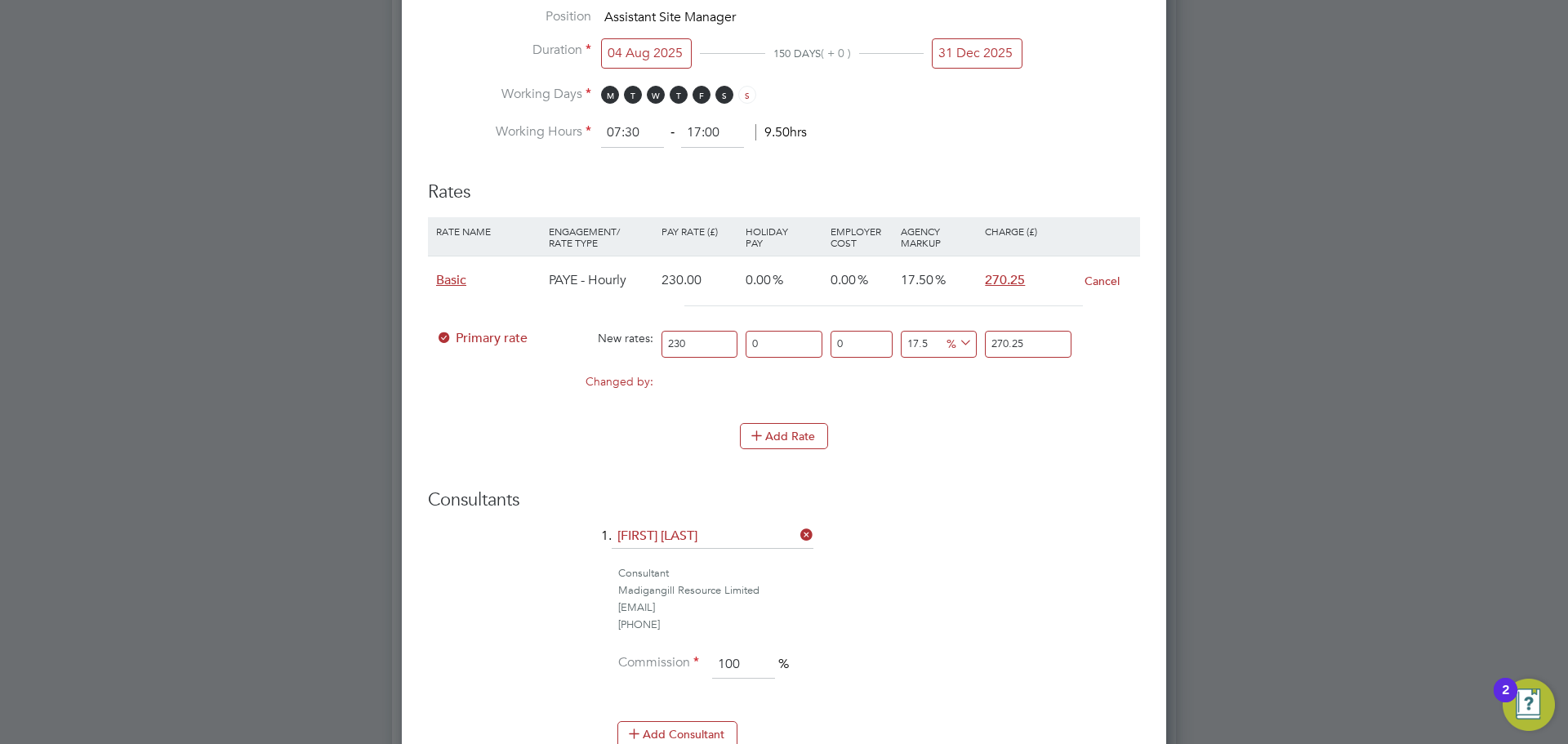 click on "PAYE - Hourly" at bounding box center (601, 280) 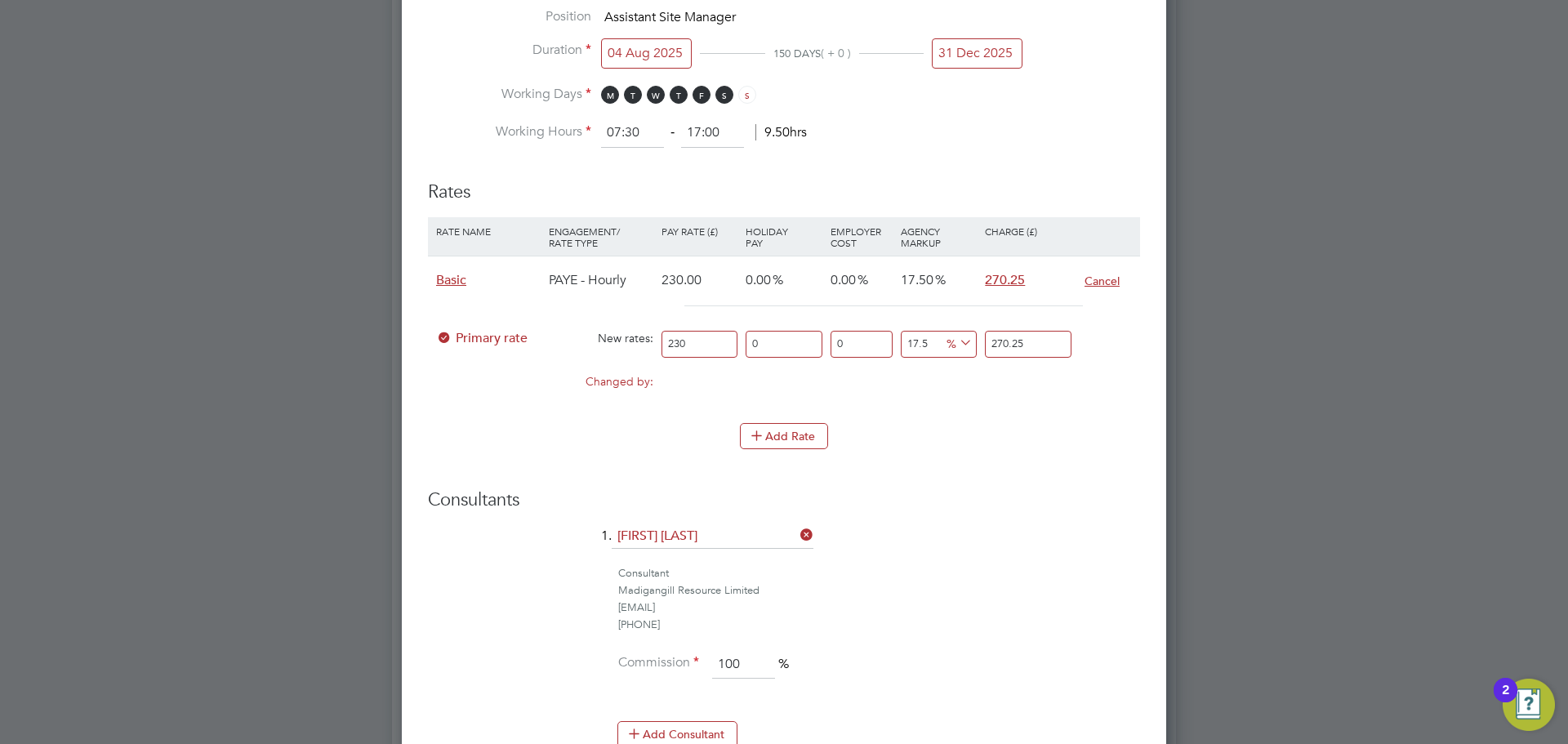 click on "Cancel" at bounding box center (1102, 281) 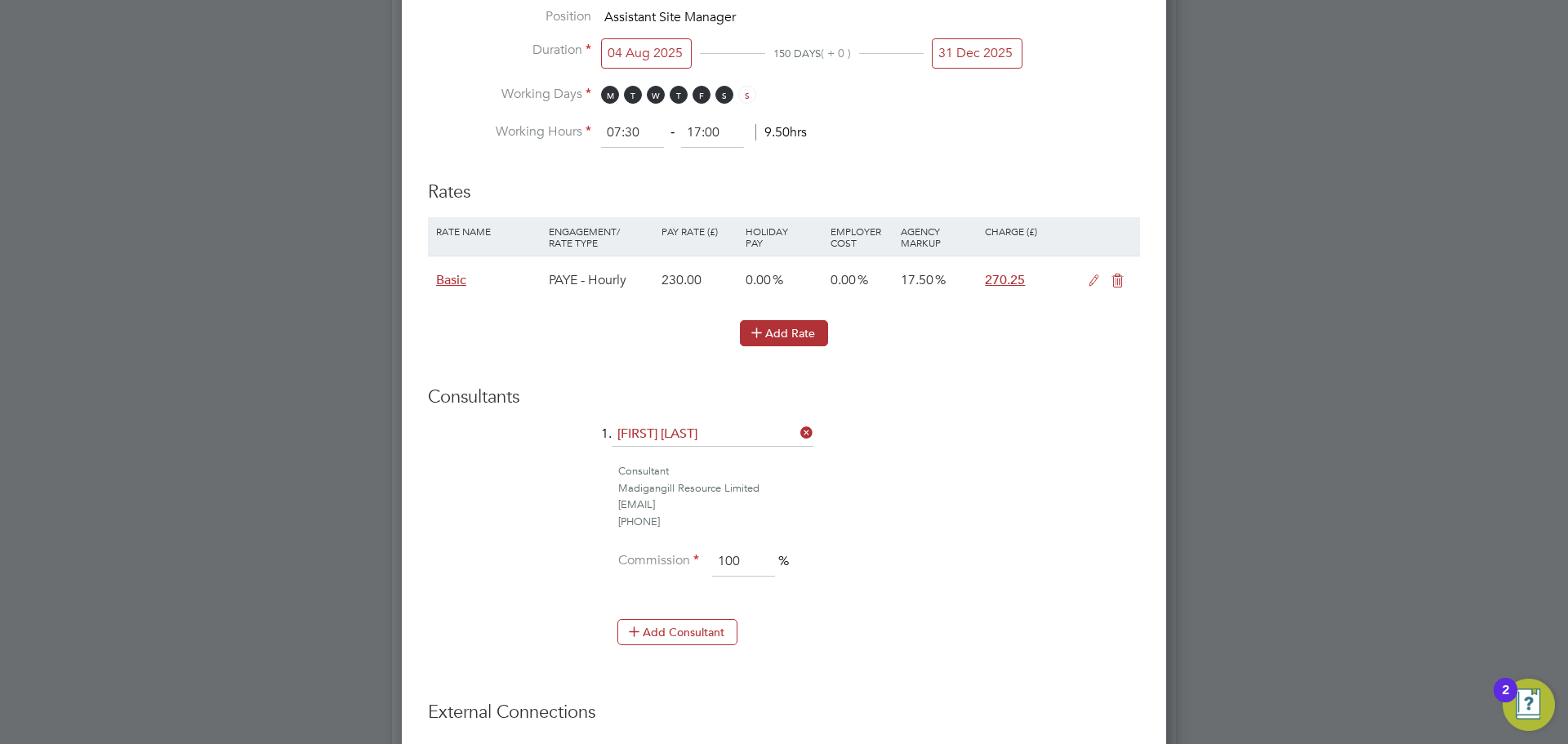 click on "Add Rate" at bounding box center [784, 333] 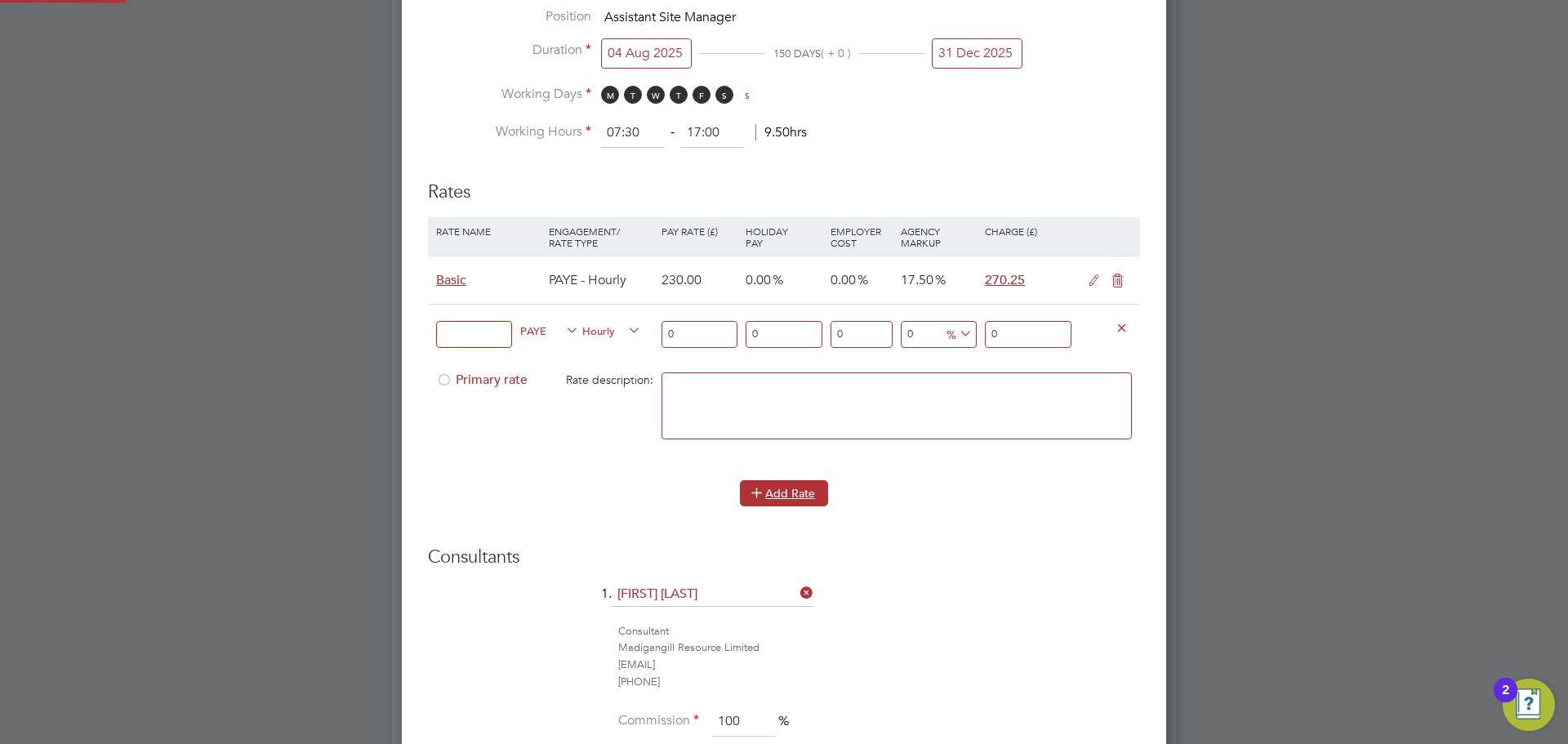 scroll, scrollTop: 8, scrollLeft: 8, axis: both 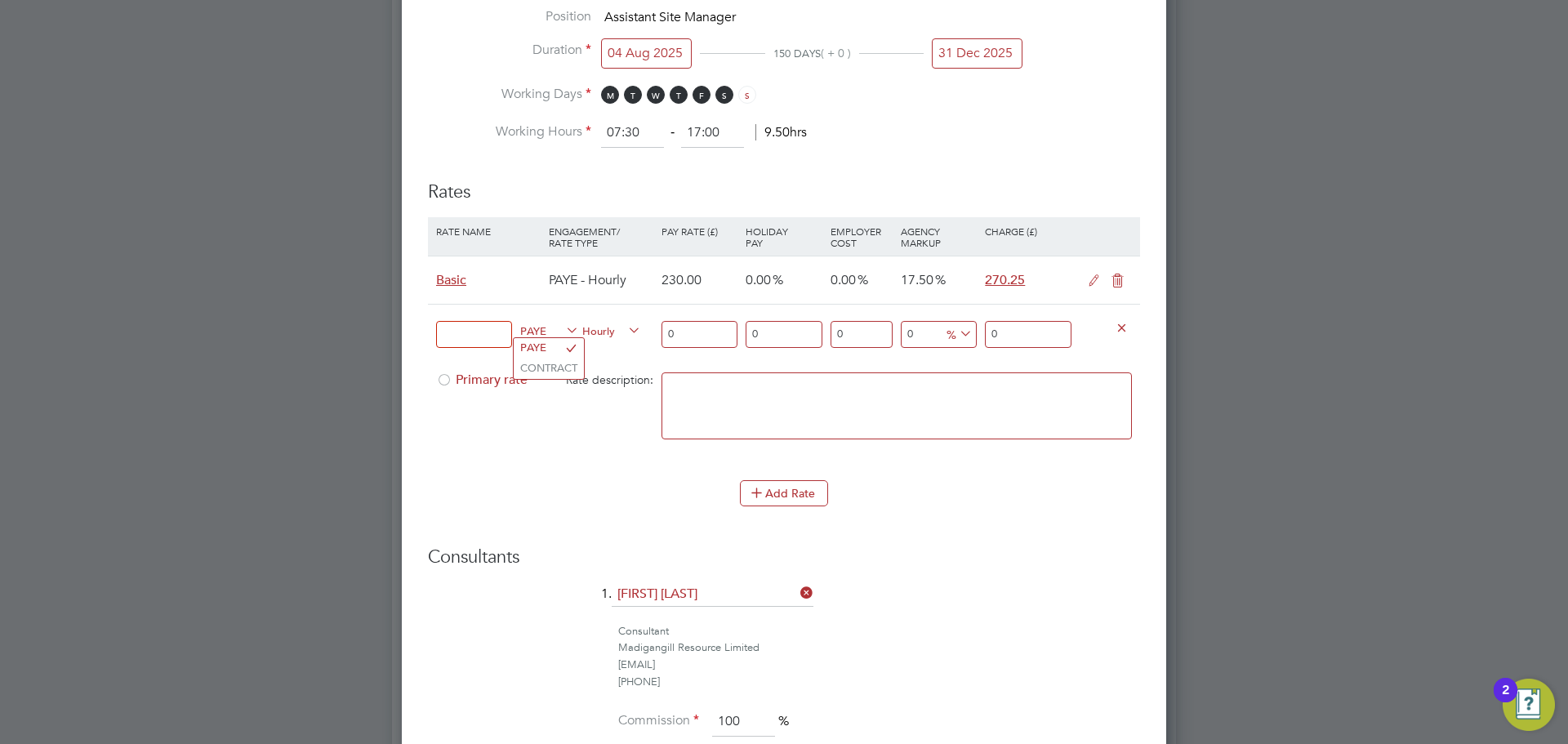 click on "PAYE" at bounding box center [550, 330] 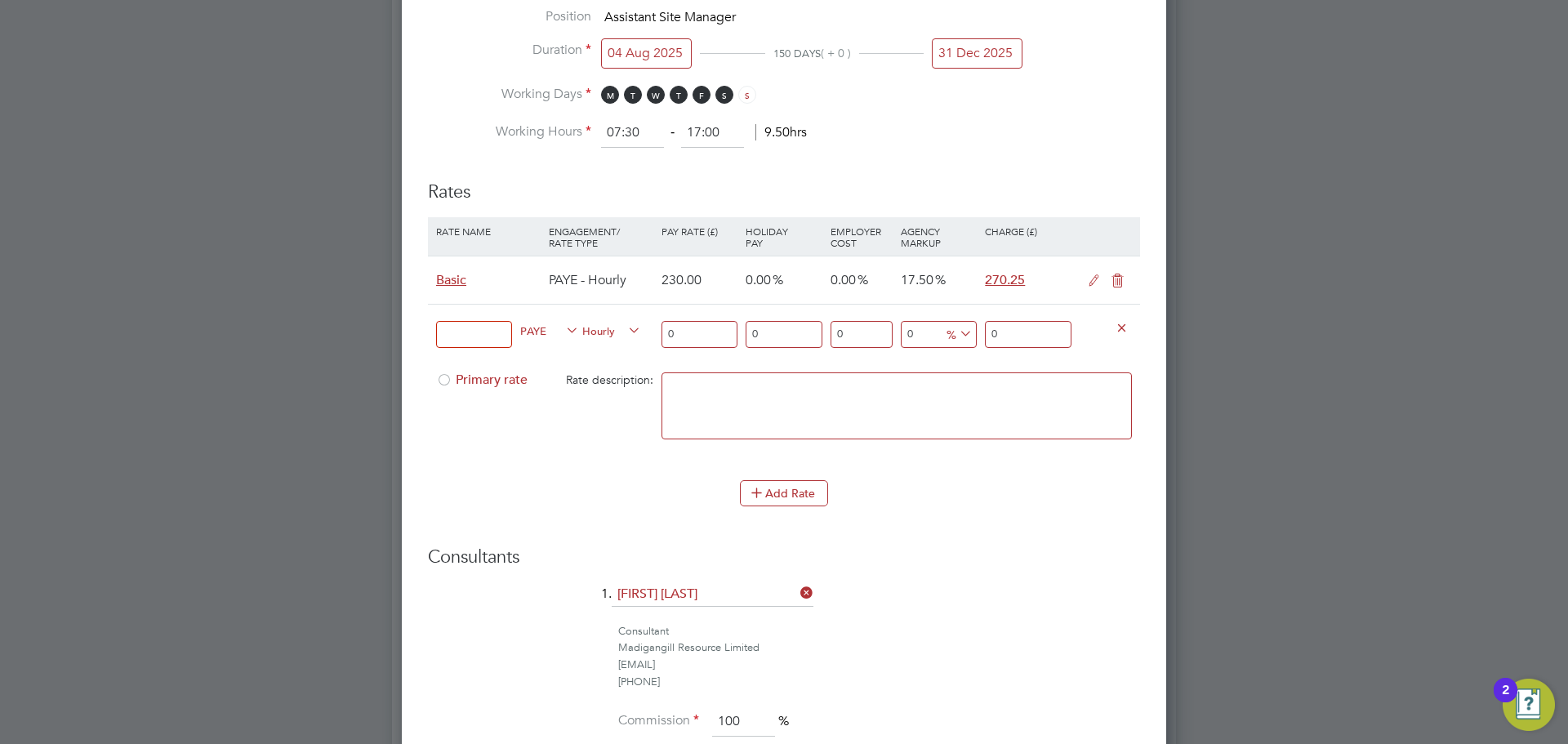 click on "CONTRACT" 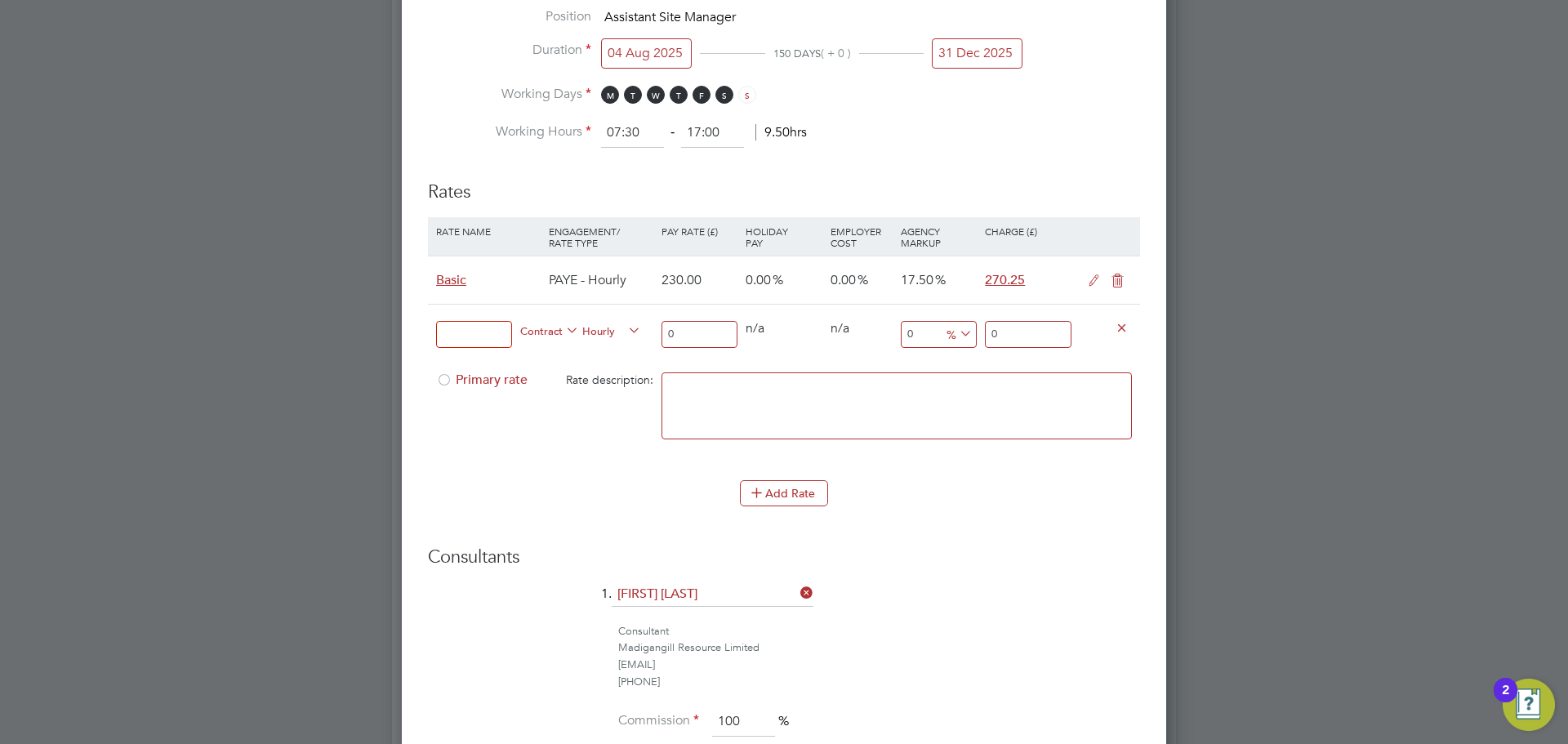 scroll, scrollTop: 8, scrollLeft: 8, axis: both 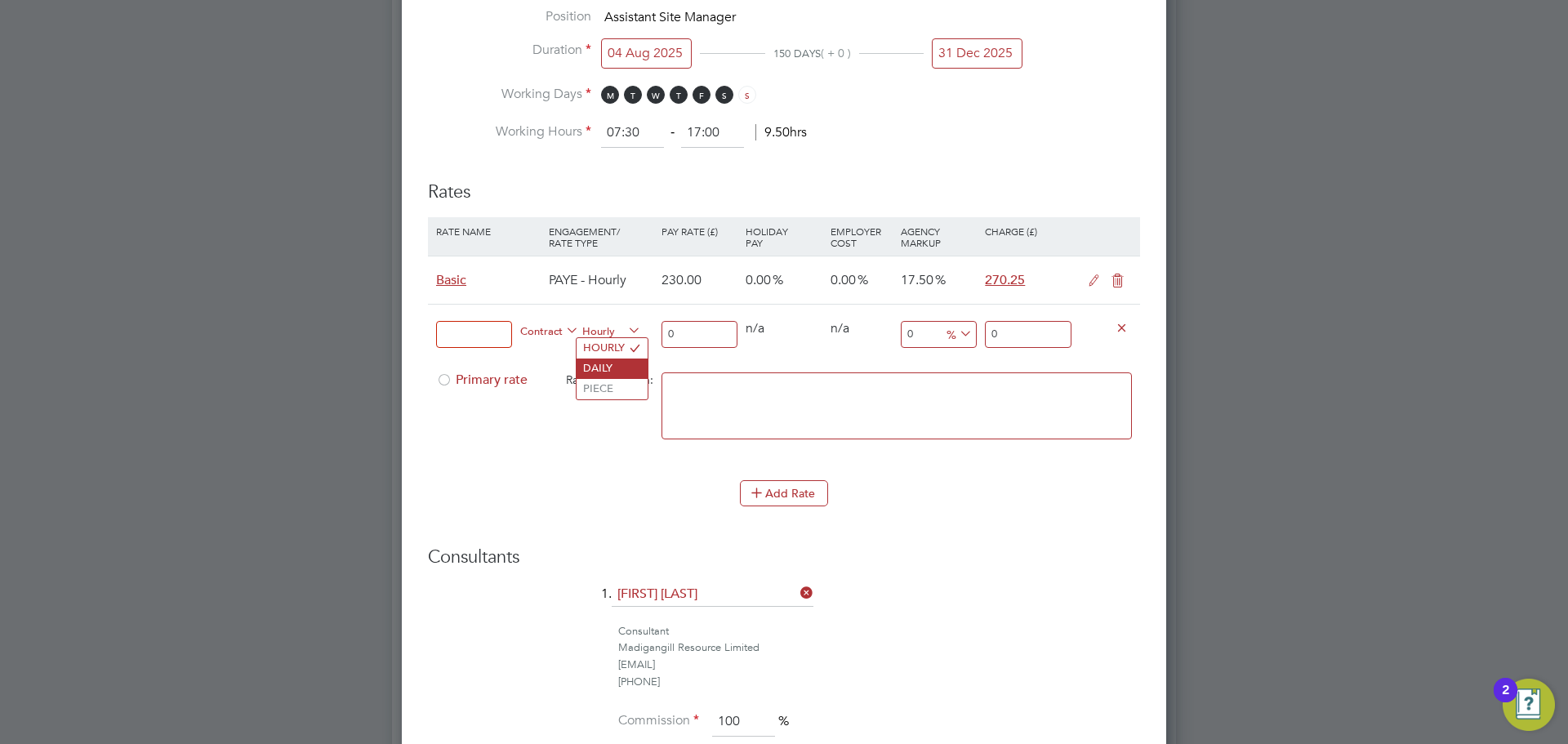 click on "DAILY" 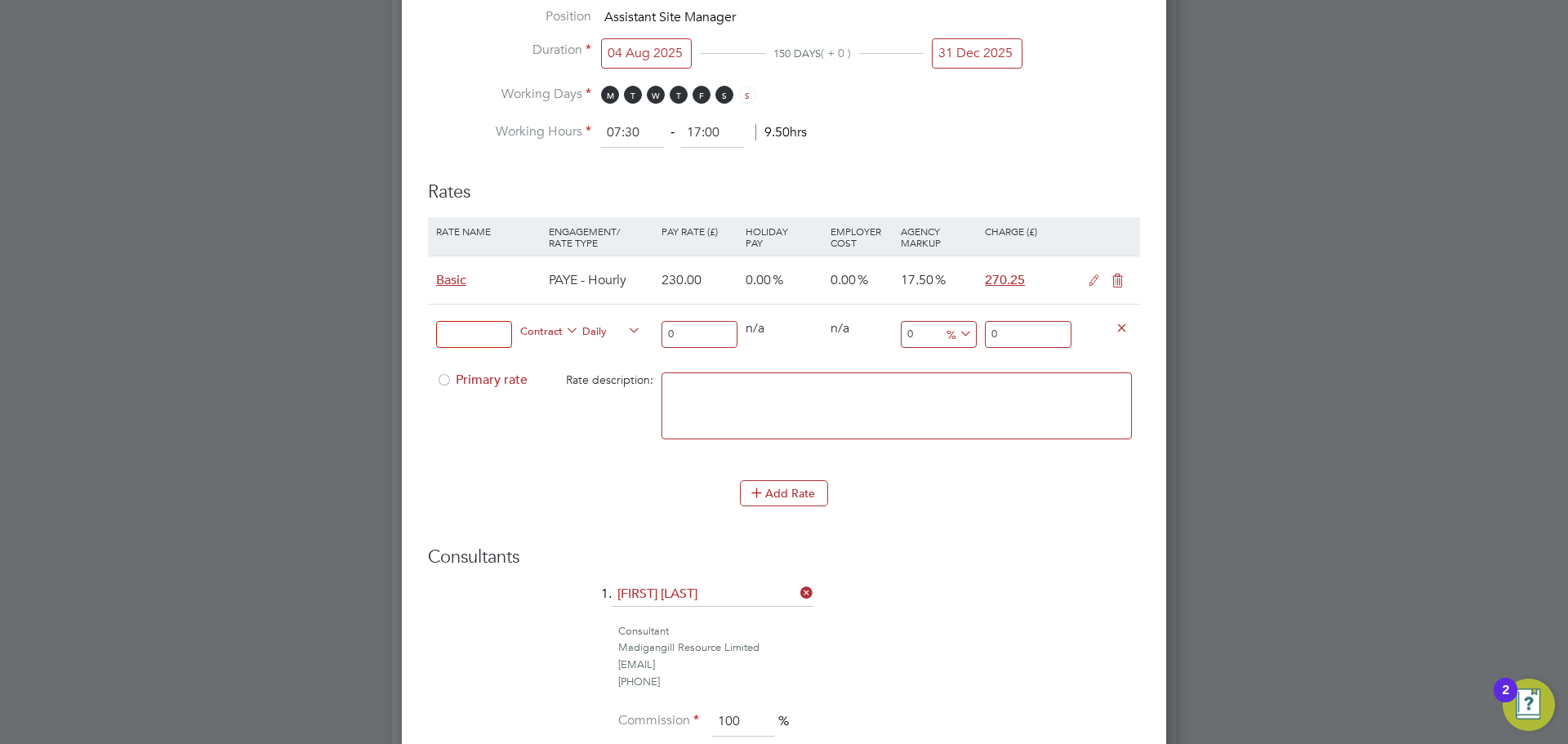 drag, startPoint x: 925, startPoint y: 336, endPoint x: 897, endPoint y: 330, distance: 28.63564 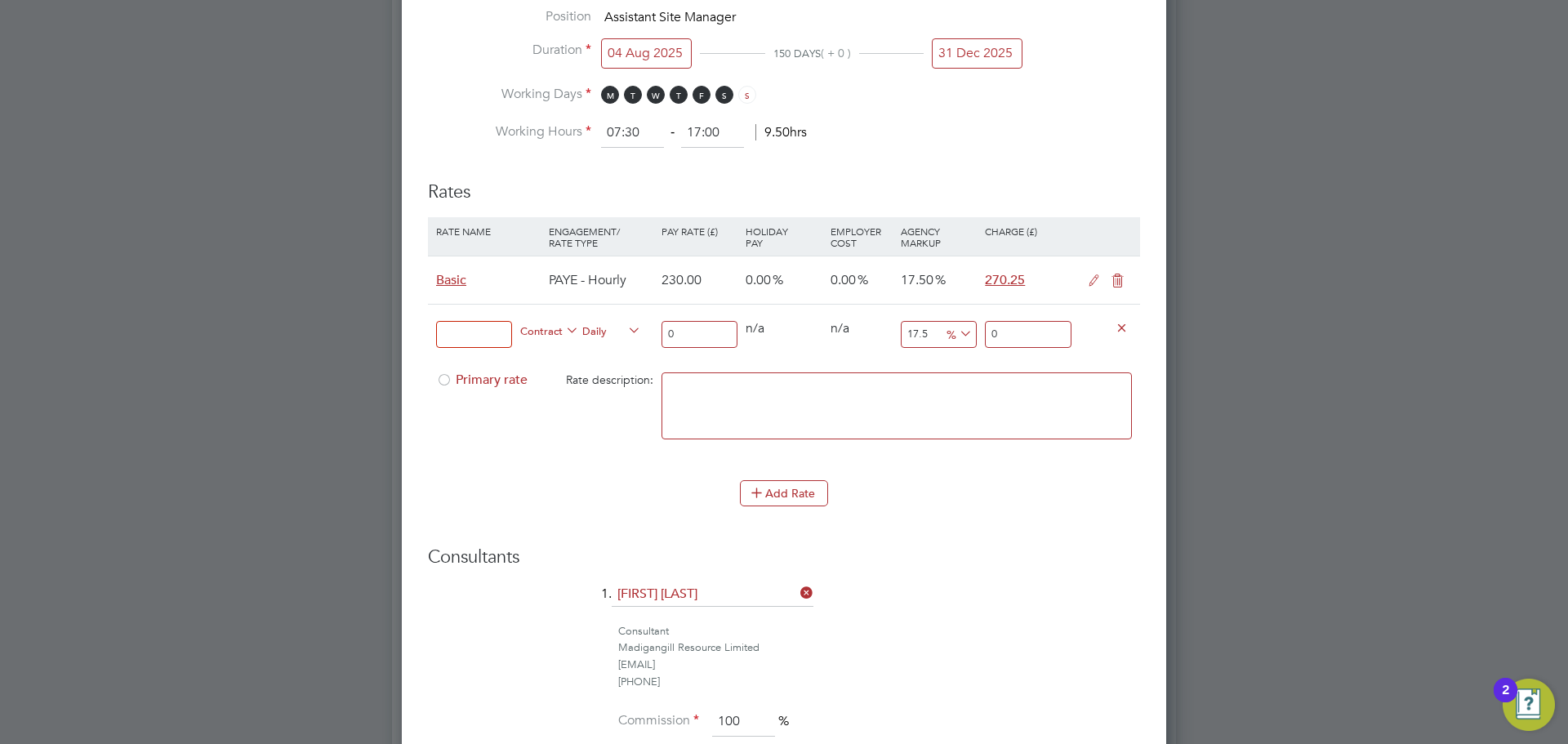 type on "17.5" 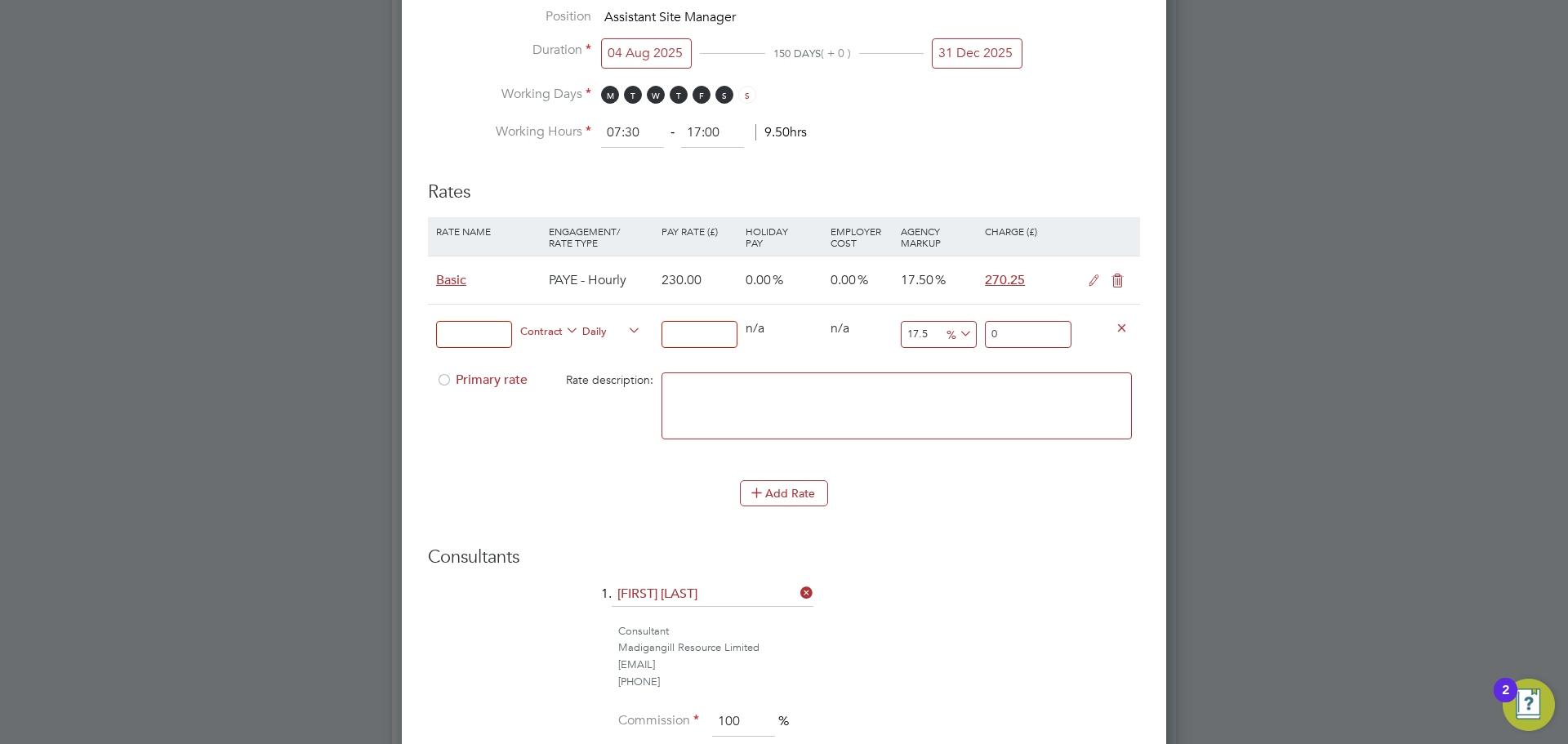 type on "2" 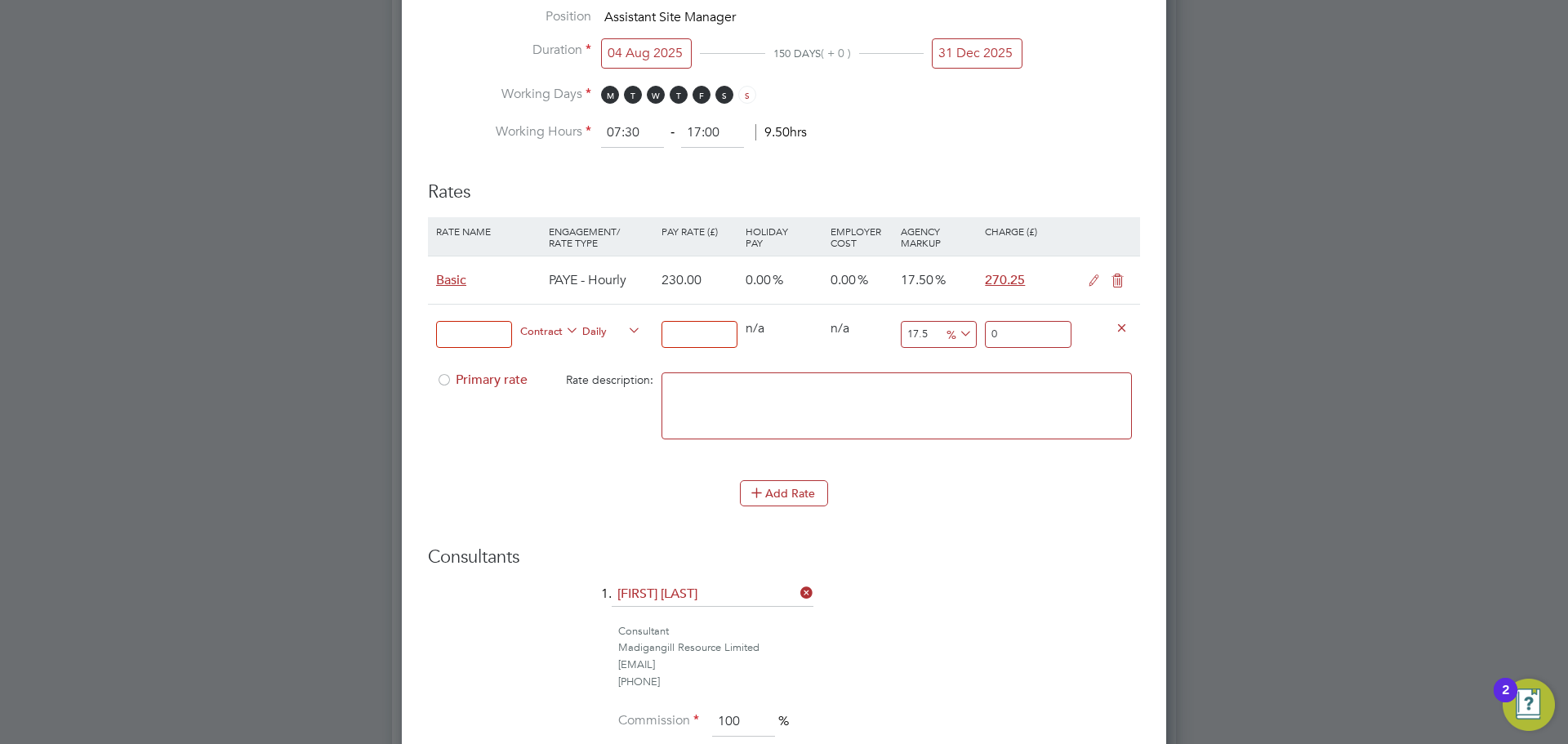 type on "2.35" 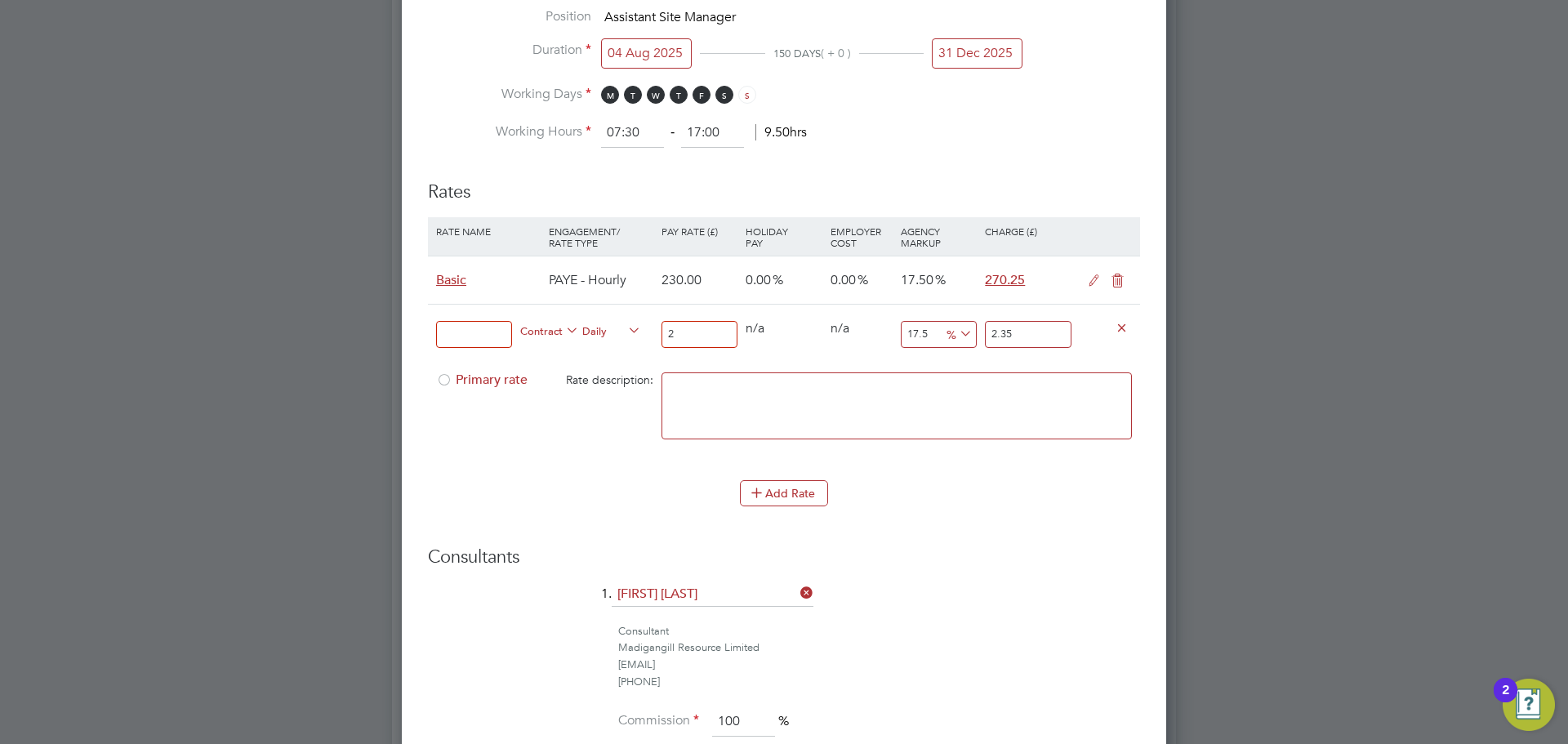 type on "23" 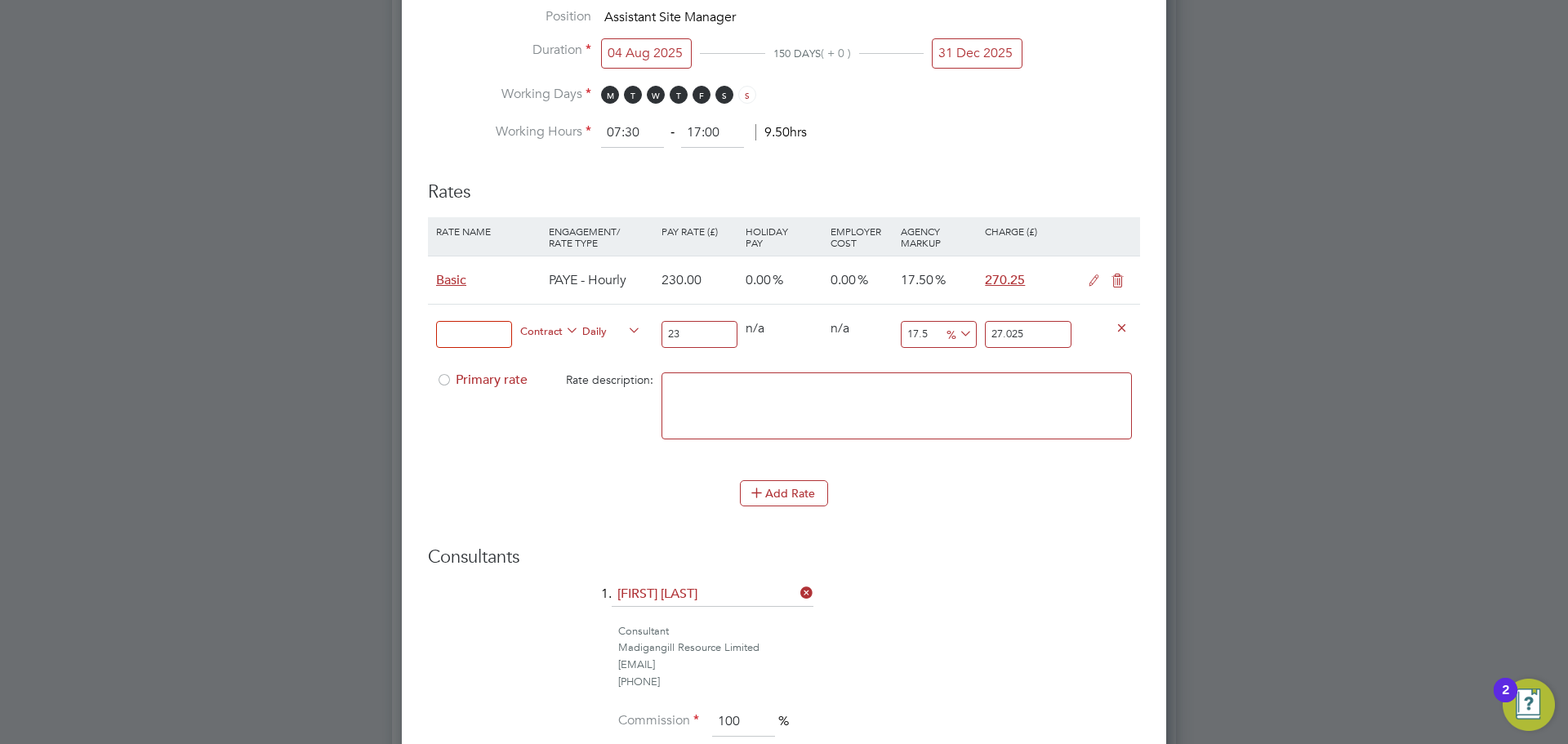 type on "230" 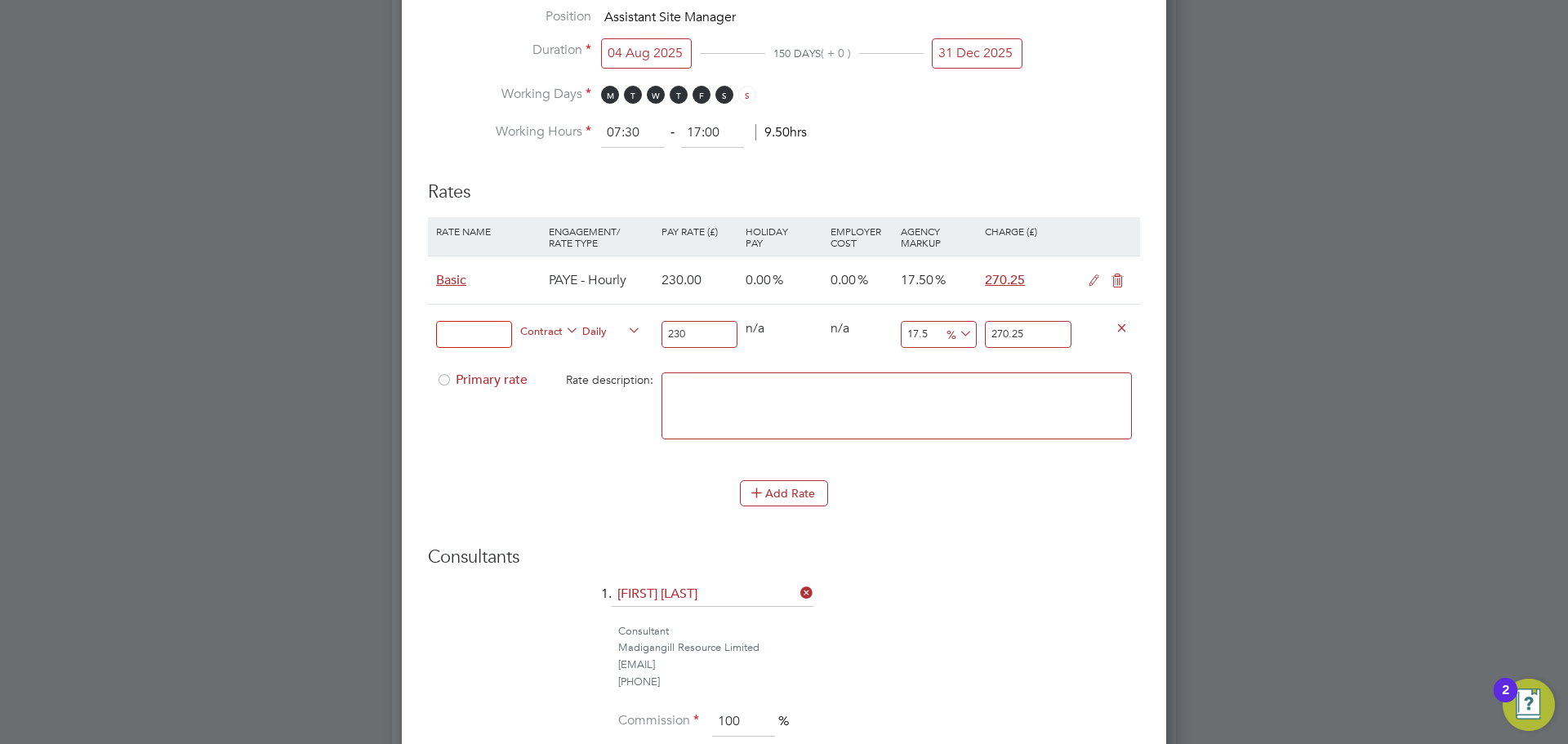 type on "230" 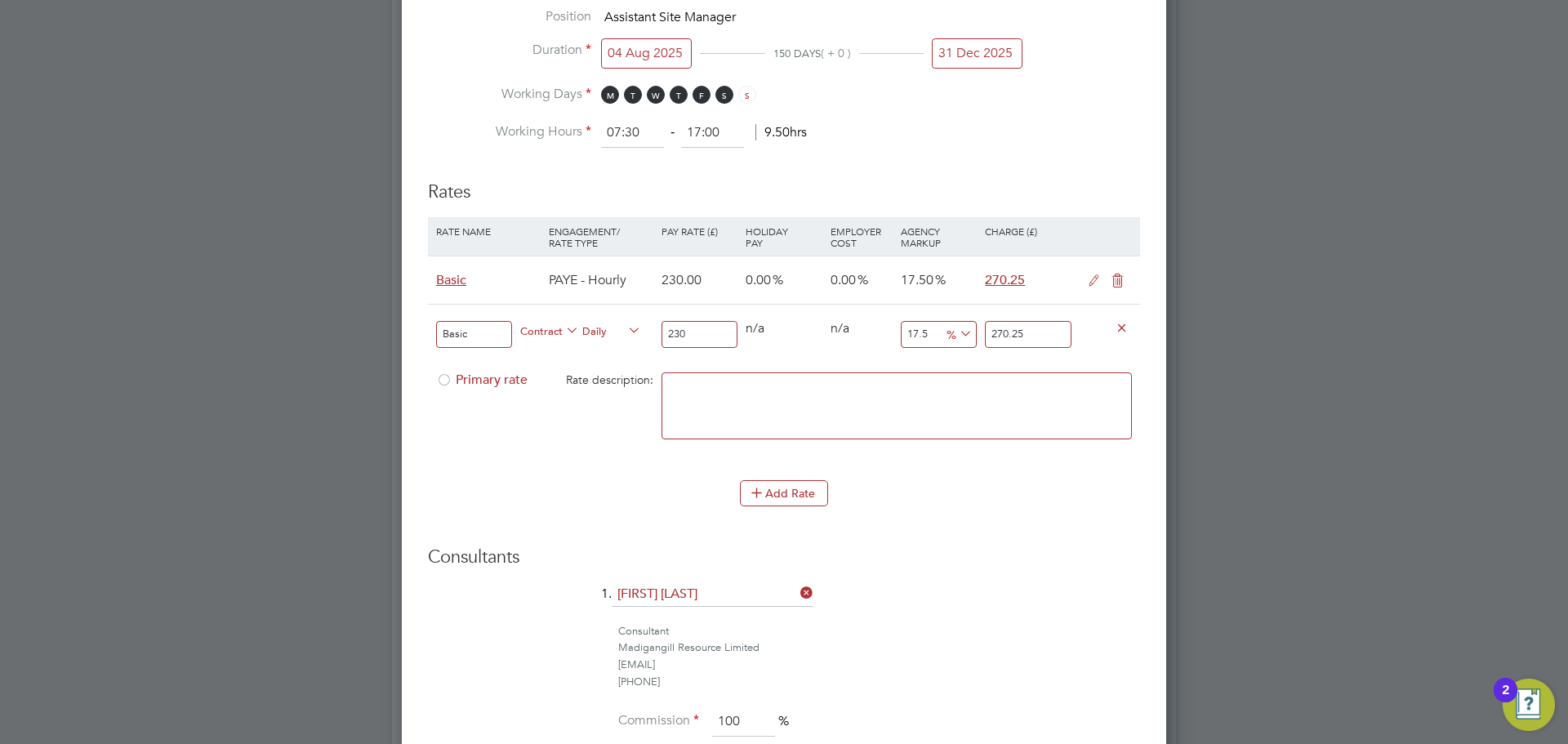 type on "Basic" 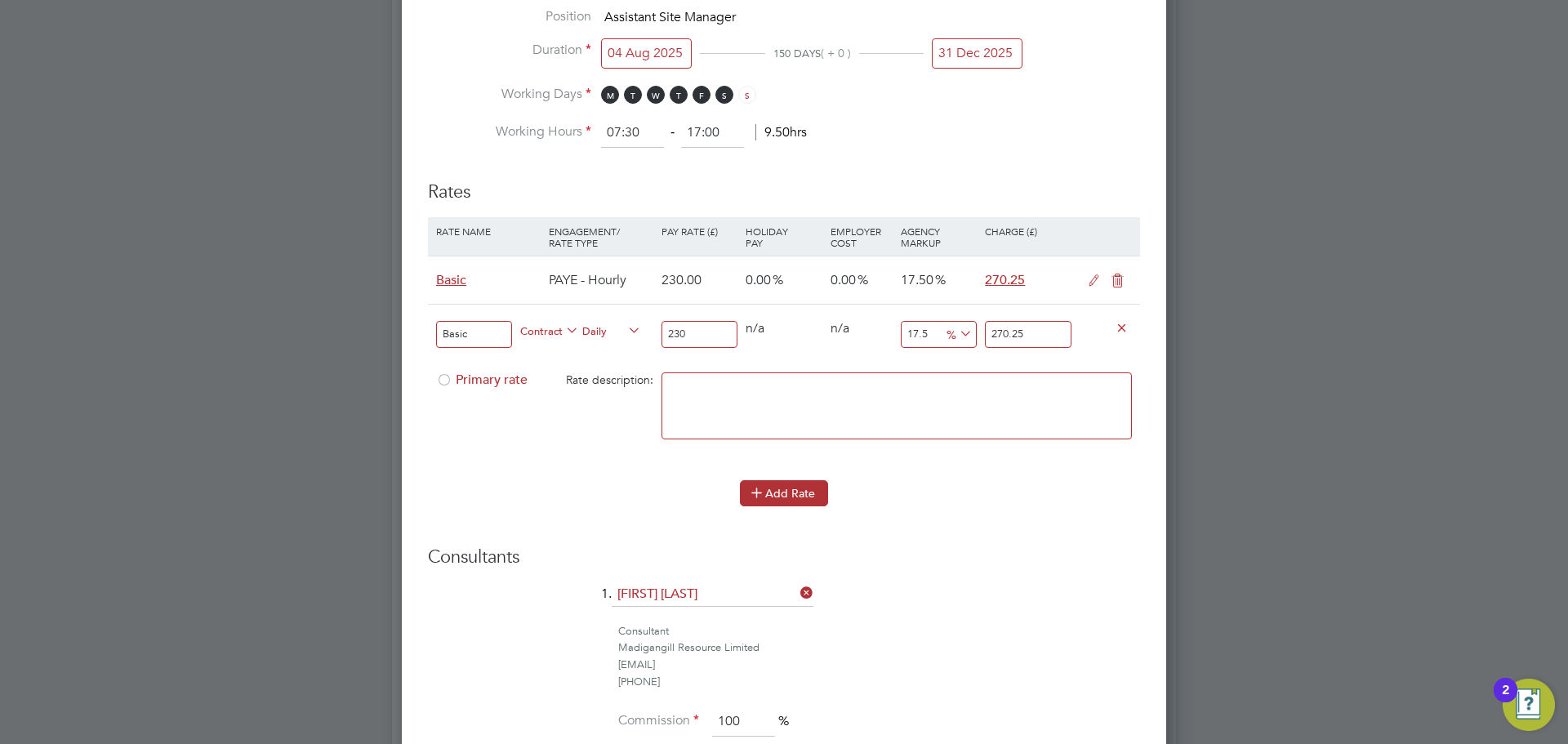 click at bounding box center [756, 492] 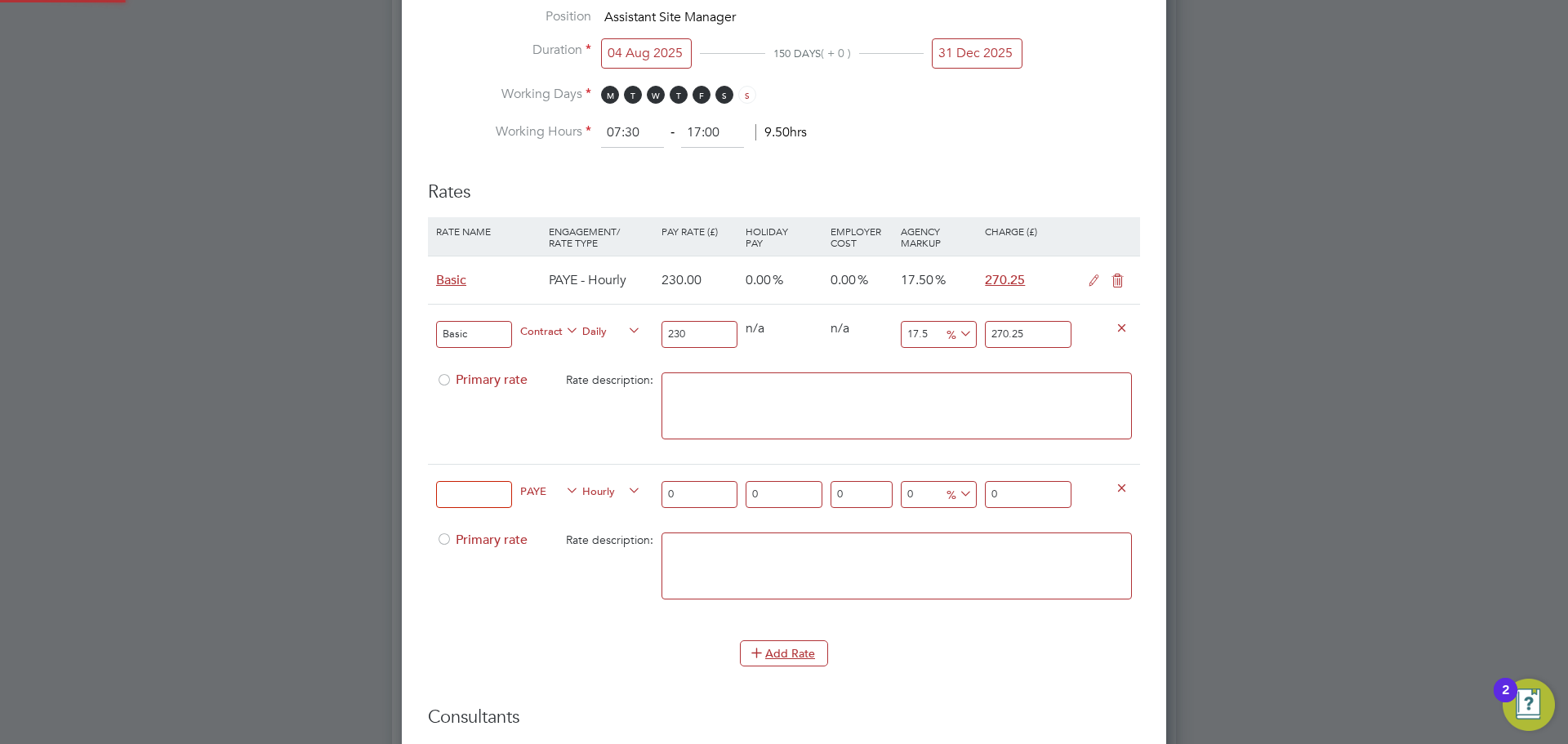 scroll, scrollTop: 8, scrollLeft: 8, axis: both 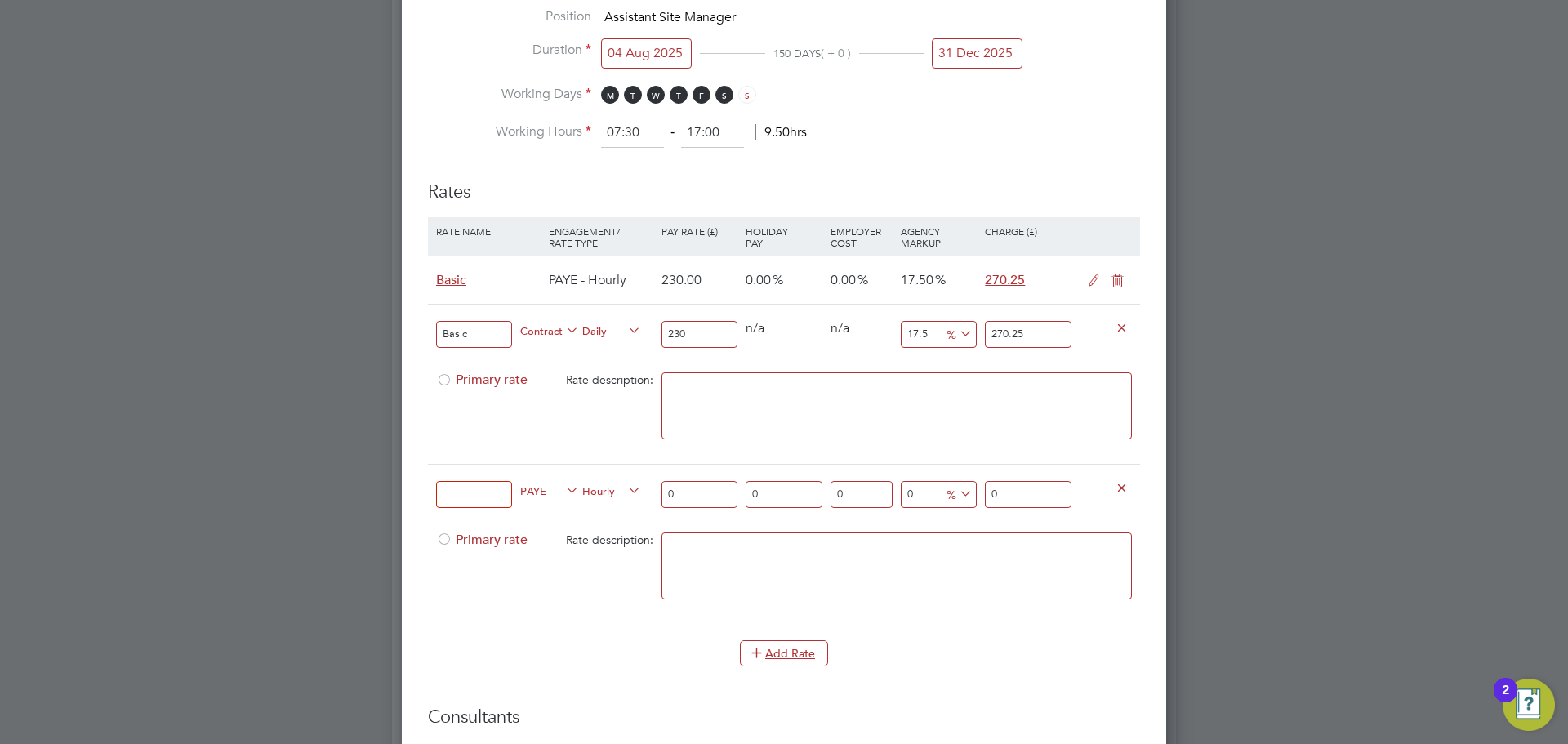 click at bounding box center [1121, 487] 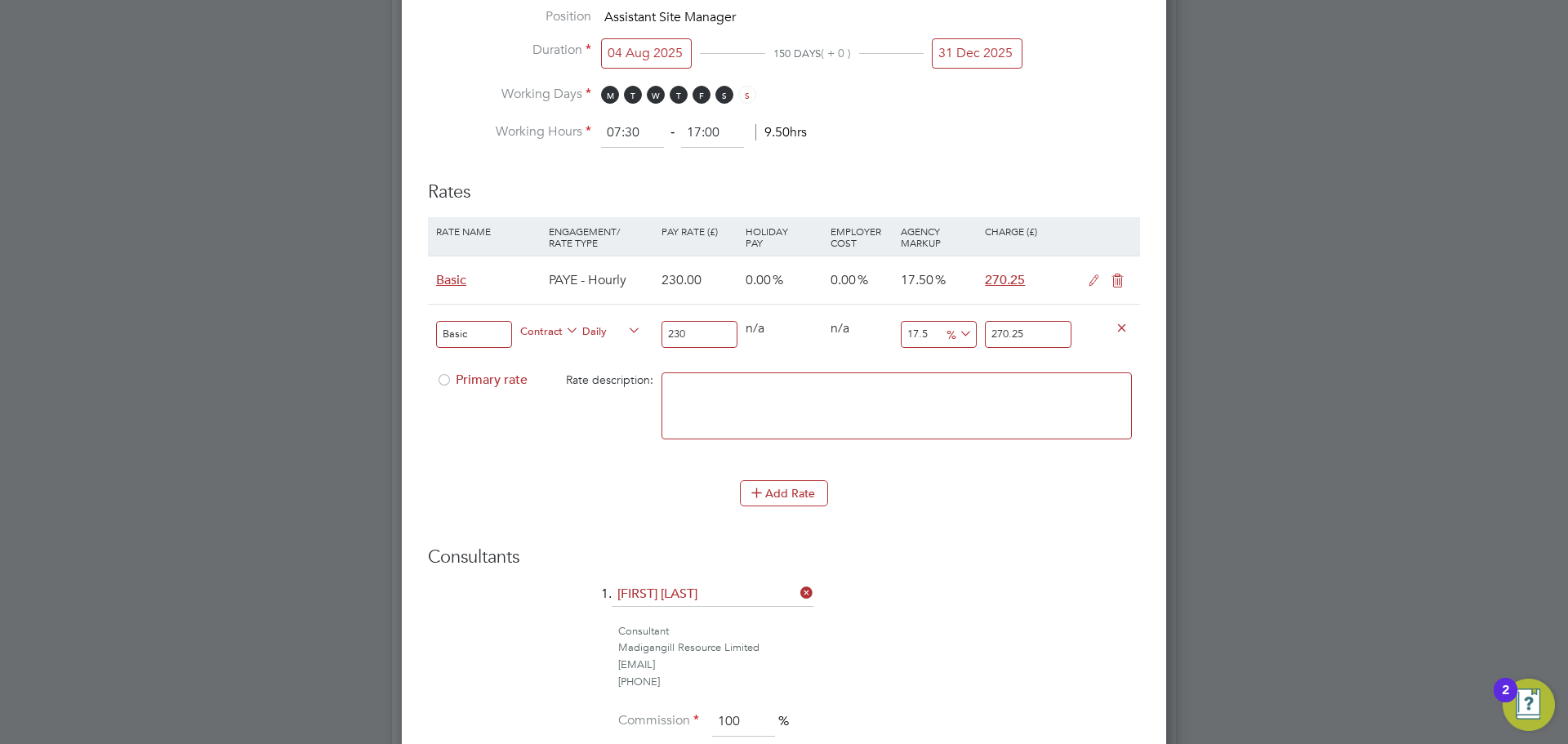 scroll, scrollTop: 1950, scrollLeft: 765, axis: both 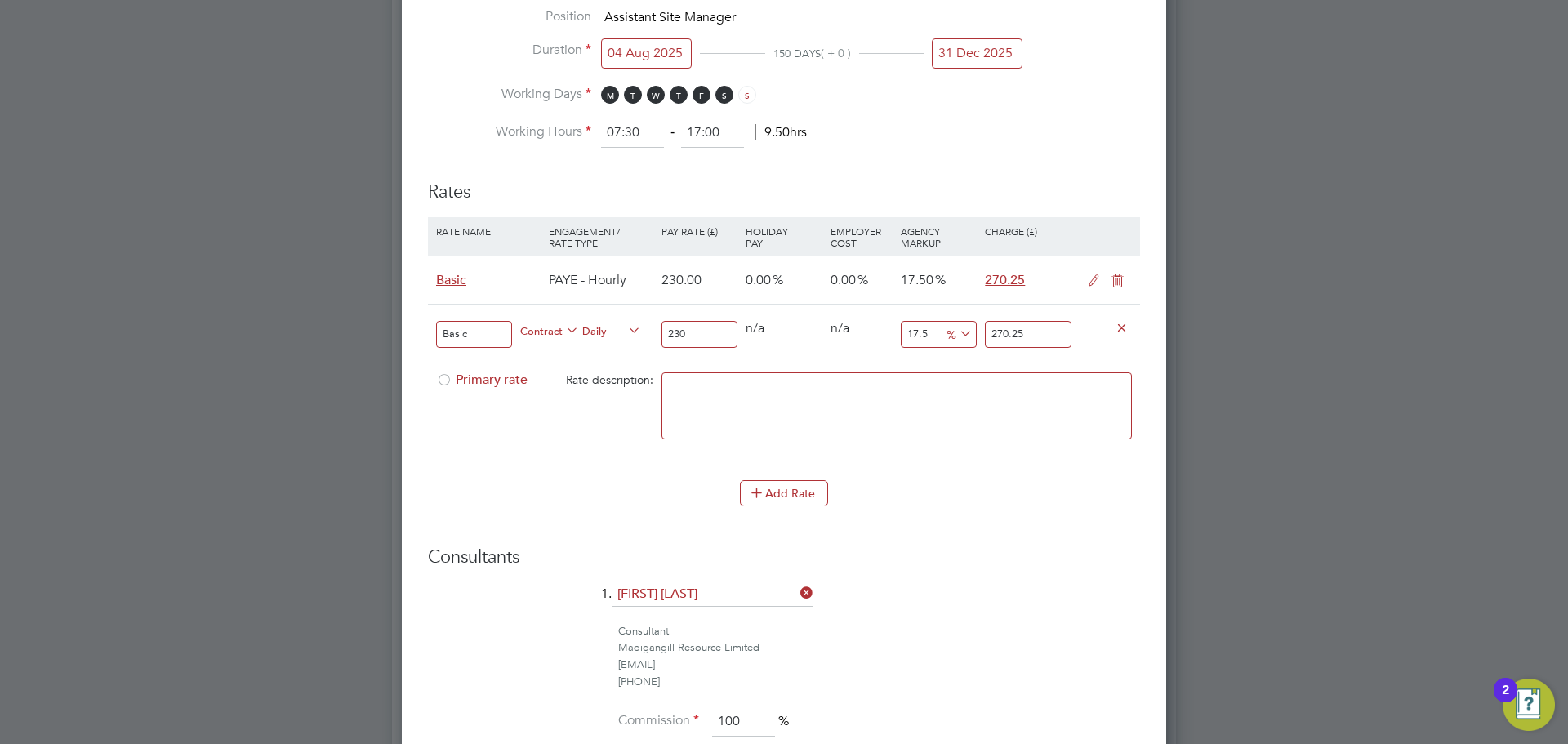click on "Primary rate" at bounding box center (482, 380) 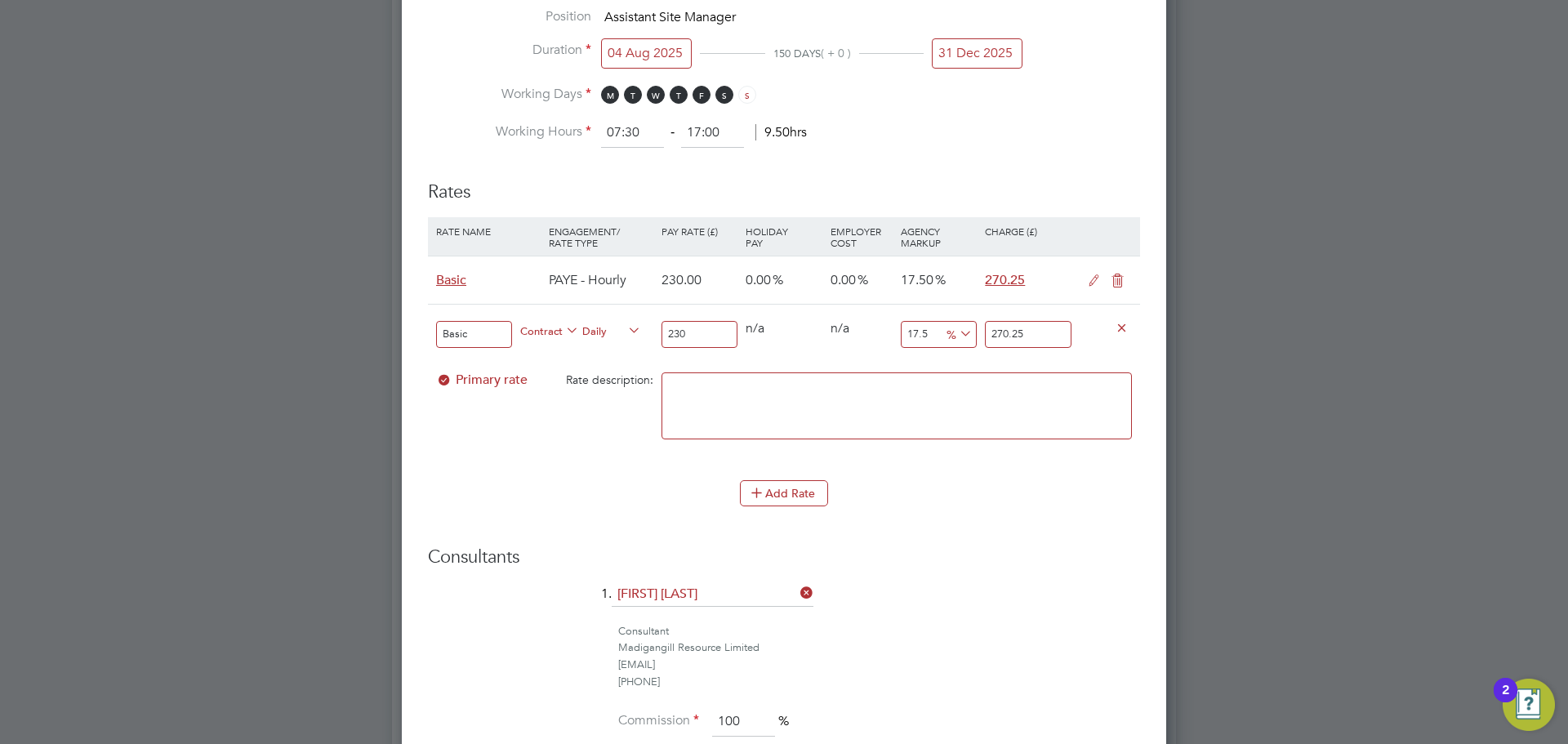 click at bounding box center [1117, 281] 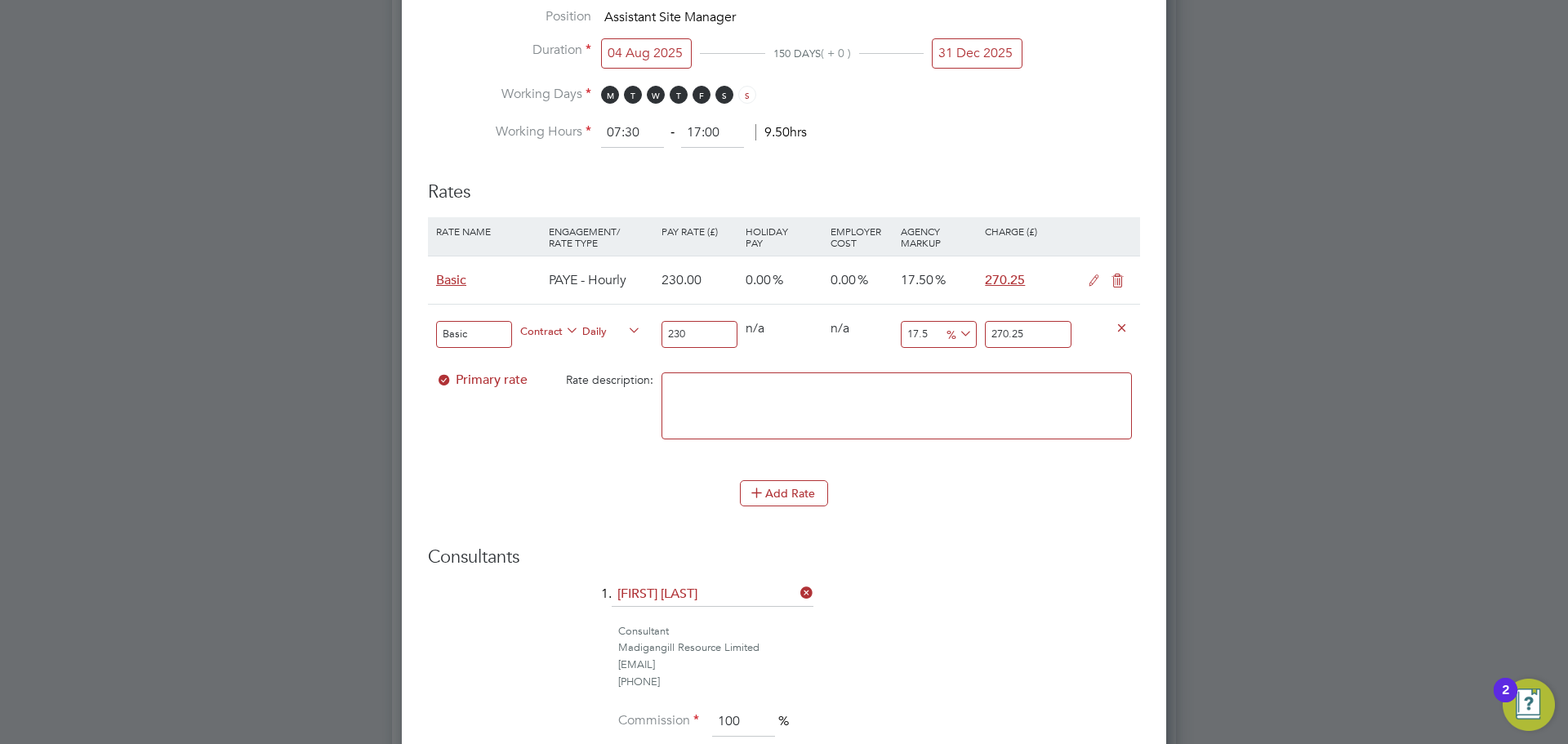 scroll, scrollTop: 0, scrollLeft: 0, axis: both 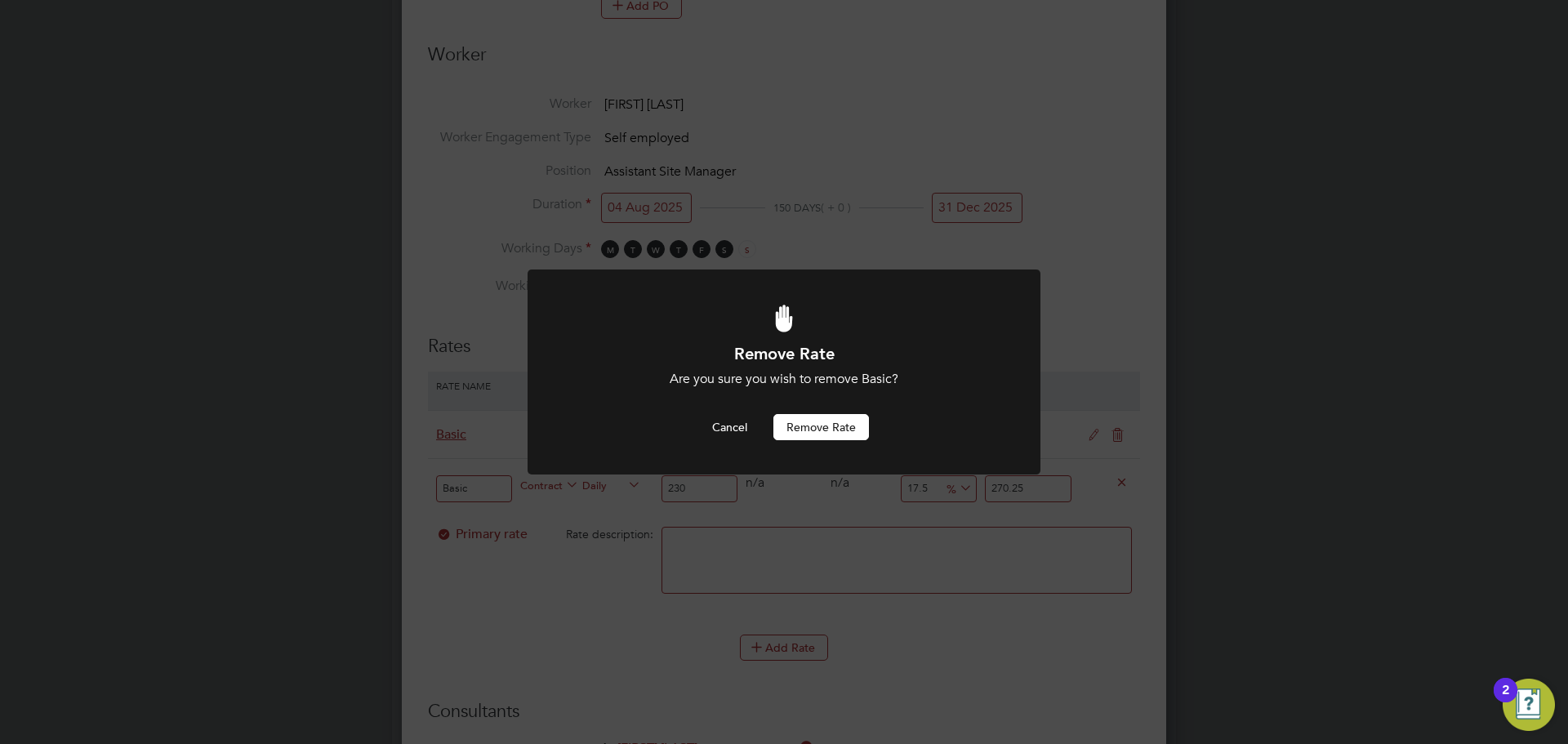 click on "Remove rate" at bounding box center [821, 427] 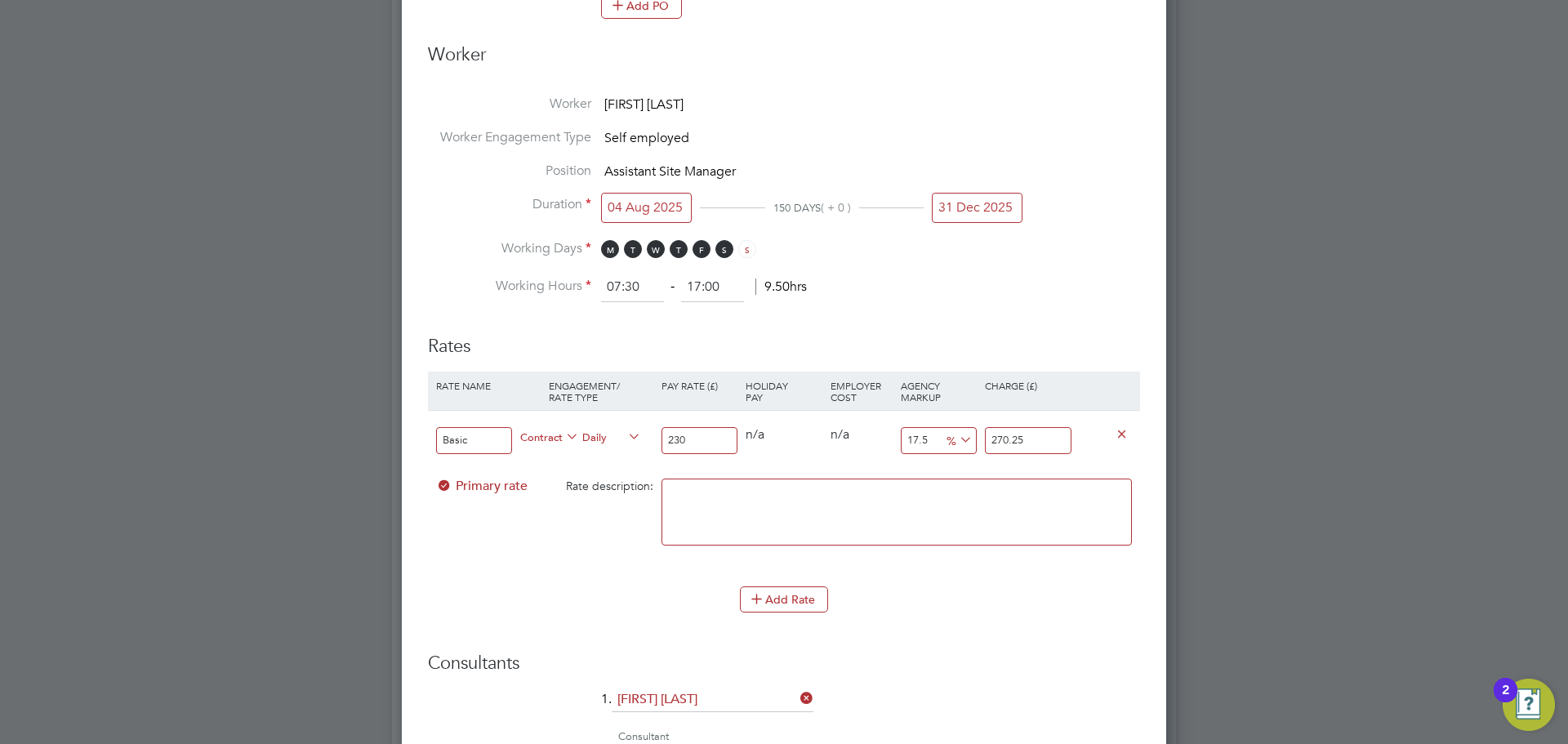 scroll, scrollTop: 1901, scrollLeft: 765, axis: both 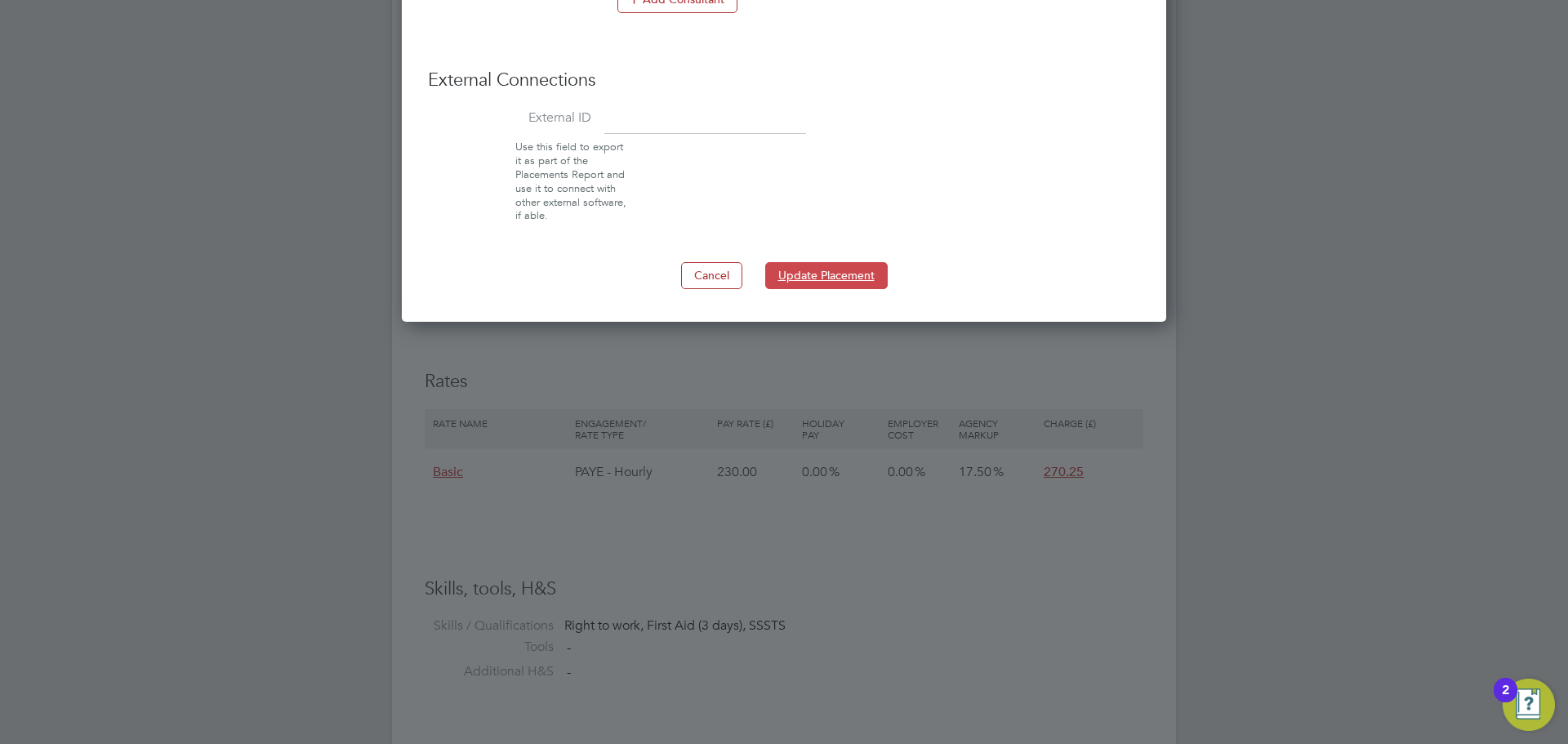 click on "Update Placement" at bounding box center [826, 275] 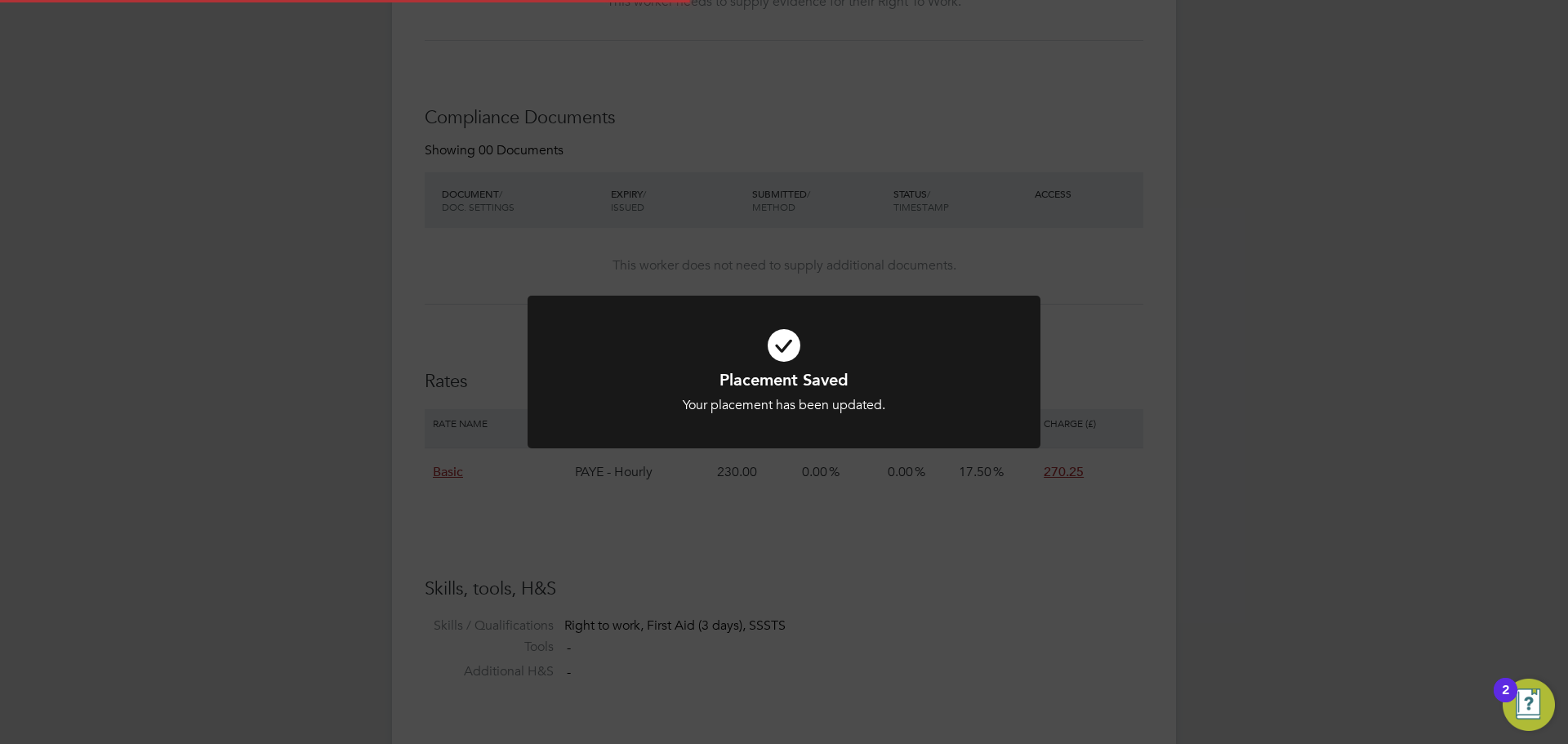 scroll, scrollTop: 434, scrollLeft: 0, axis: vertical 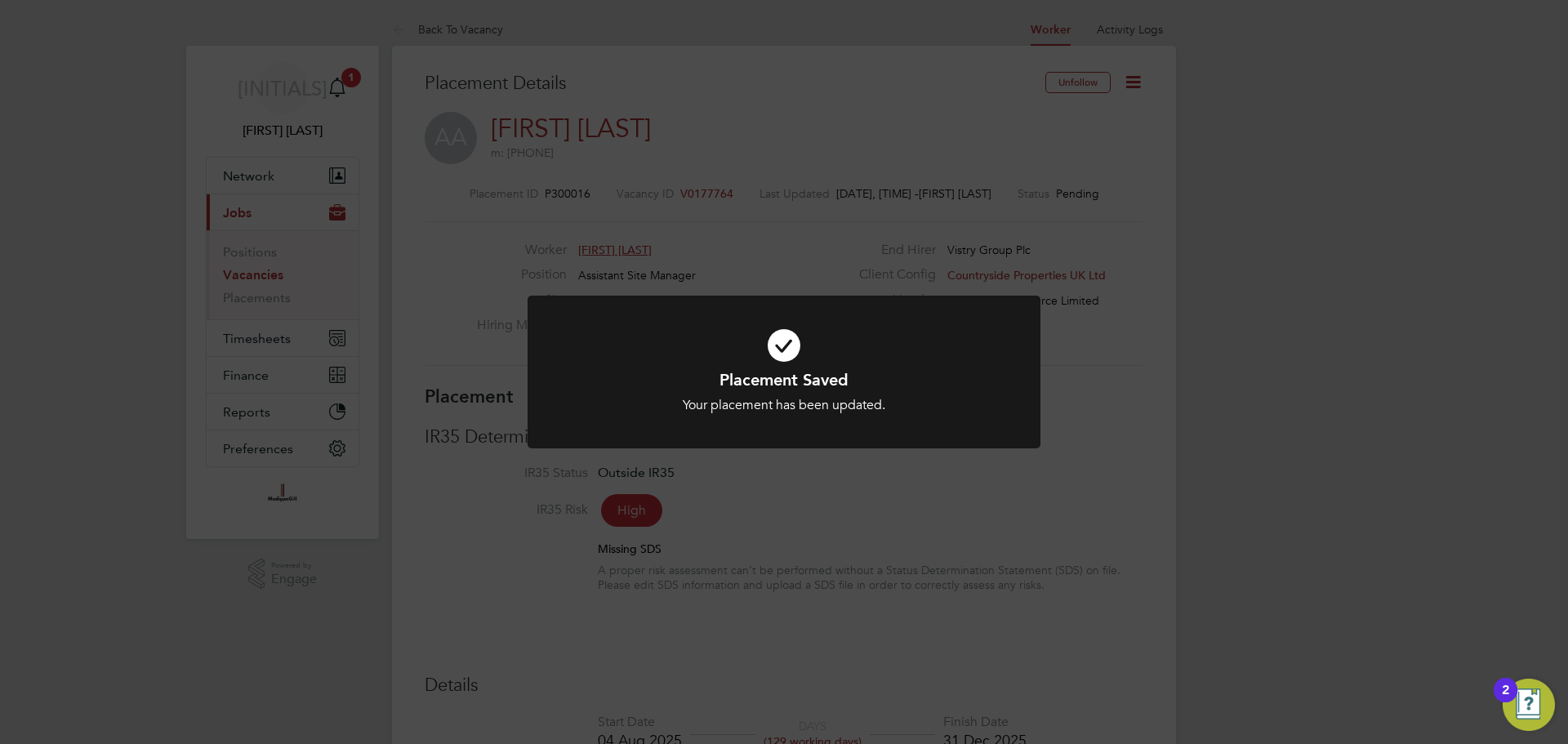 click on "Placement Saved Your placement has been updated. Cancel Okay" 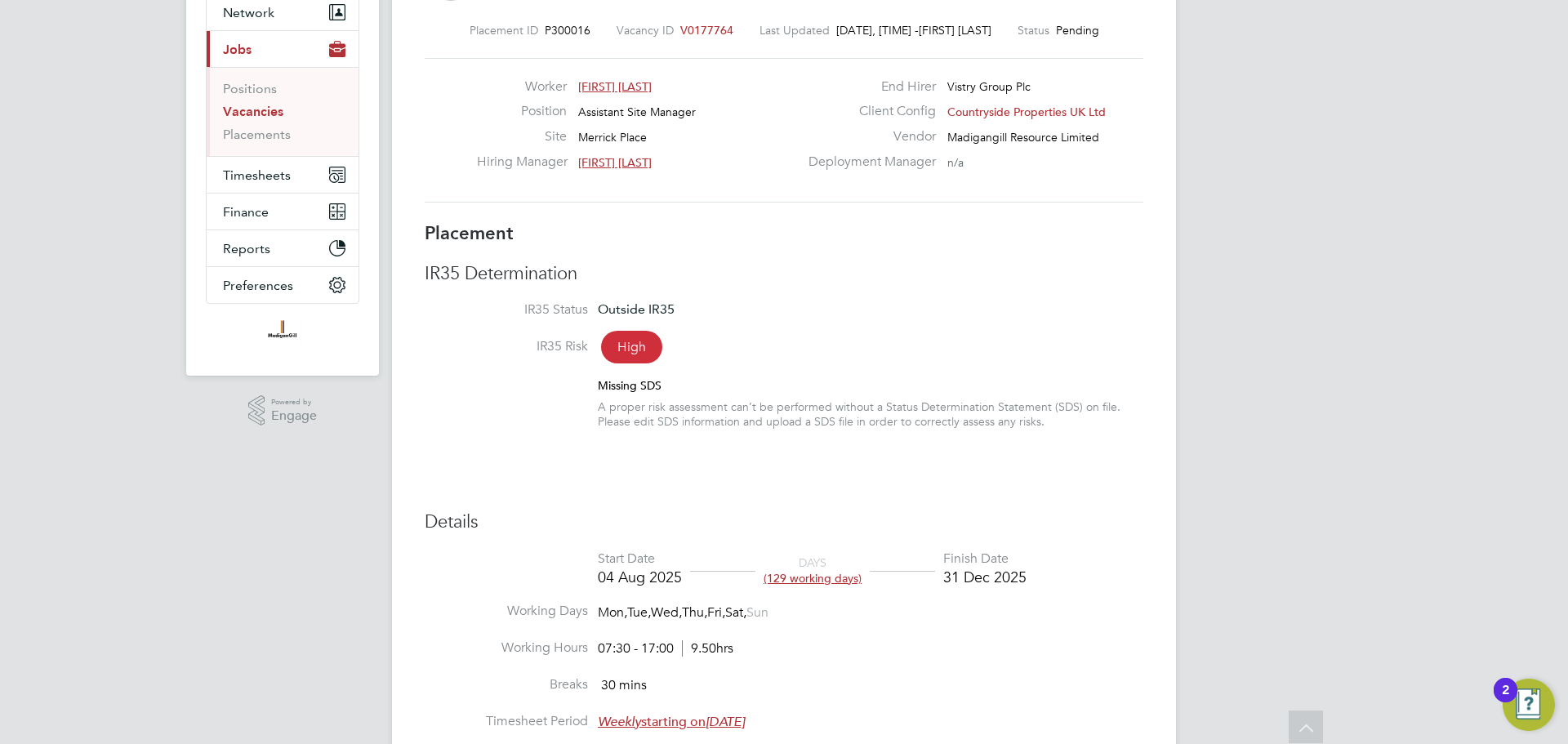 scroll, scrollTop: 0, scrollLeft: 0, axis: both 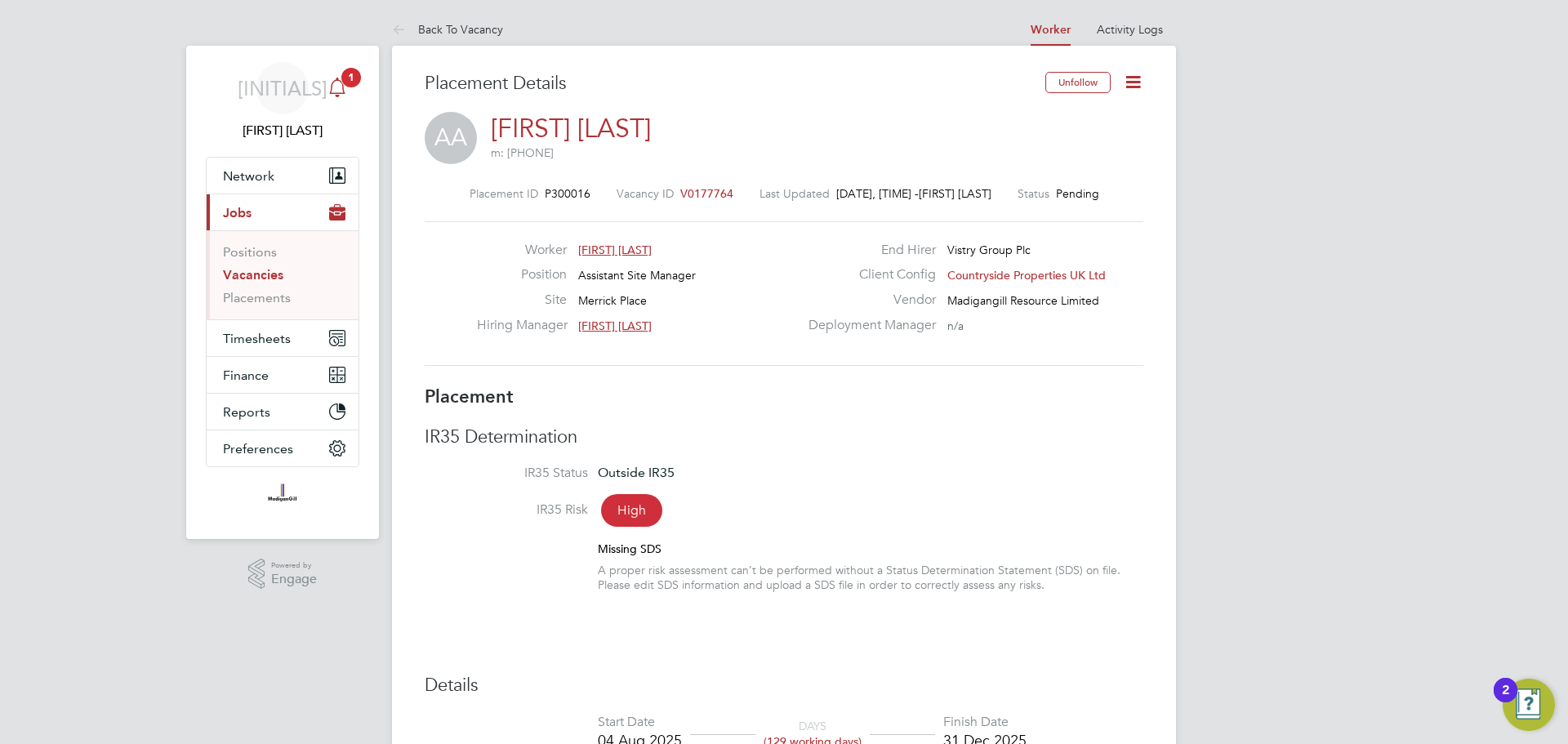 click 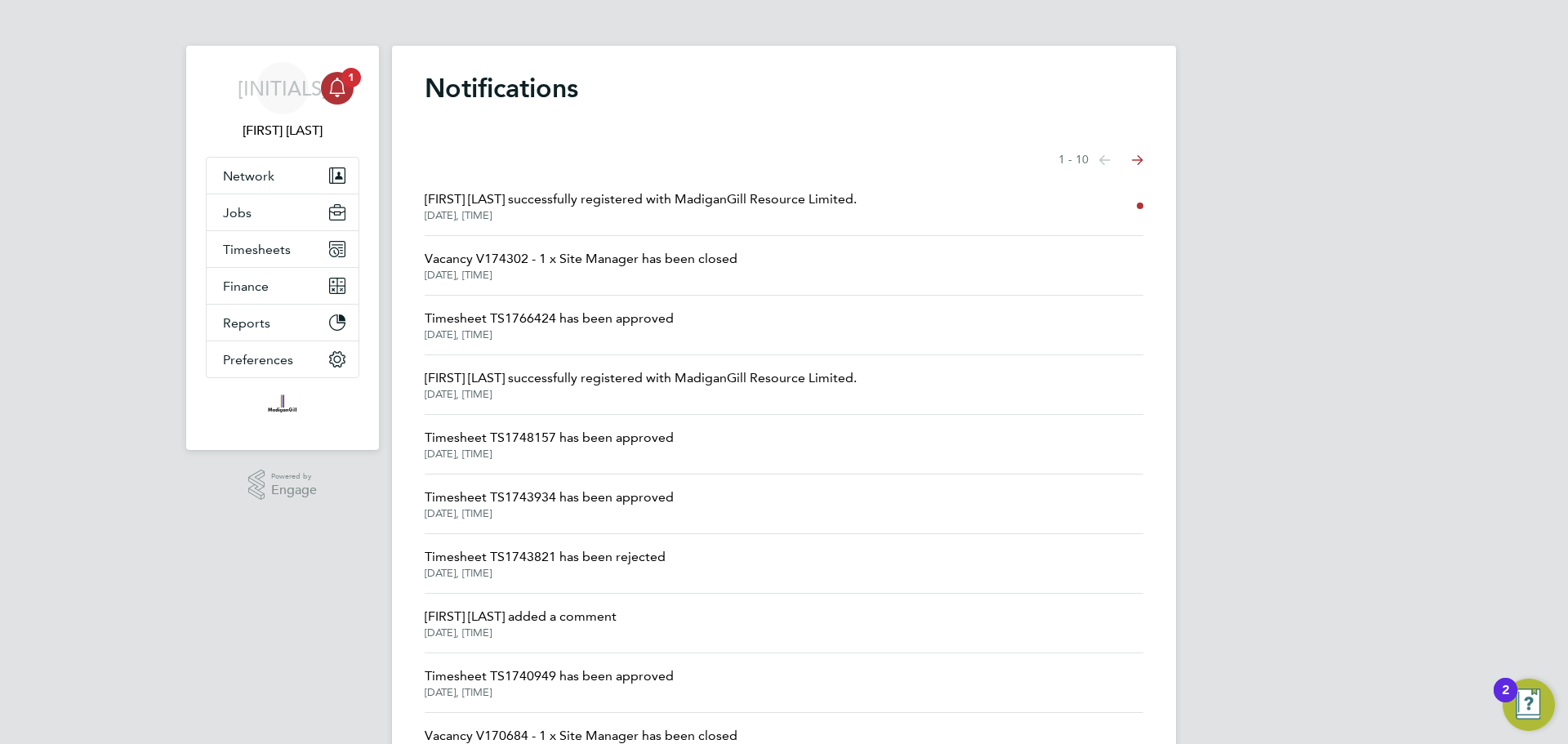 click on "[FIRST] [LAST] successfully registered with MadiganGill Resource Limited." 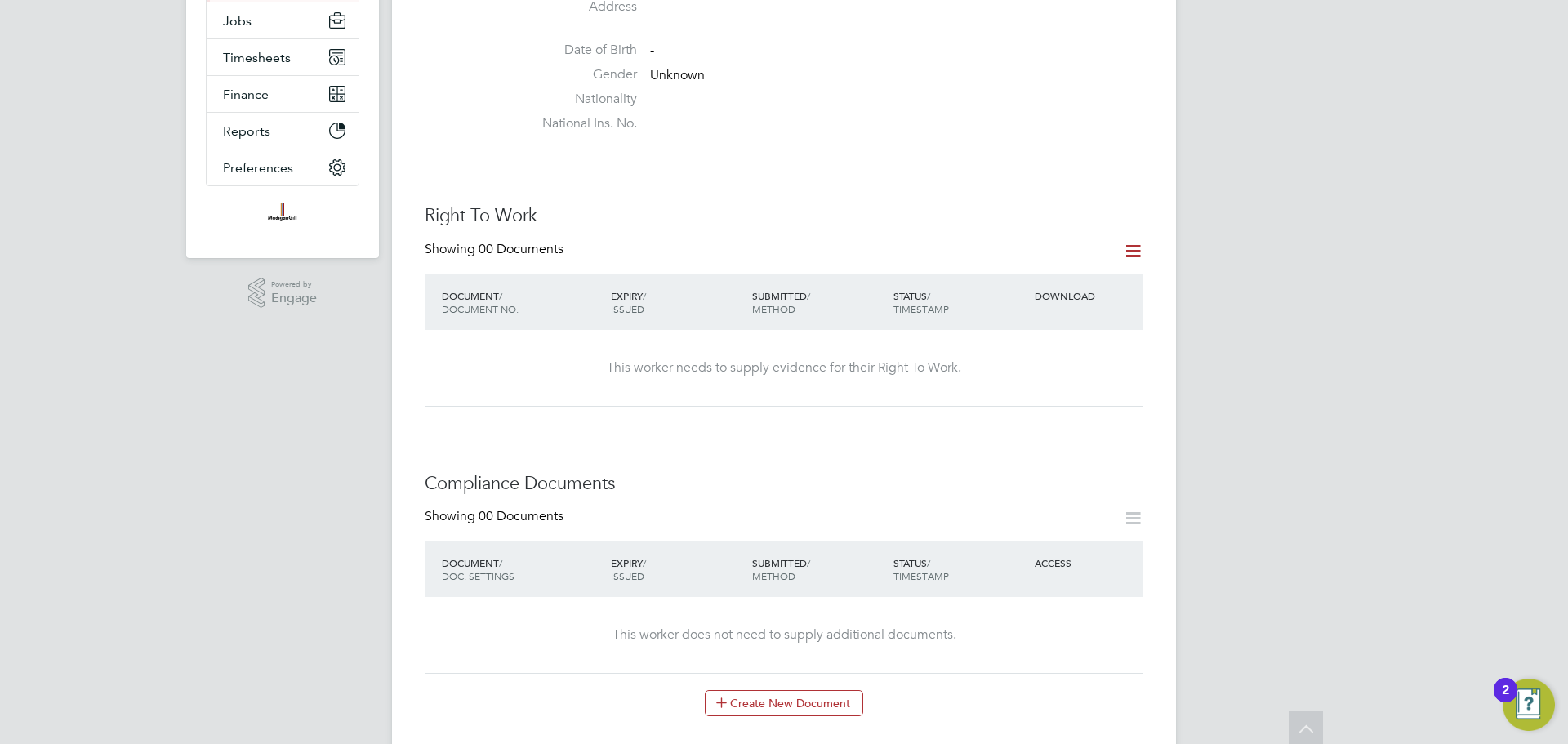 scroll, scrollTop: 0, scrollLeft: 0, axis: both 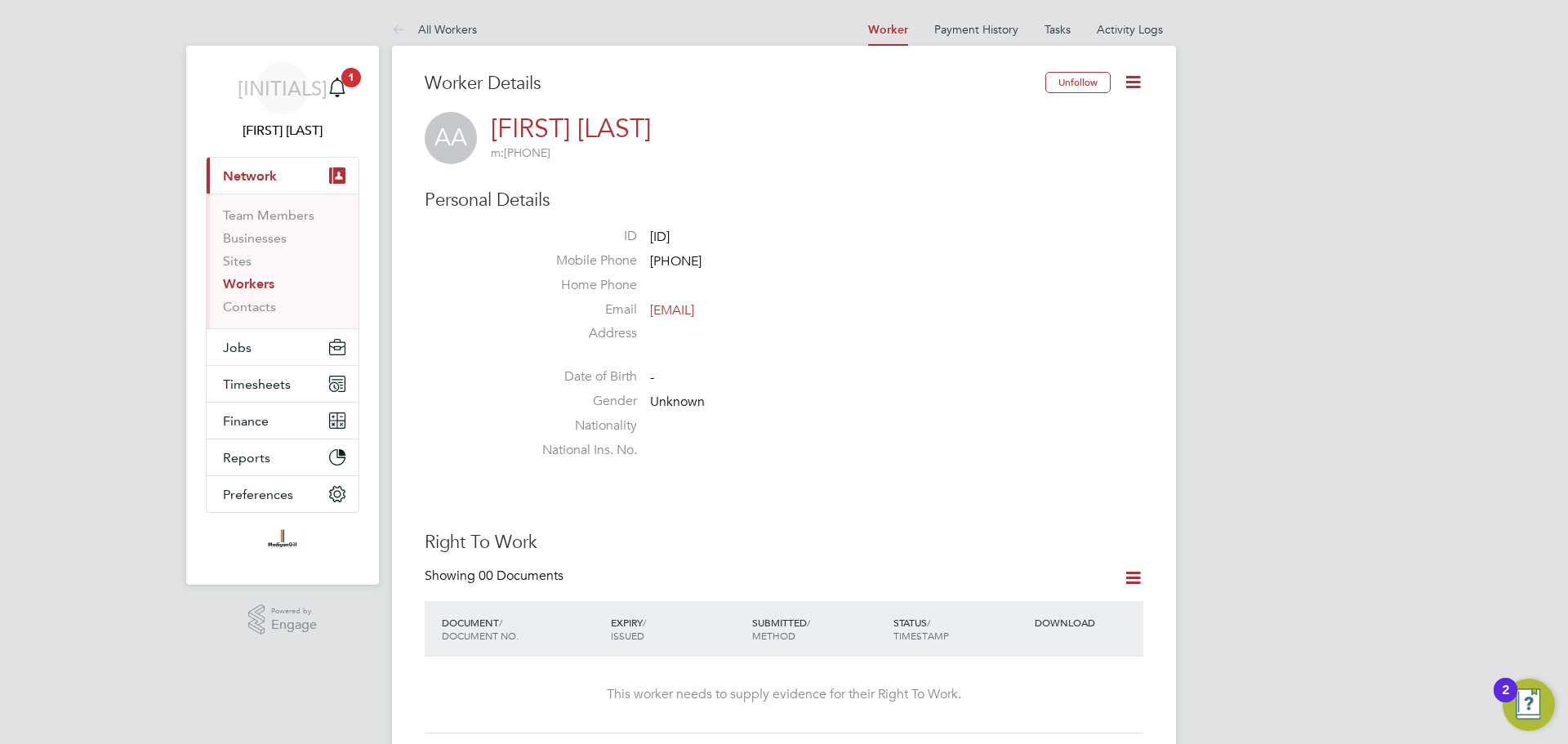 click on "Date of Birth   -" 